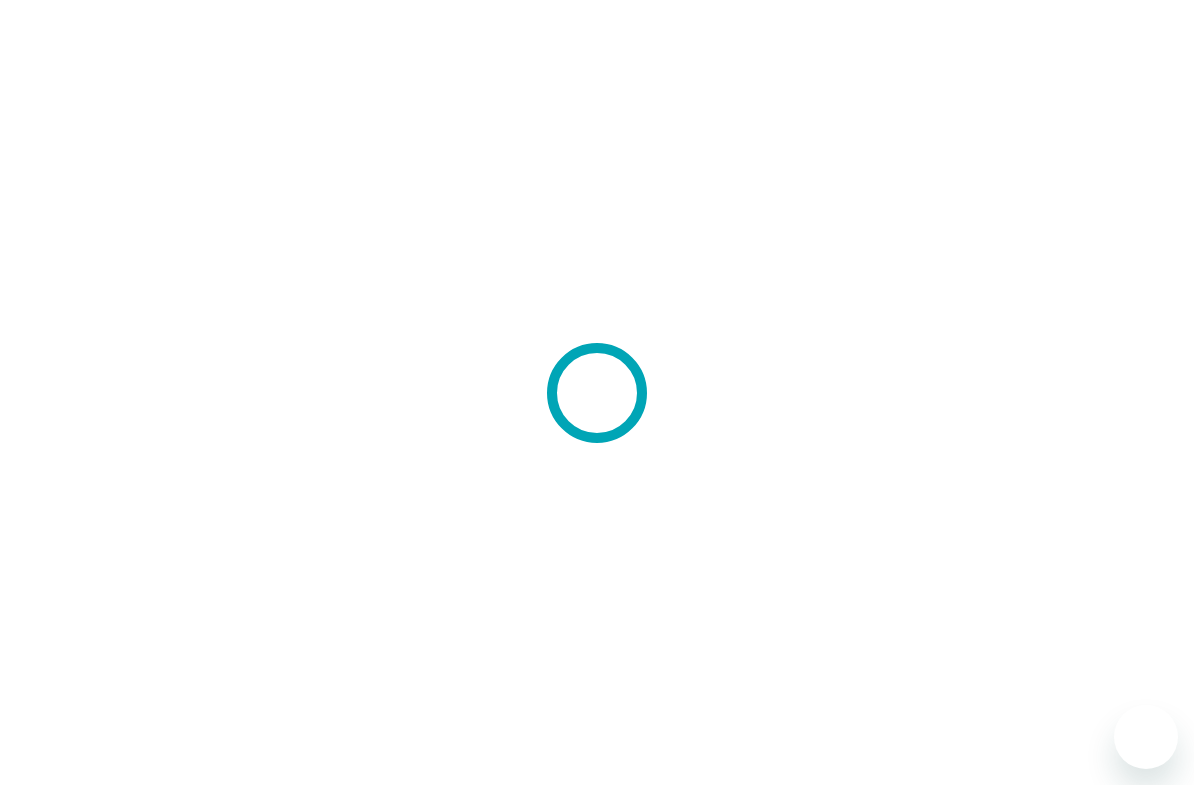 scroll, scrollTop: 0, scrollLeft: 0, axis: both 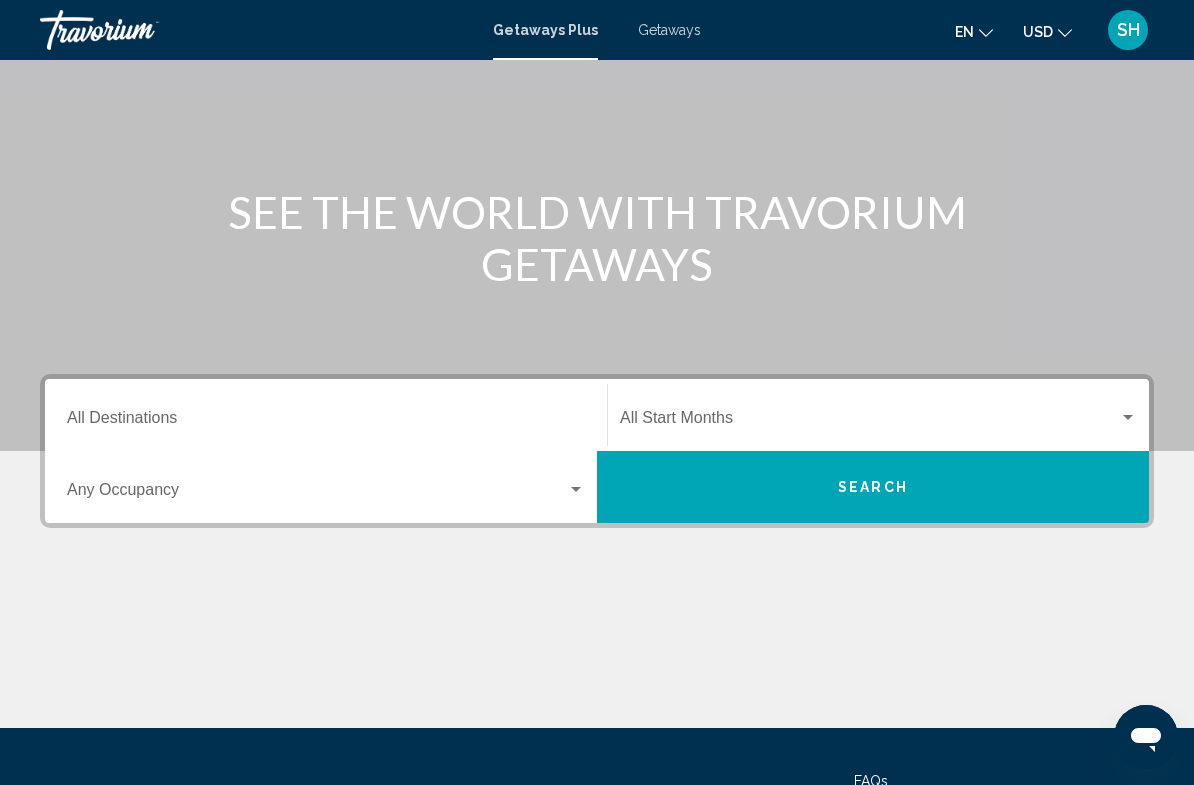 click on "Destination All Destinations" at bounding box center (326, 415) 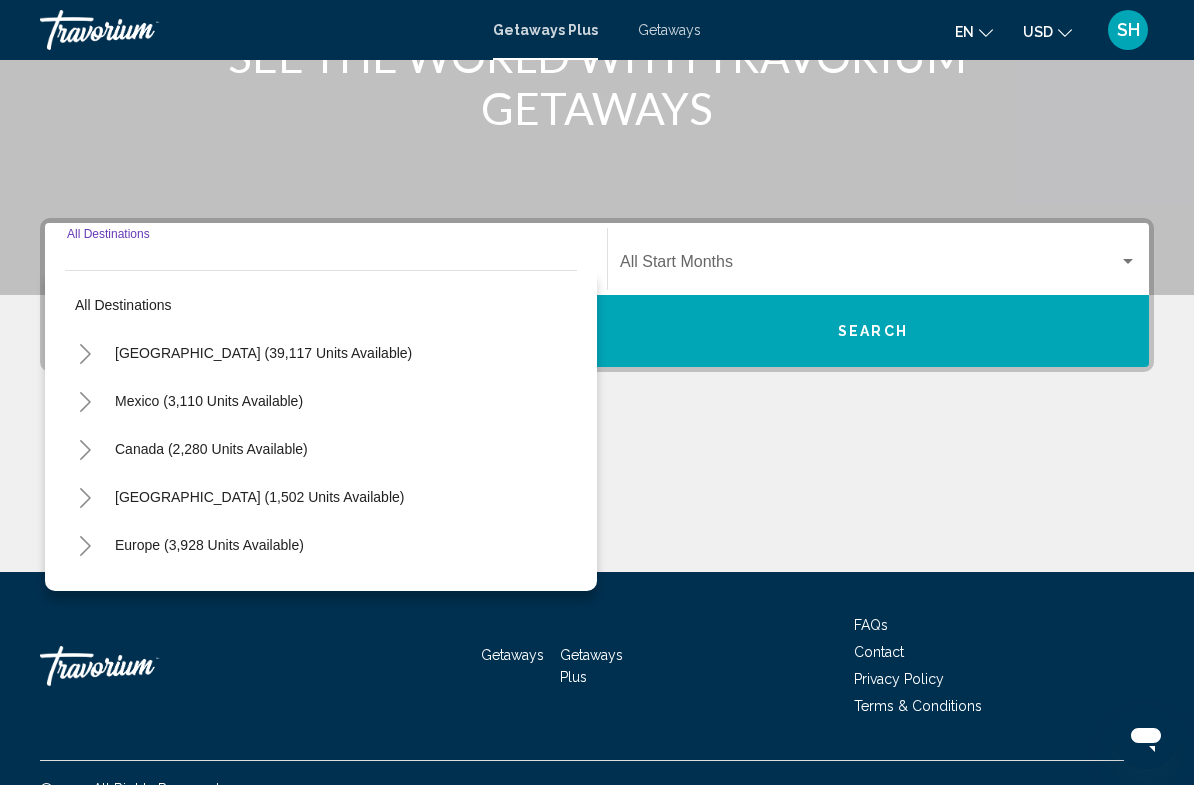 scroll, scrollTop: 332, scrollLeft: 0, axis: vertical 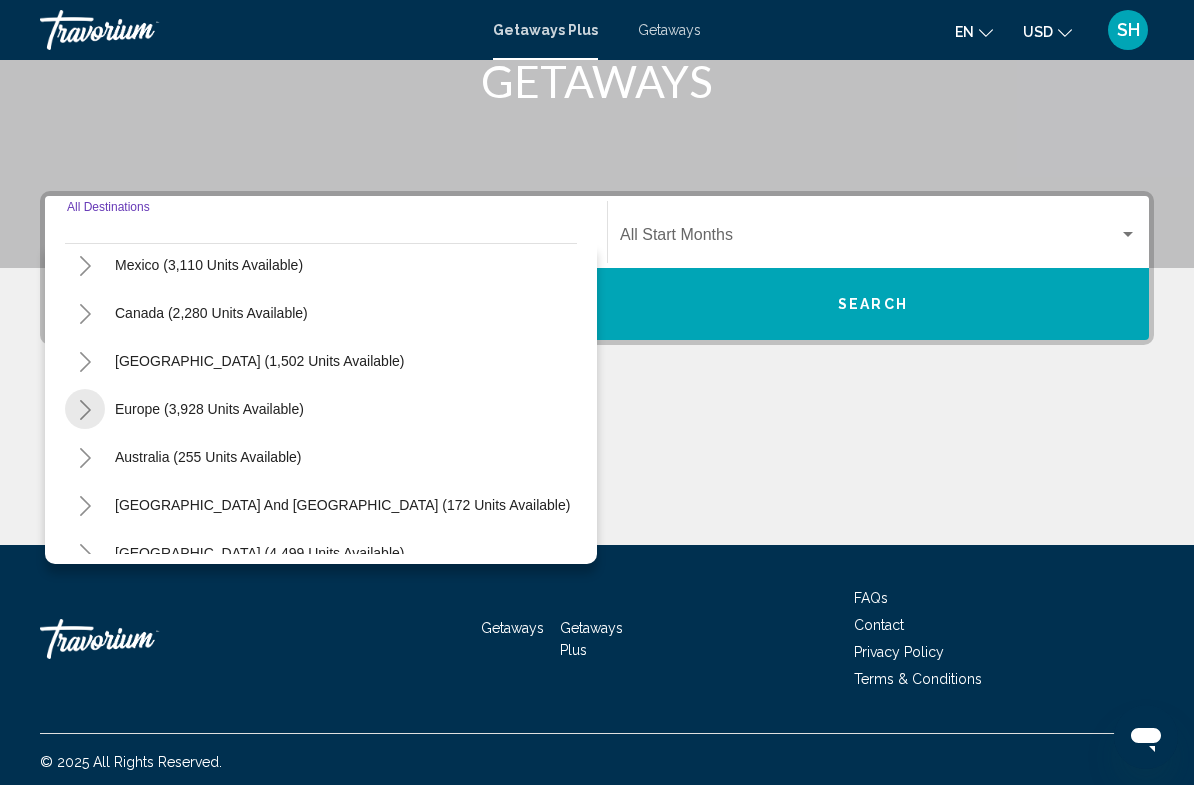click 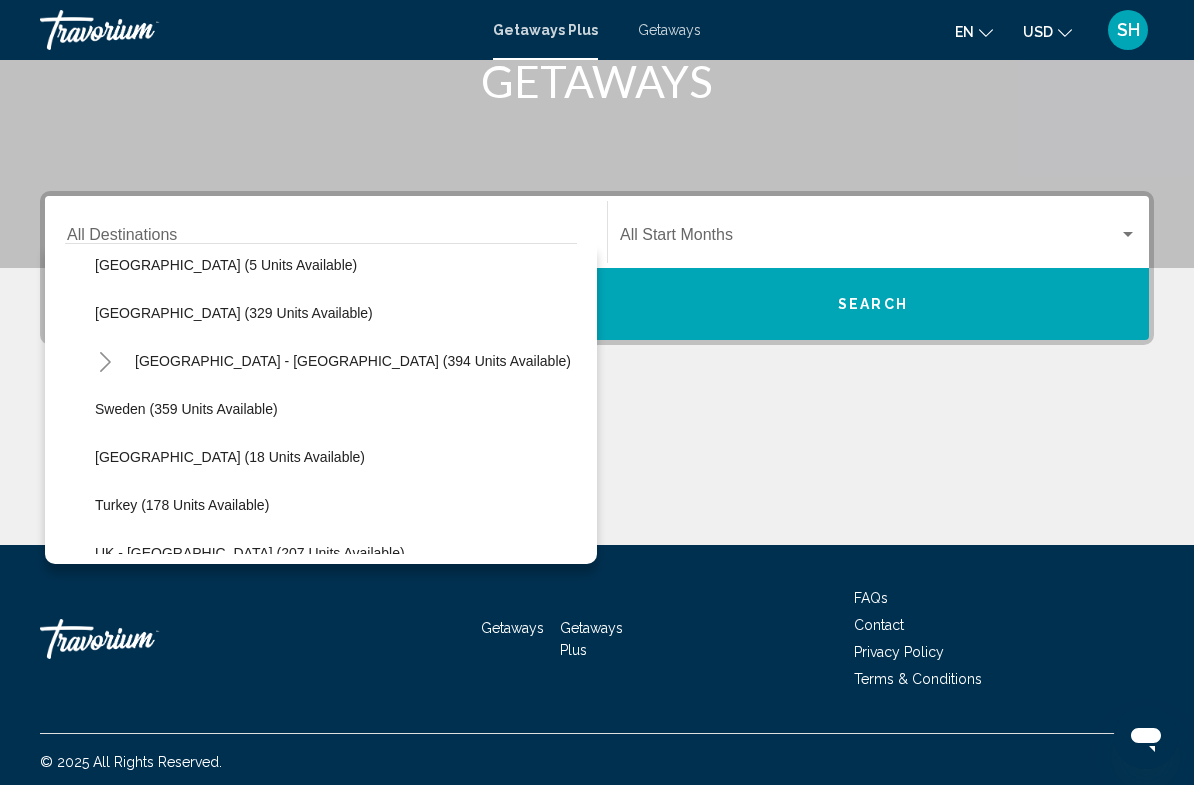 scroll, scrollTop: 681, scrollLeft: 0, axis: vertical 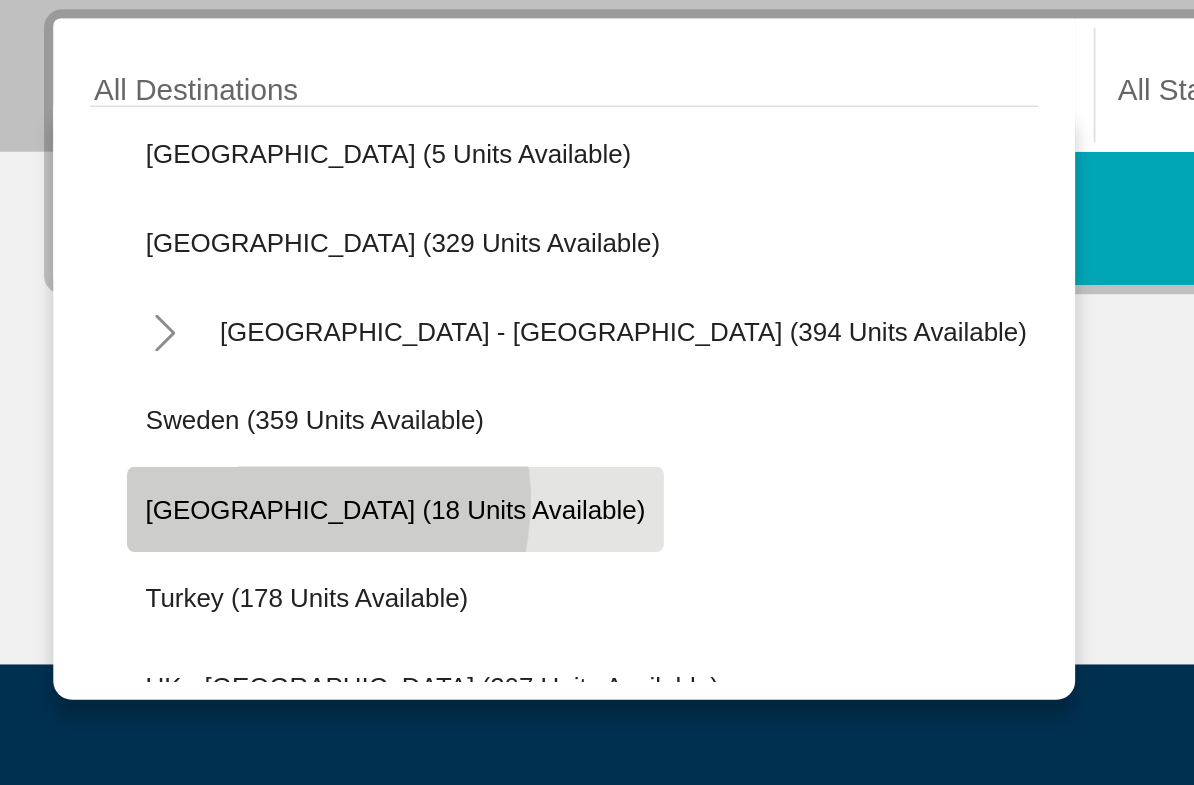 click on "[GEOGRAPHIC_DATA] (18 units available)" 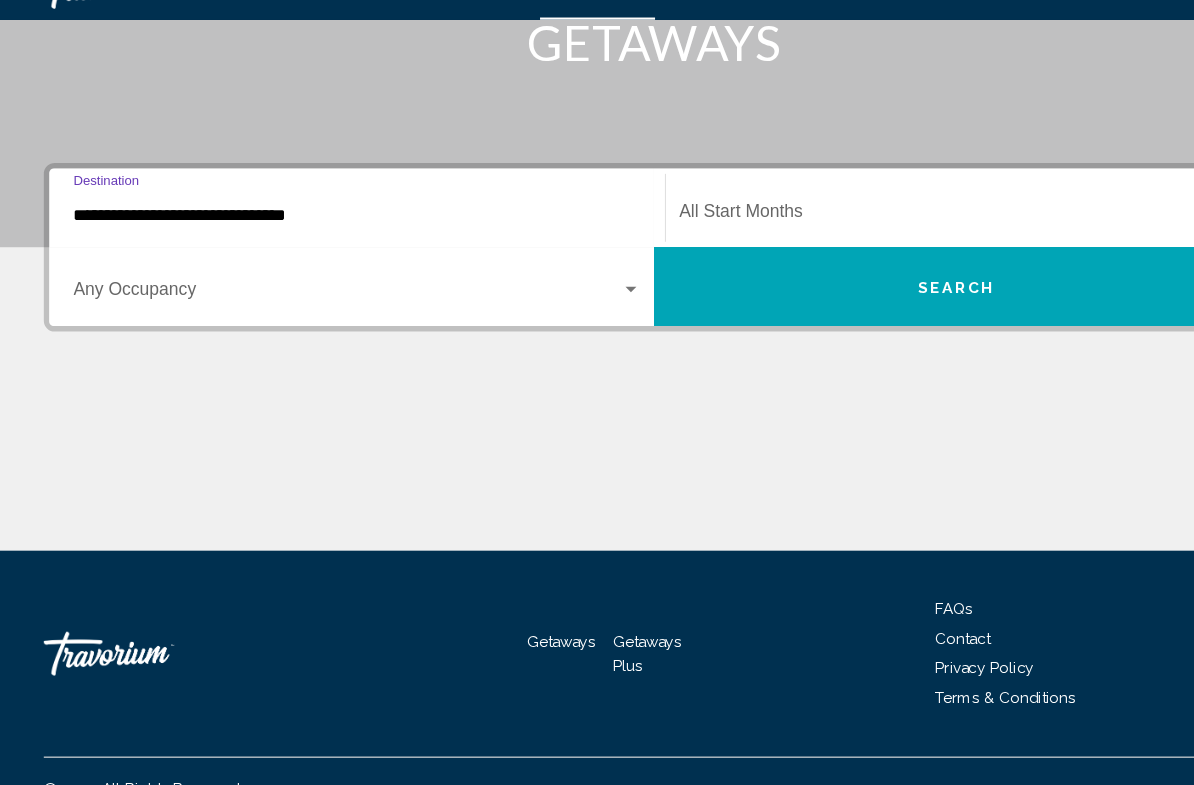 click at bounding box center [869, 239] 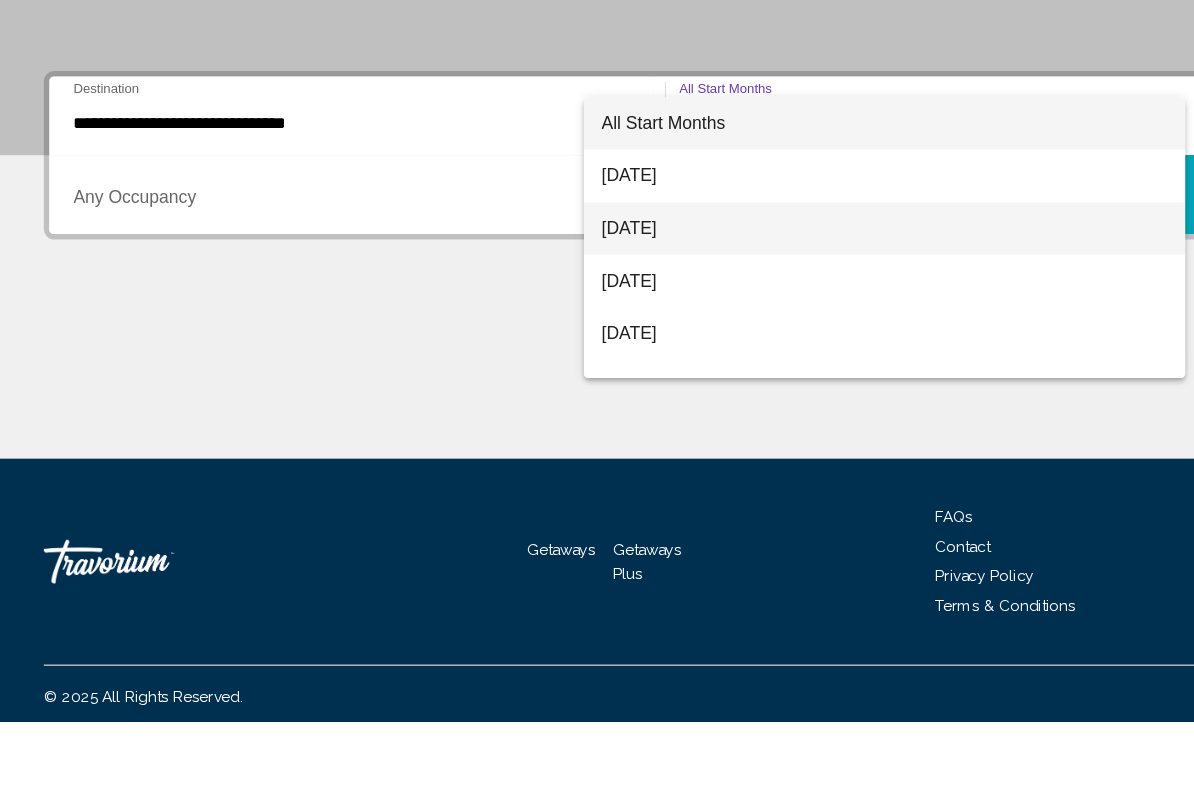 click on "[DATE]" at bounding box center (807, 335) 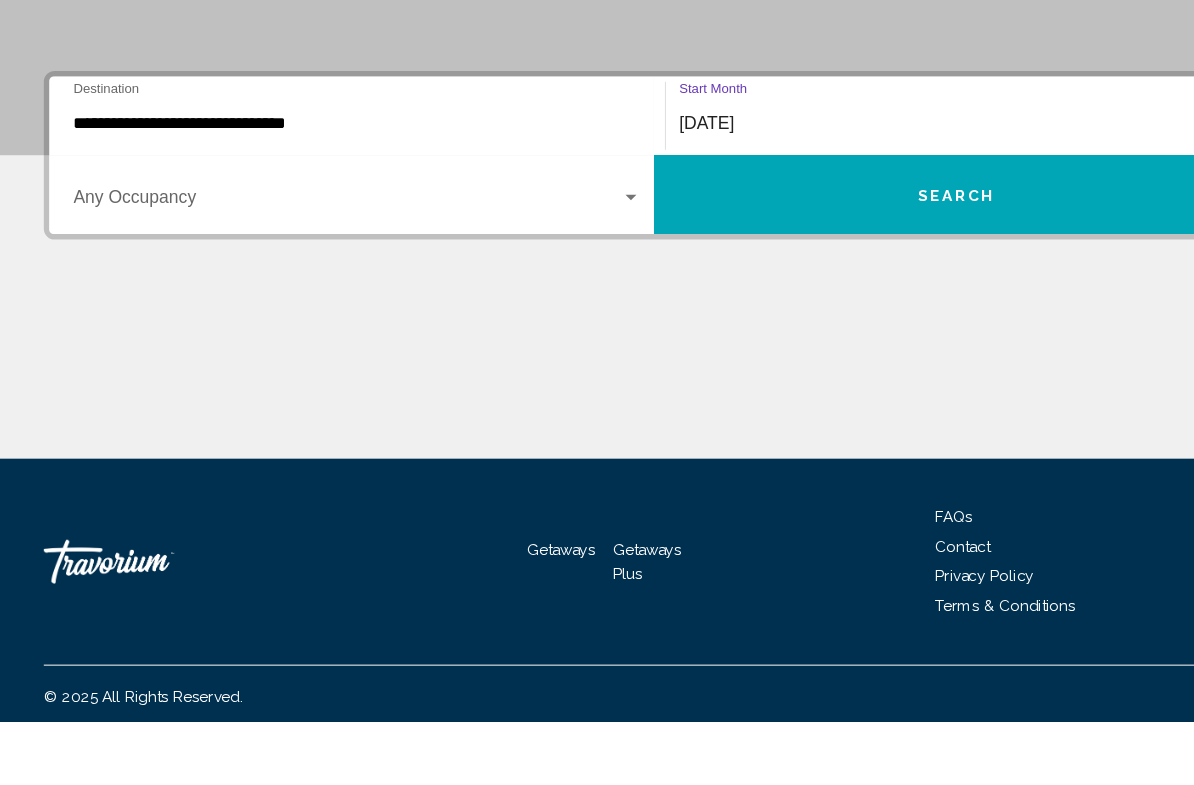 click on "Search" at bounding box center [873, 304] 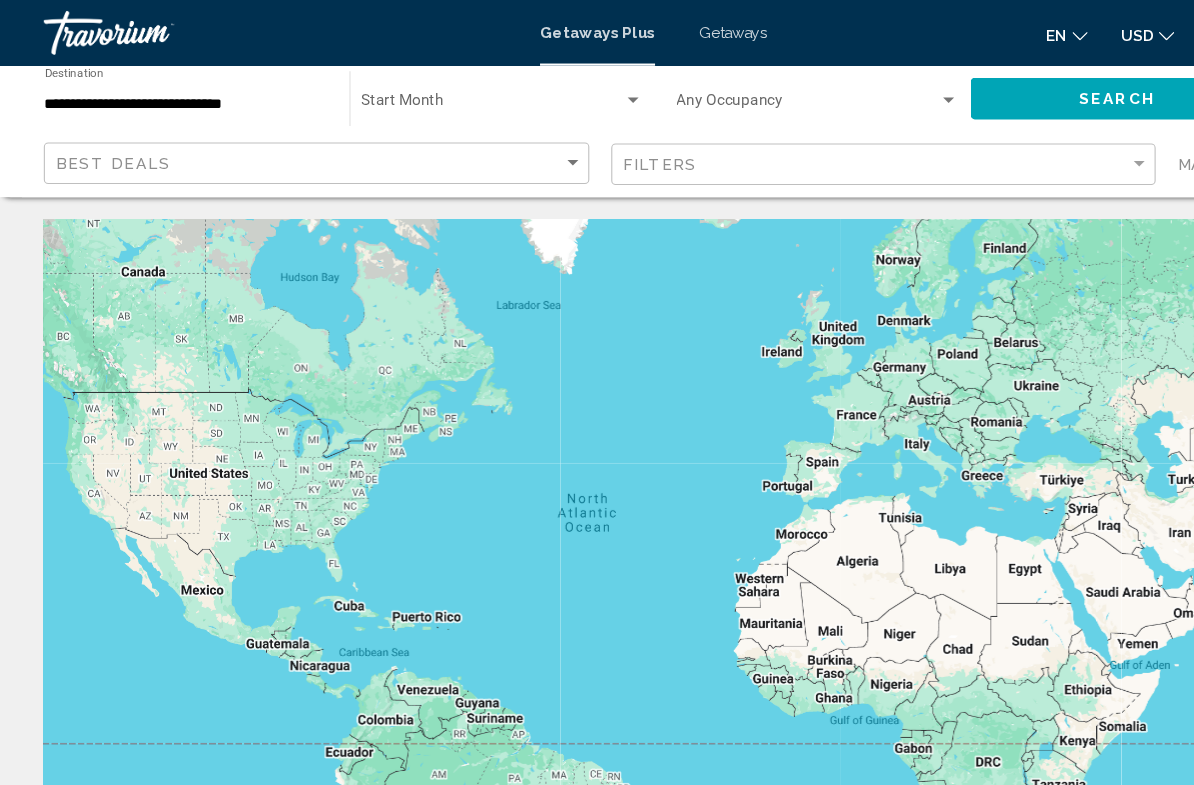 click on "Getaways" at bounding box center [669, 30] 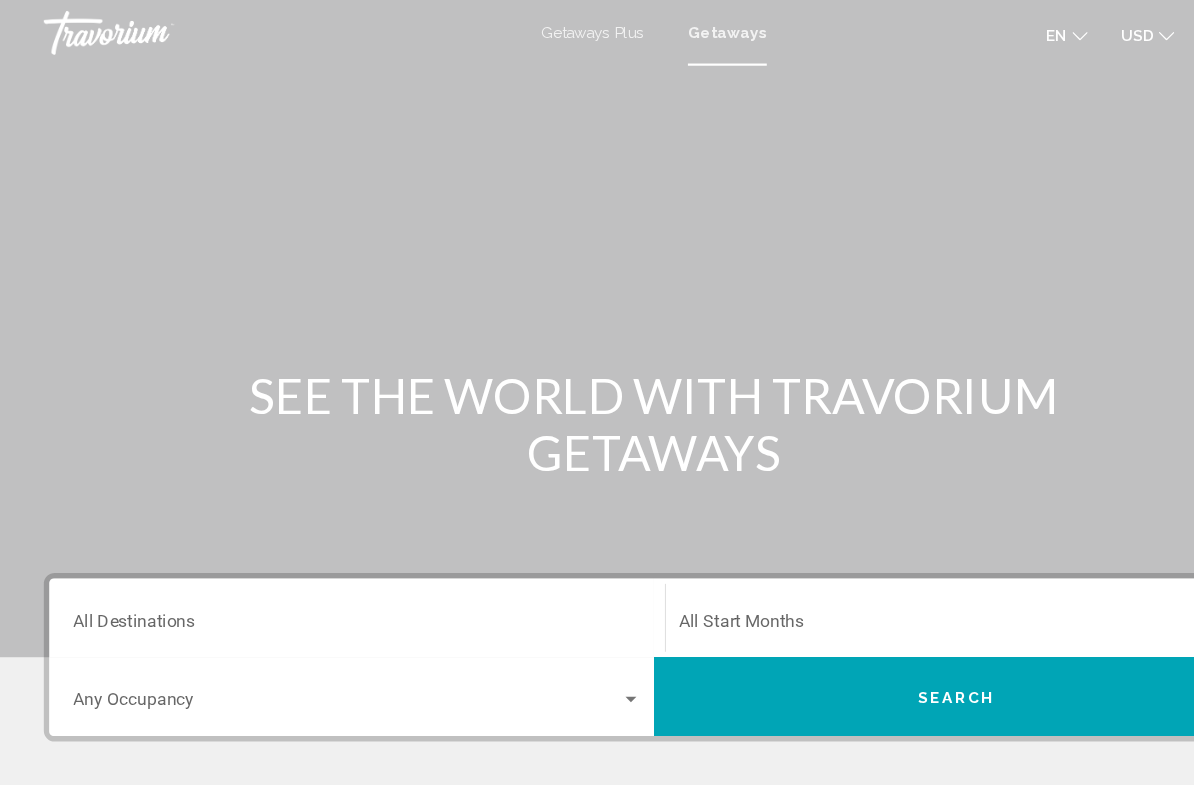 click on "Destination All Destinations" at bounding box center [326, 564] 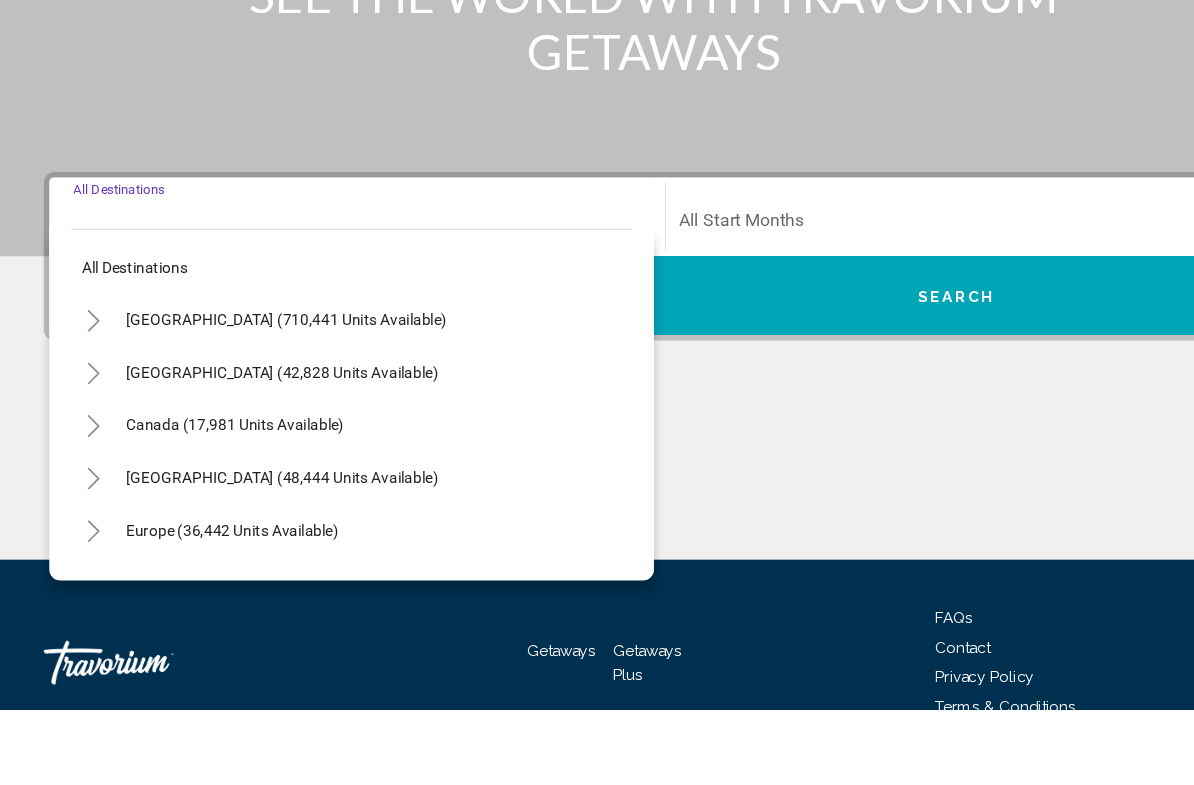 scroll, scrollTop: 321, scrollLeft: 0, axis: vertical 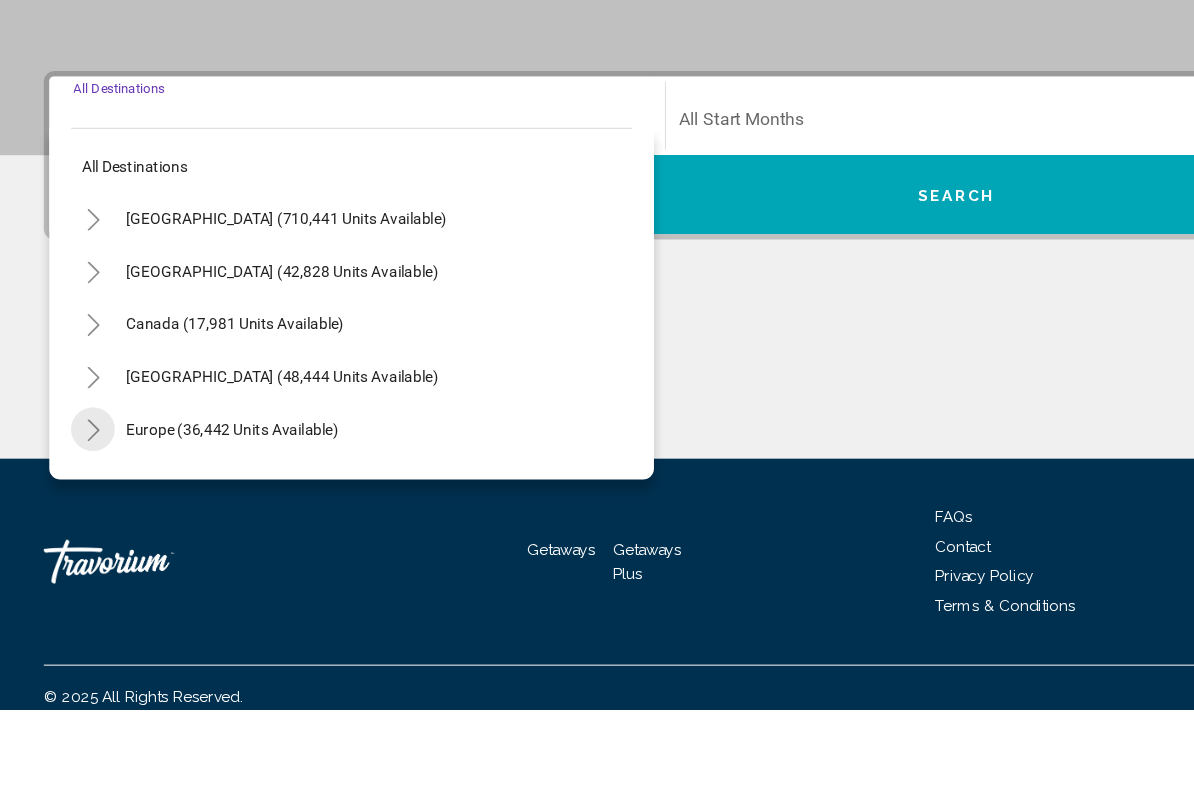 click 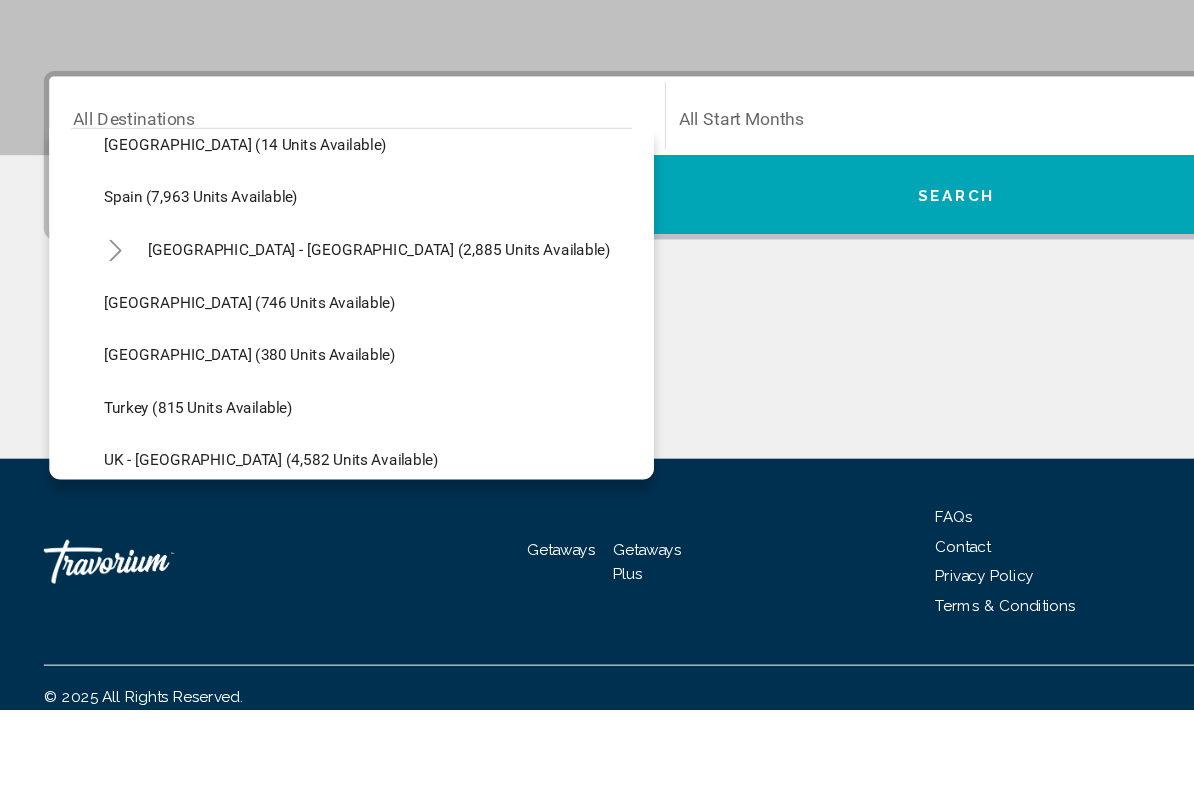 scroll, scrollTop: 953, scrollLeft: 0, axis: vertical 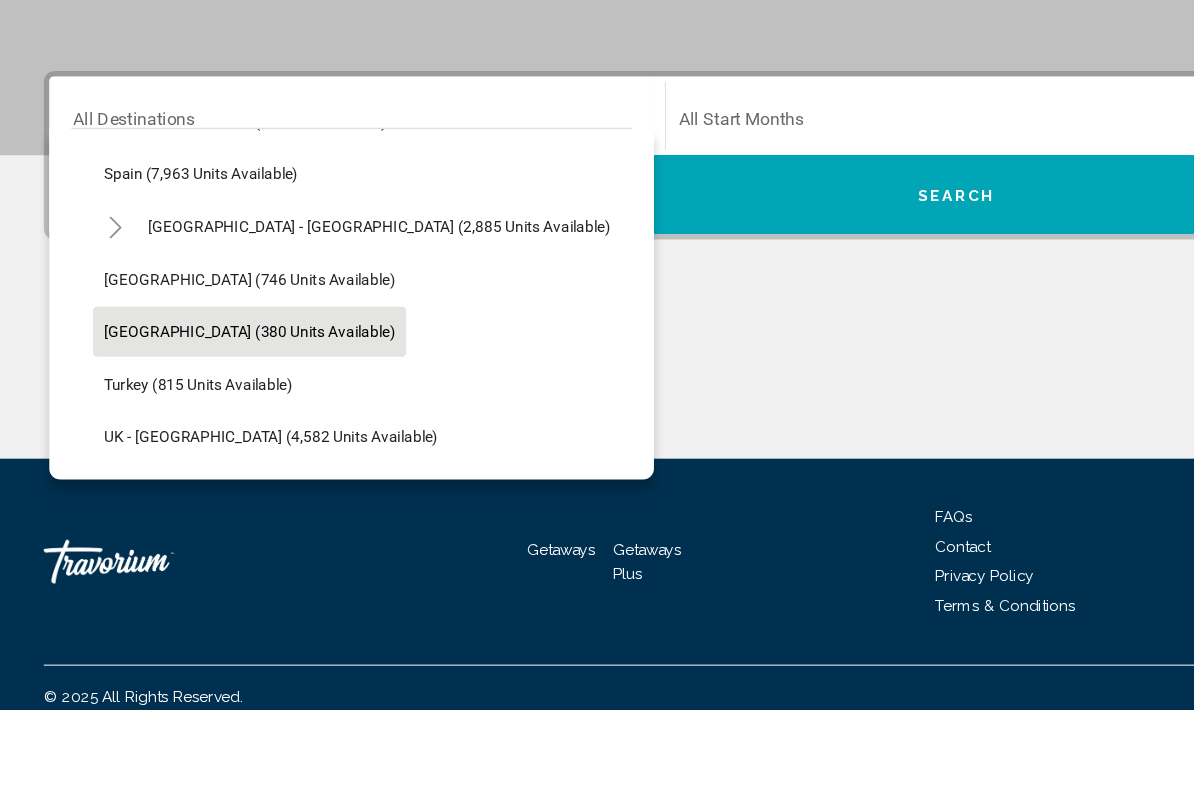 click on "[GEOGRAPHIC_DATA] (380 units available)" 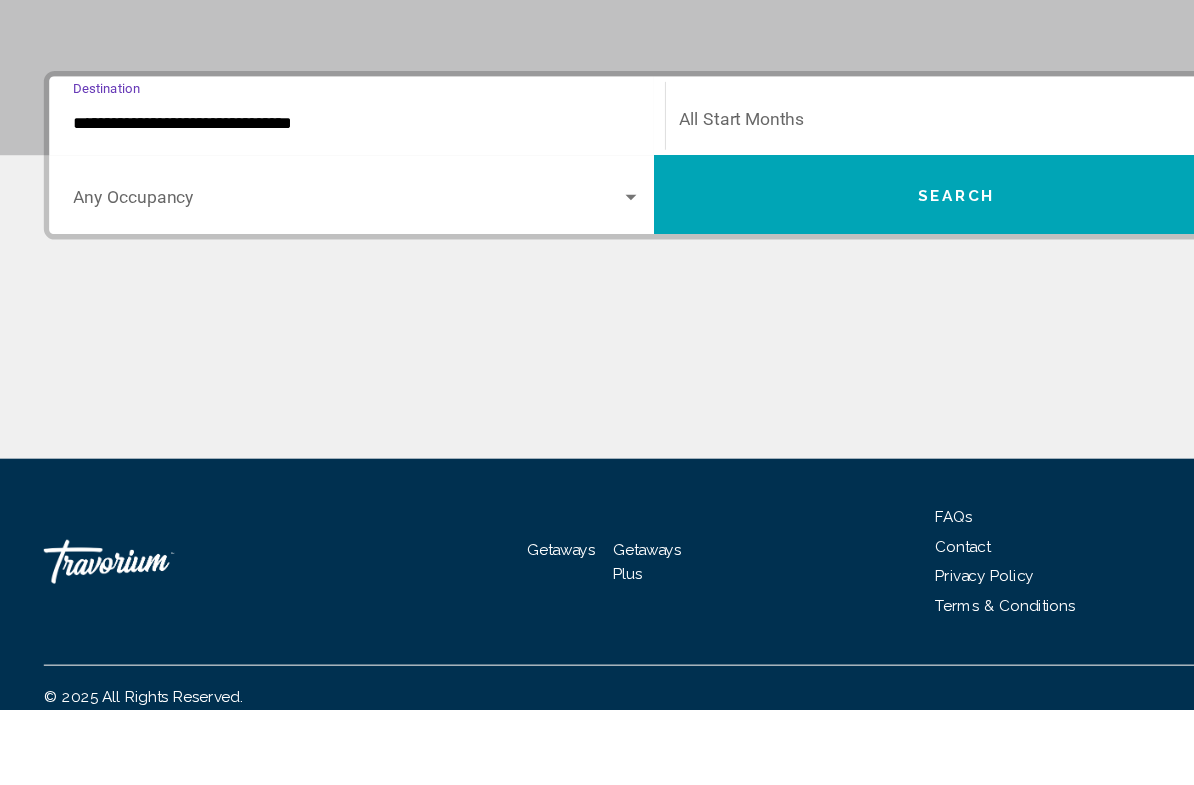 click at bounding box center (869, 250) 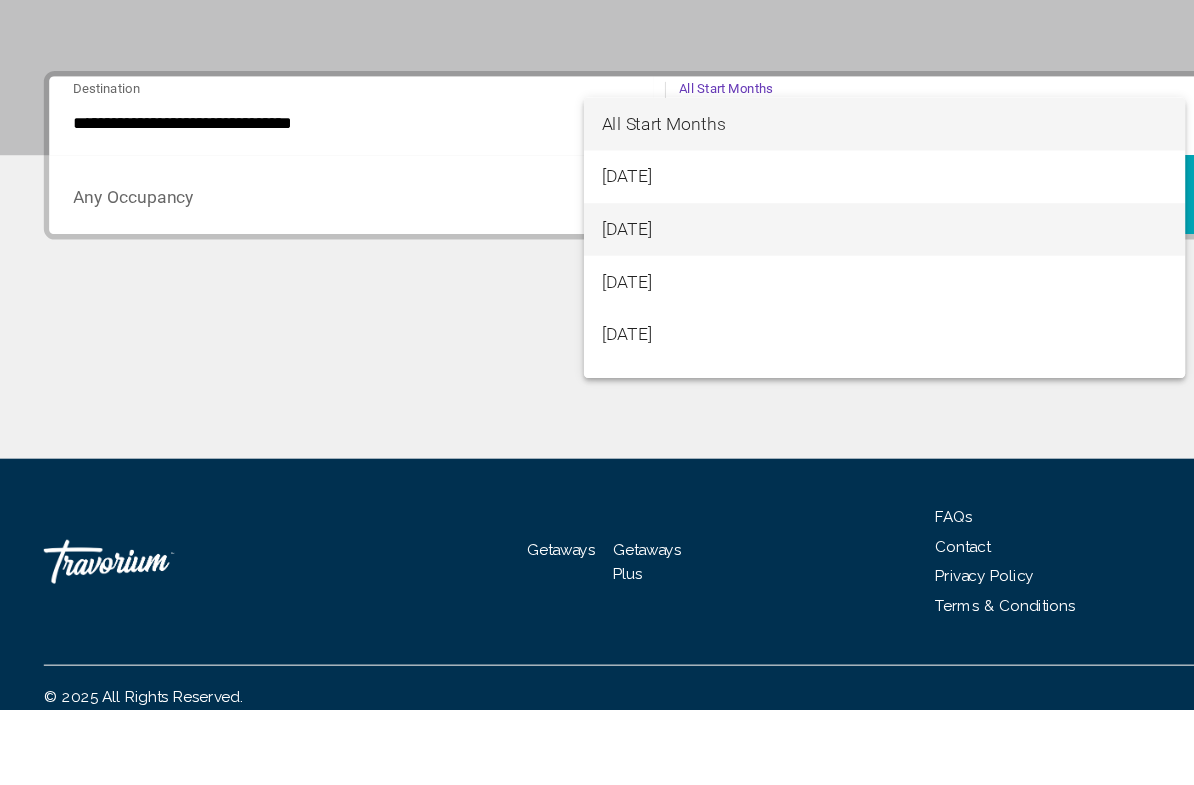 click on "[DATE]" at bounding box center [807, 346] 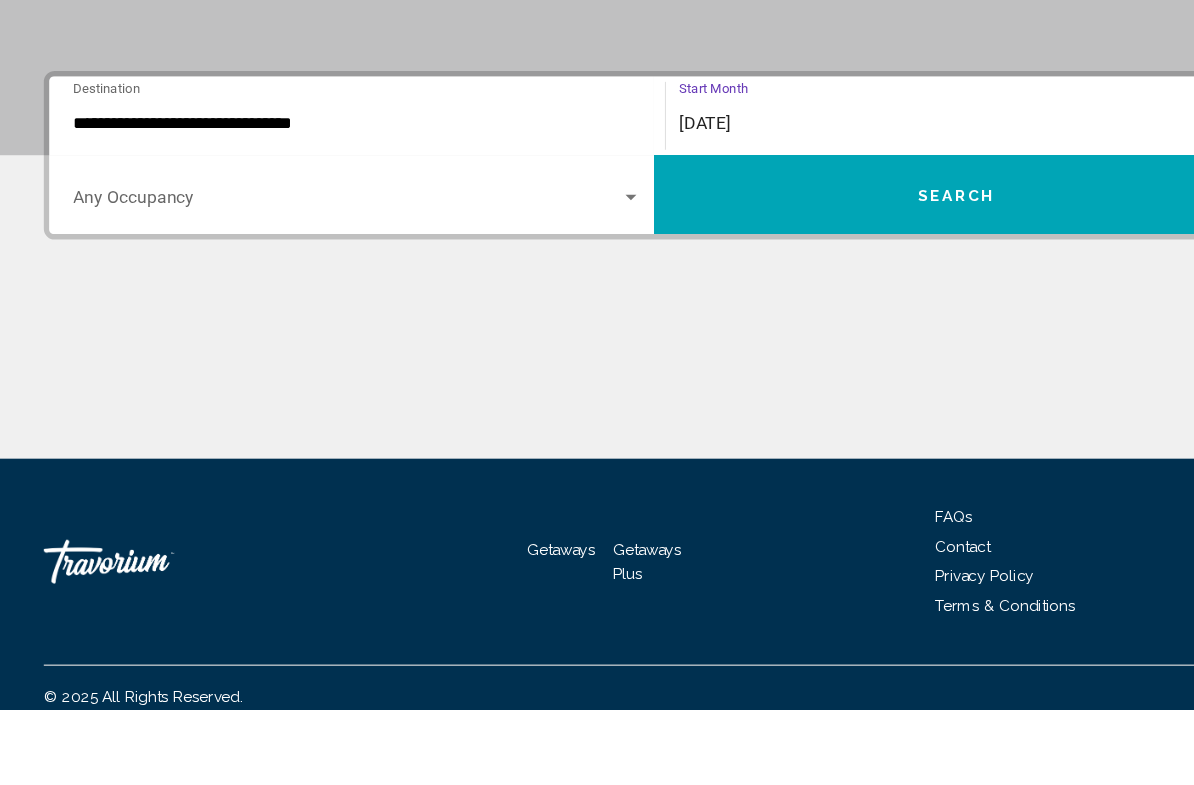 click on "Search" at bounding box center [873, 315] 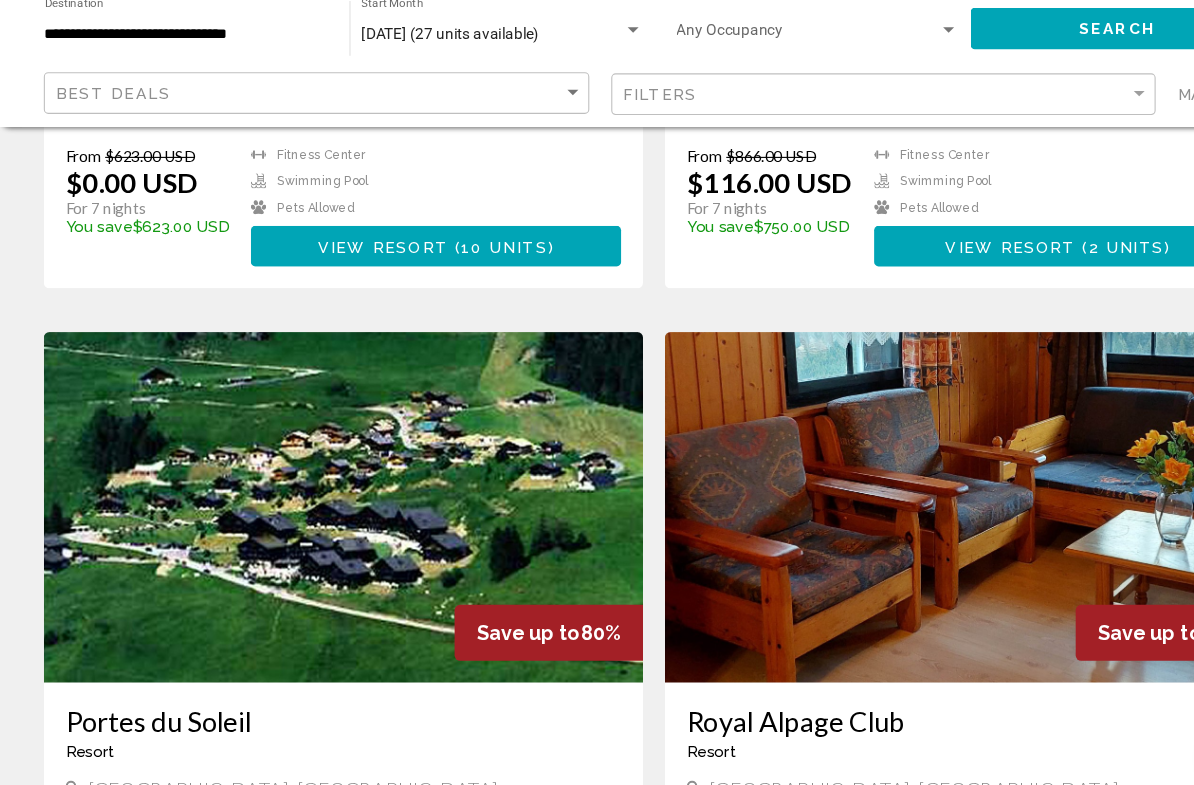 scroll, scrollTop: 554, scrollLeft: 0, axis: vertical 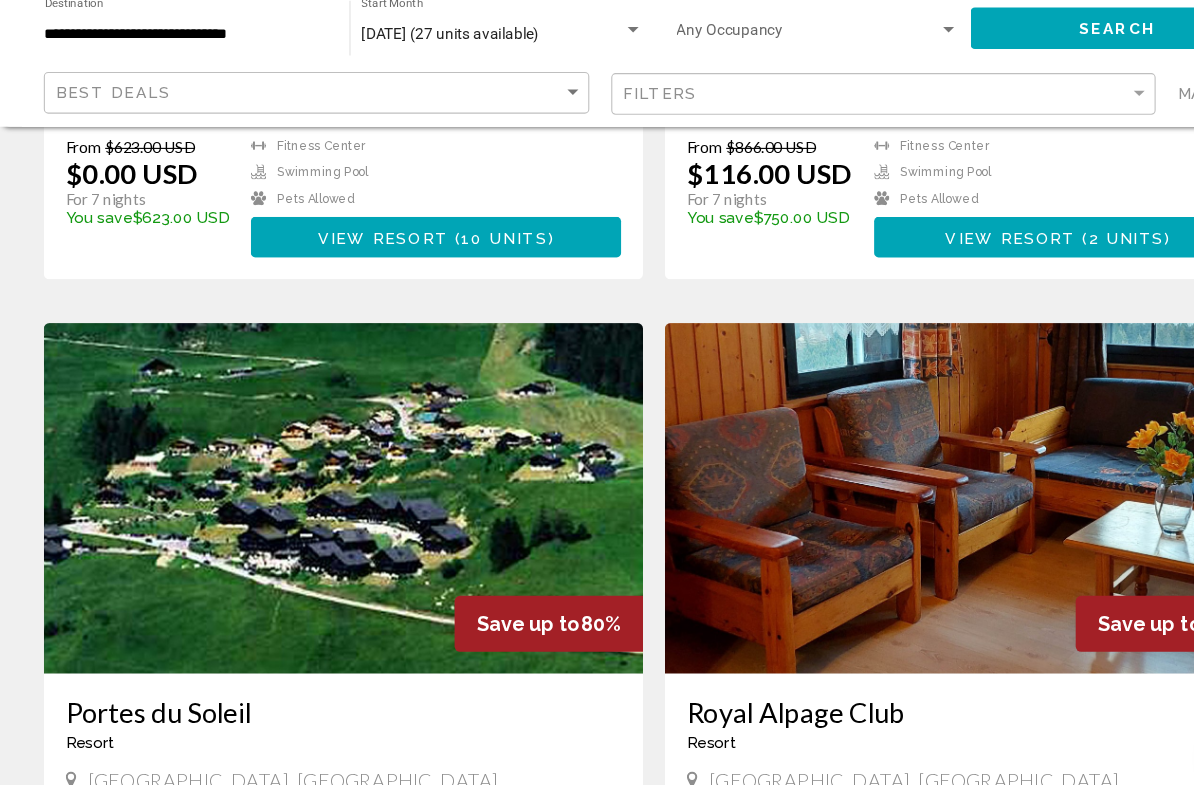 click at bounding box center (880, 519) 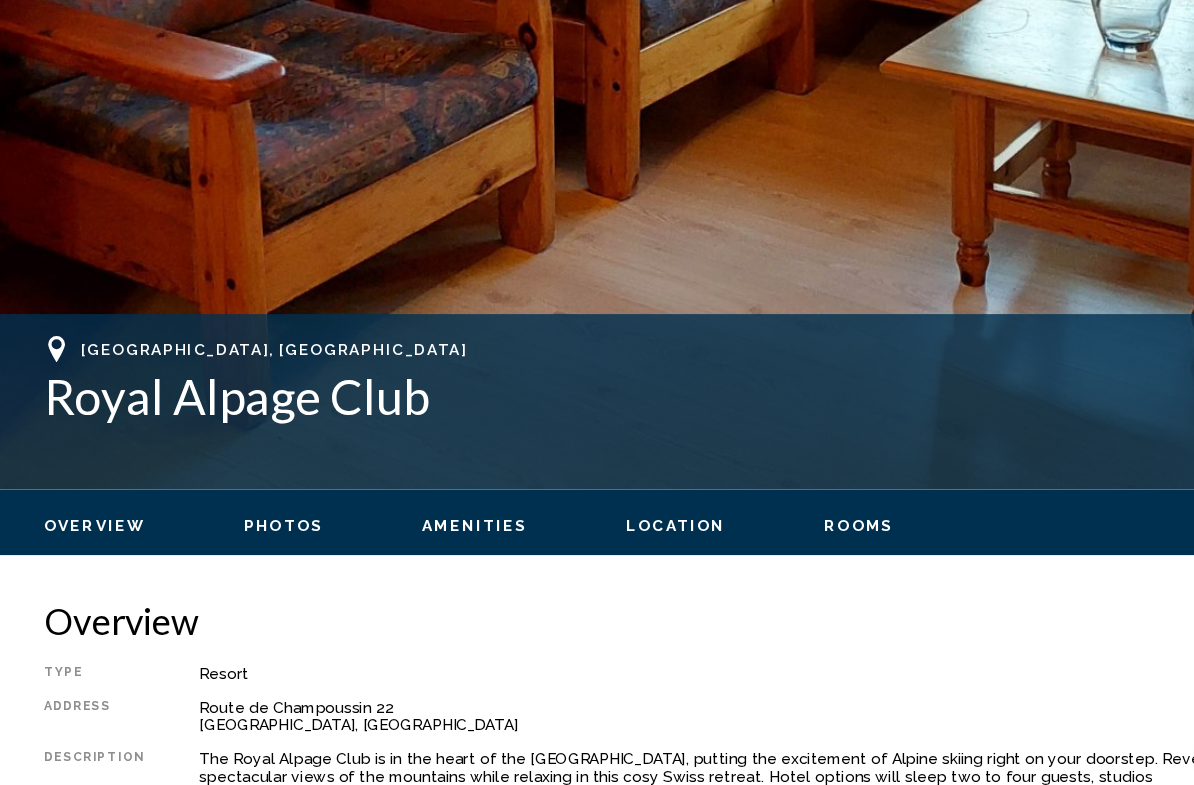scroll, scrollTop: 501, scrollLeft: 0, axis: vertical 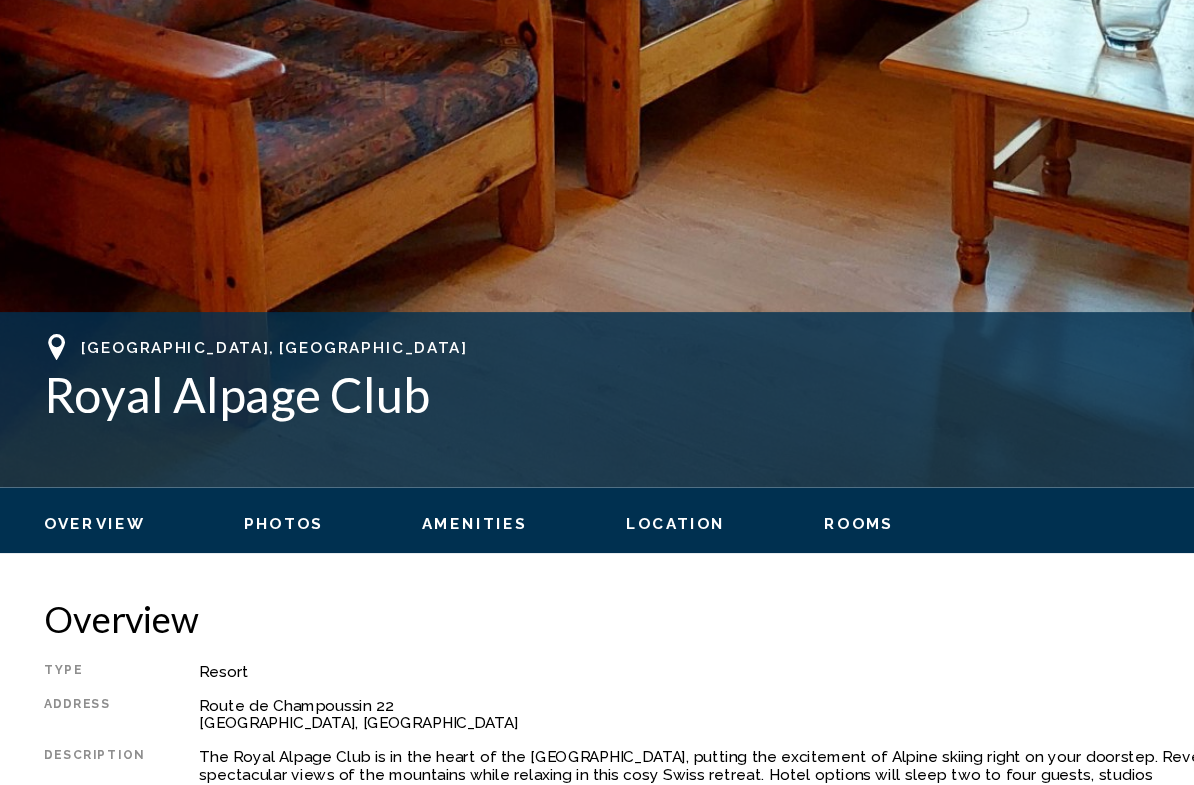 click on "Photos" at bounding box center [259, 542] 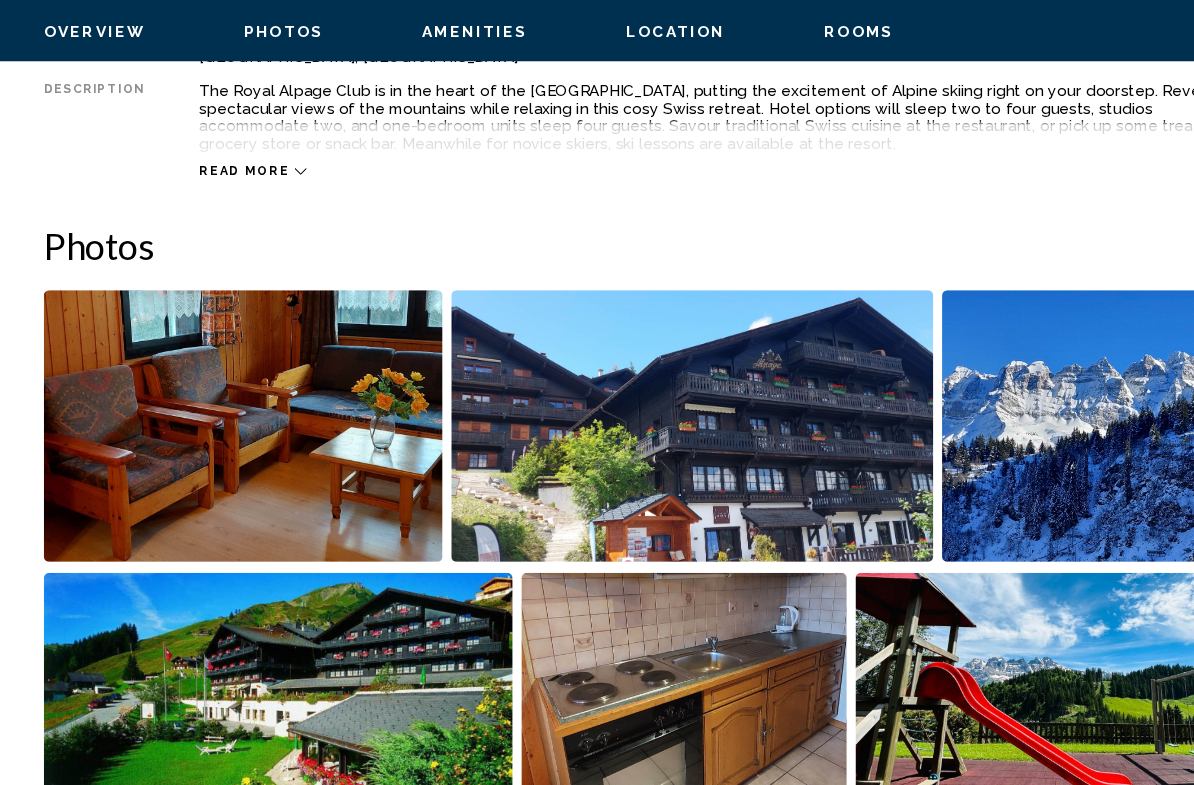 scroll, scrollTop: 1193, scrollLeft: 0, axis: vertical 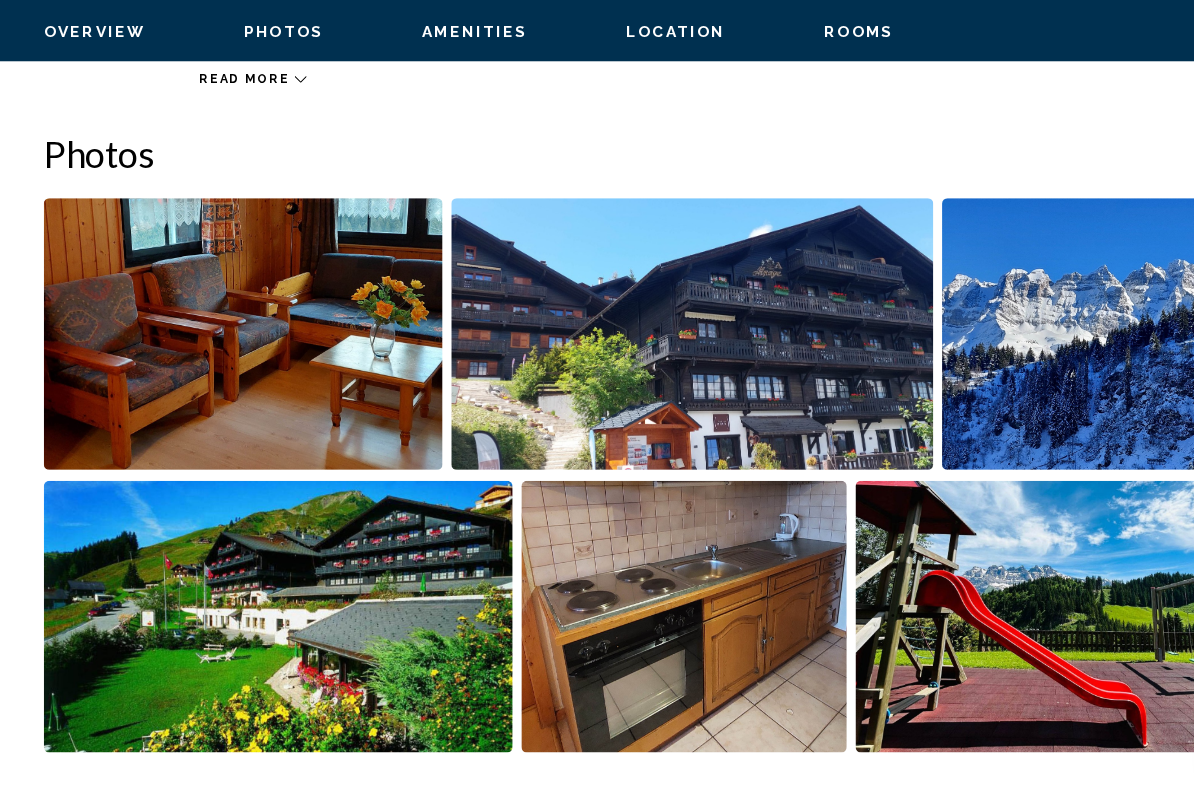 click at bounding box center (631, 369) 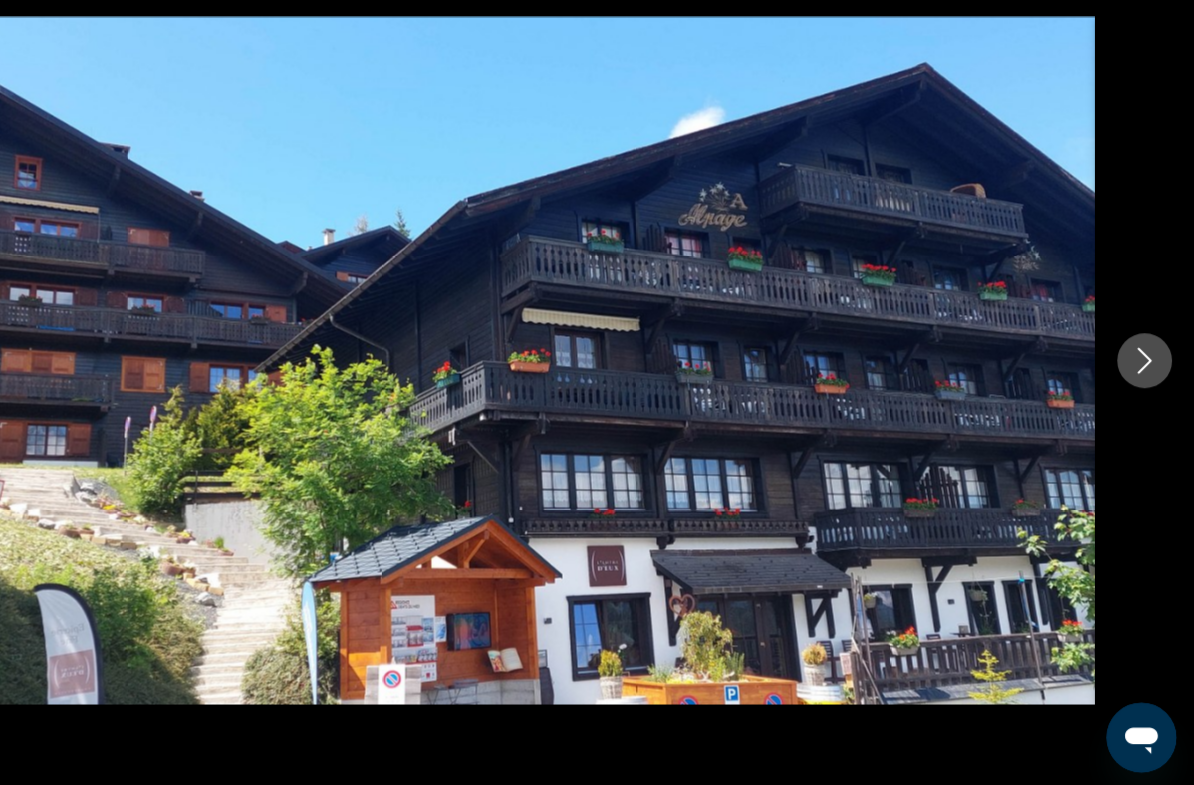 click at bounding box center [1149, 393] 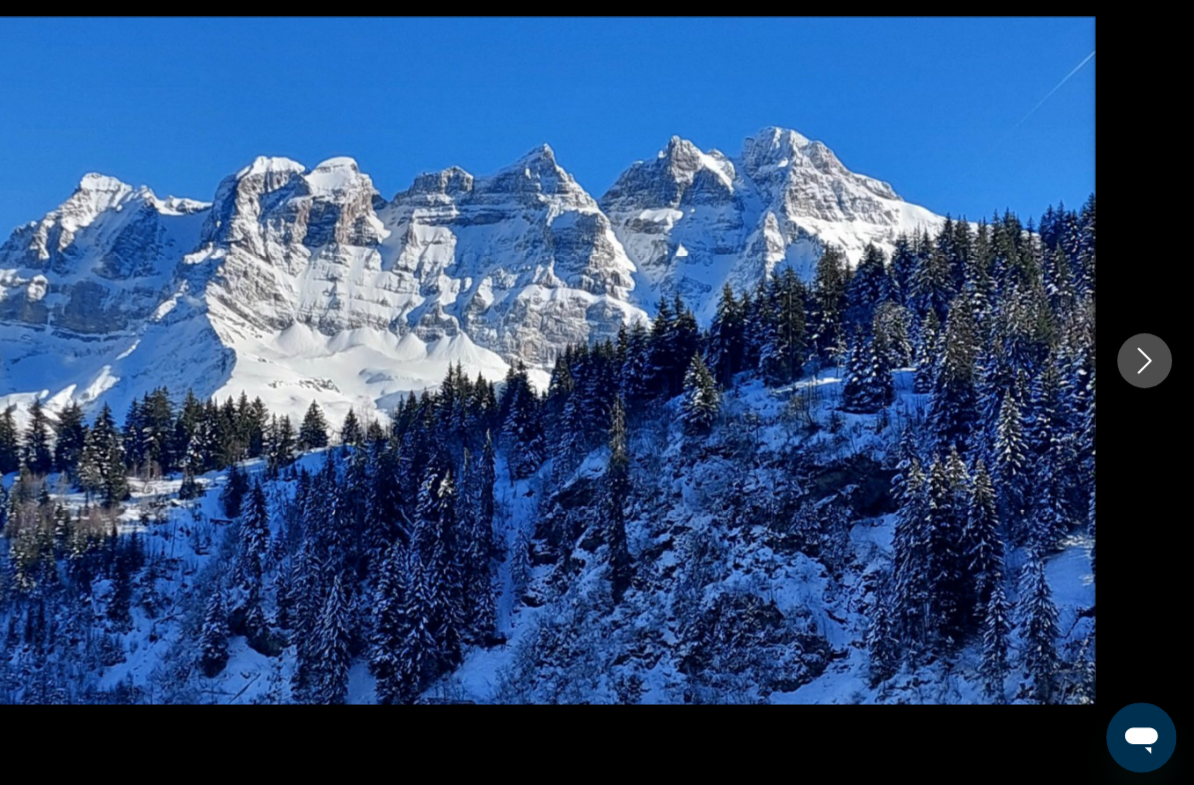 click 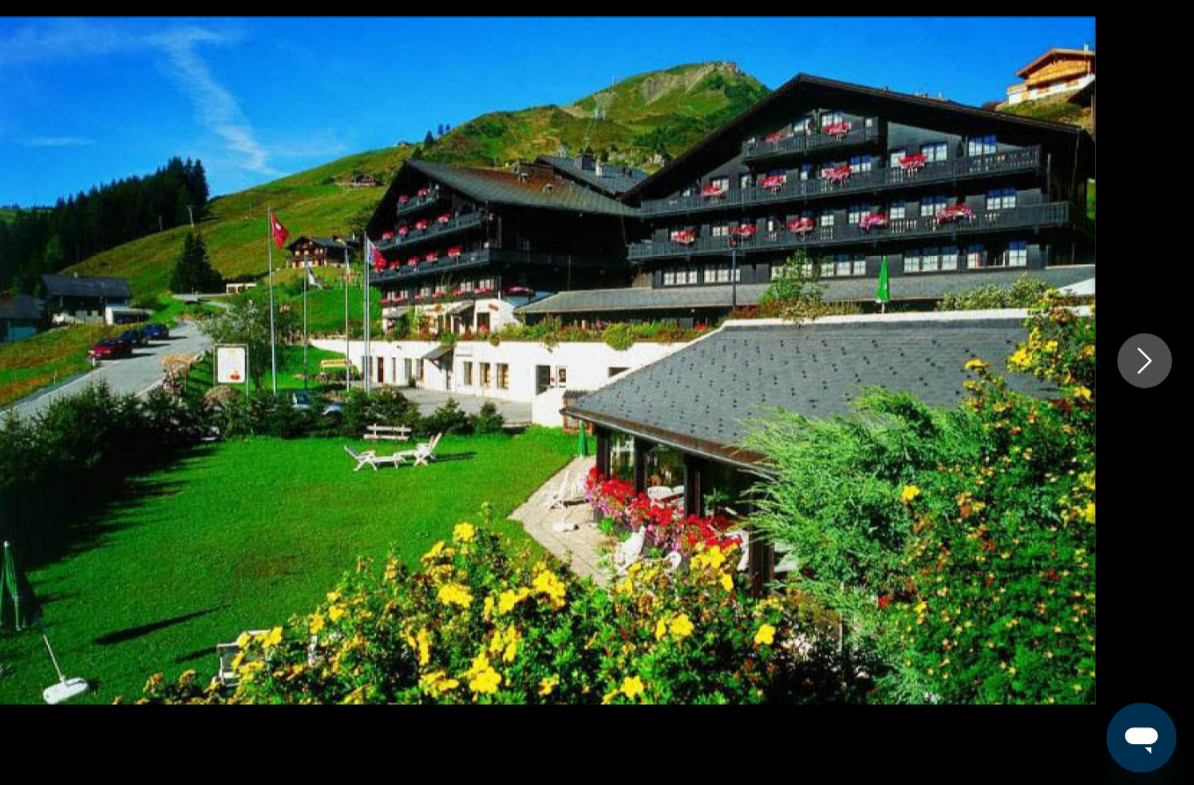 click 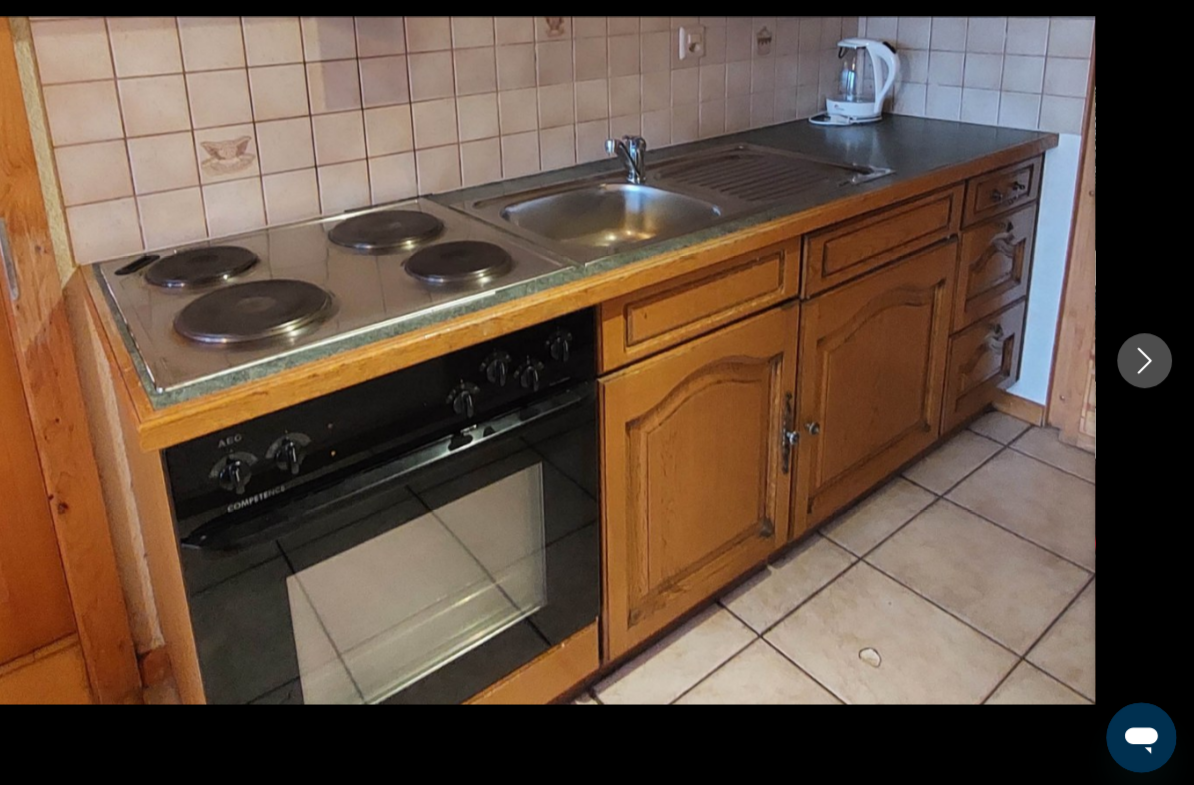 click 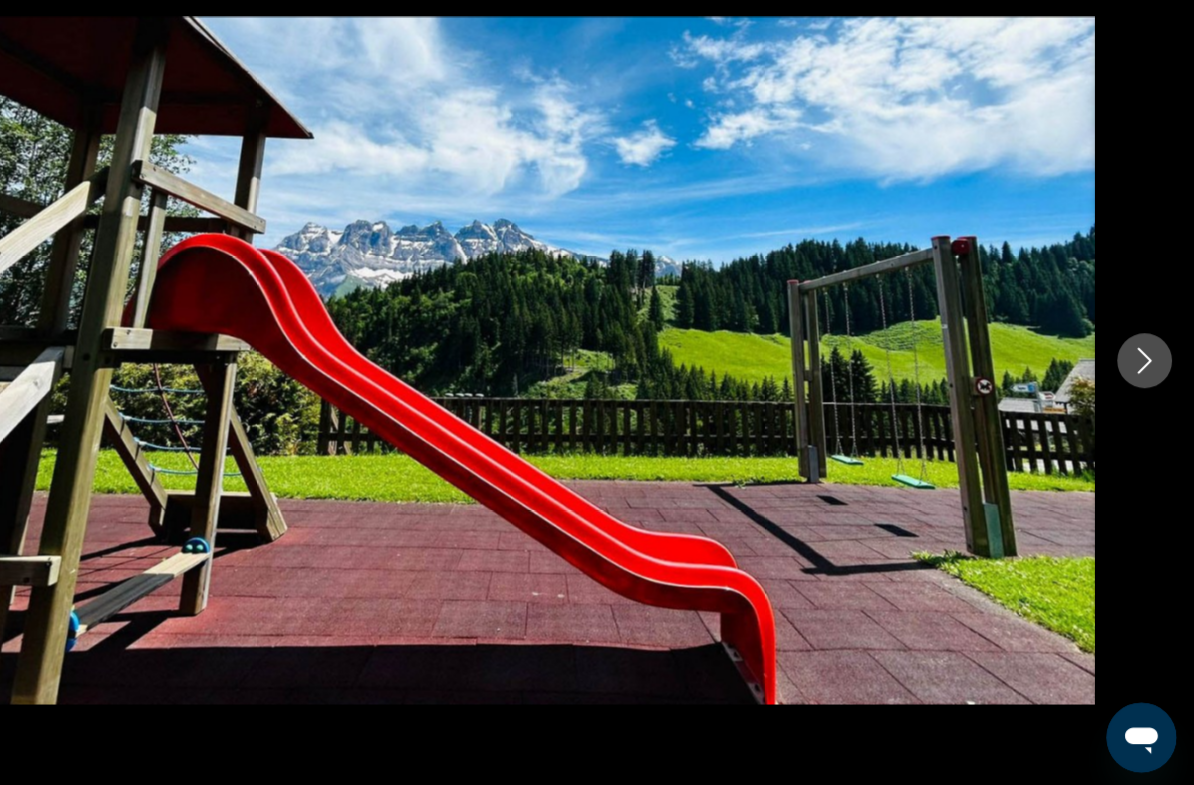 click 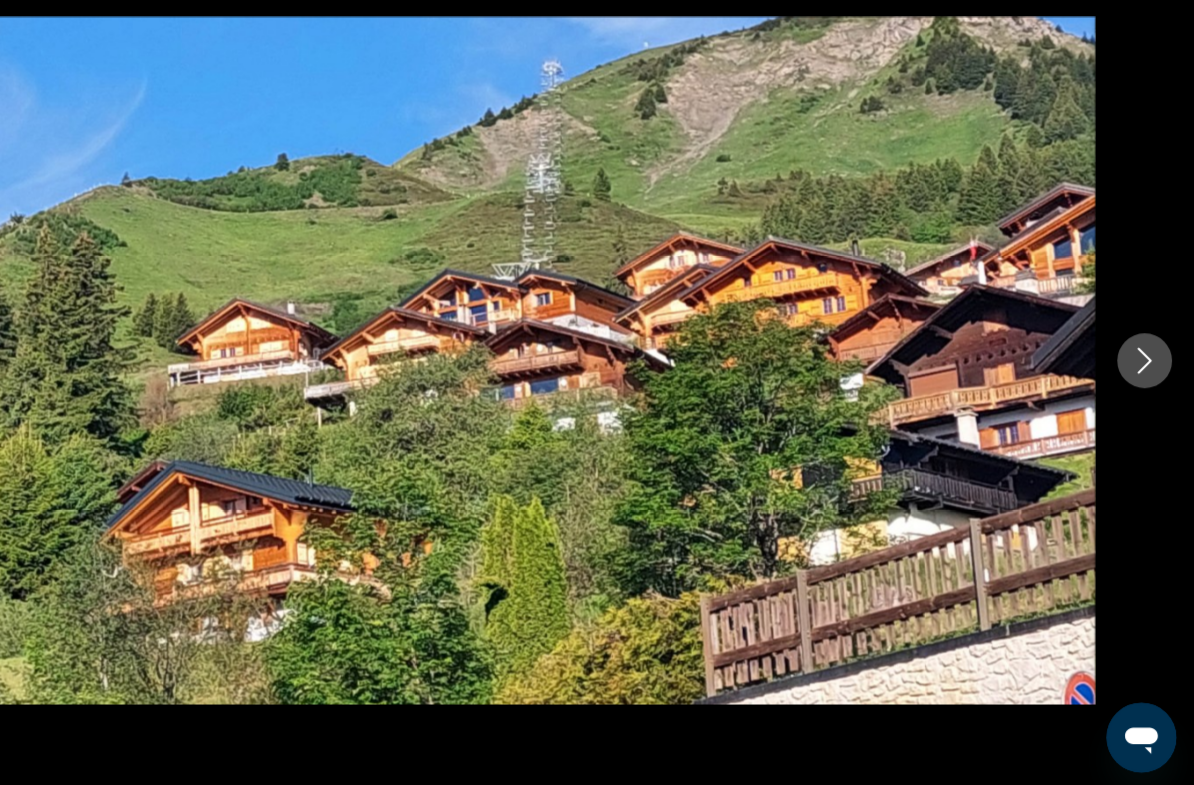 click 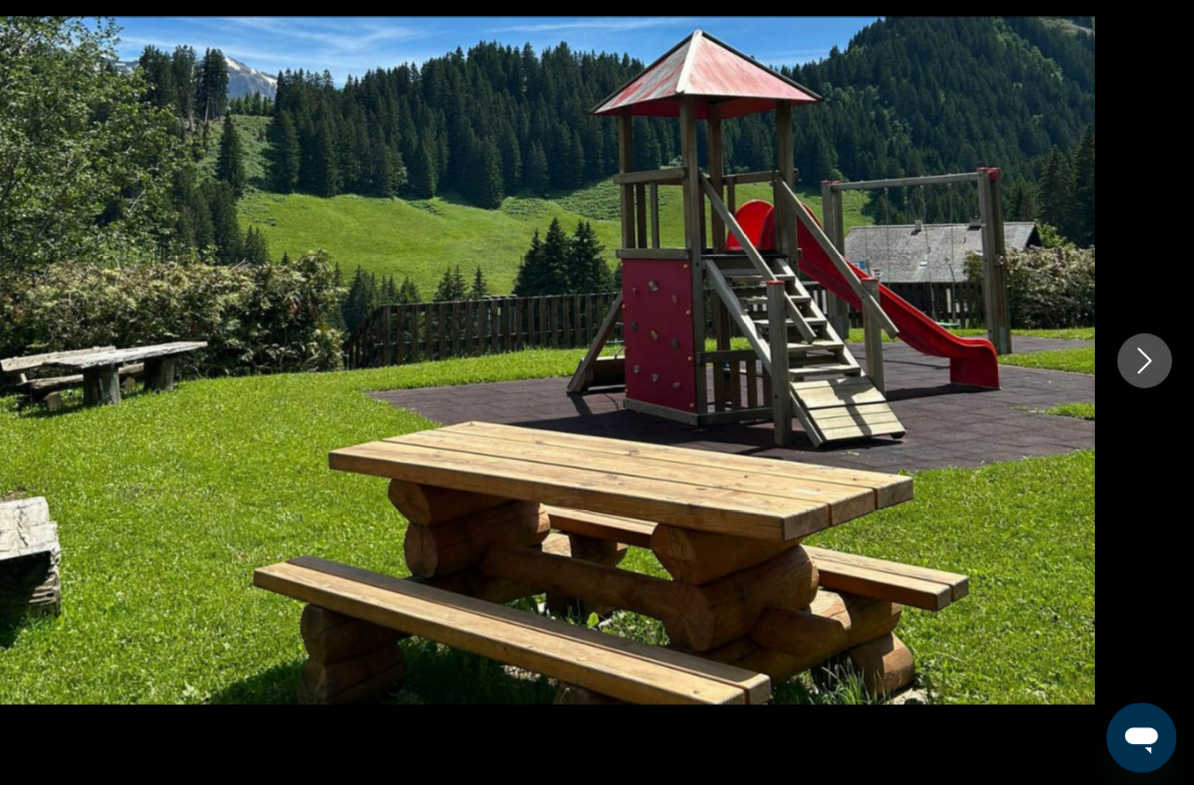 click 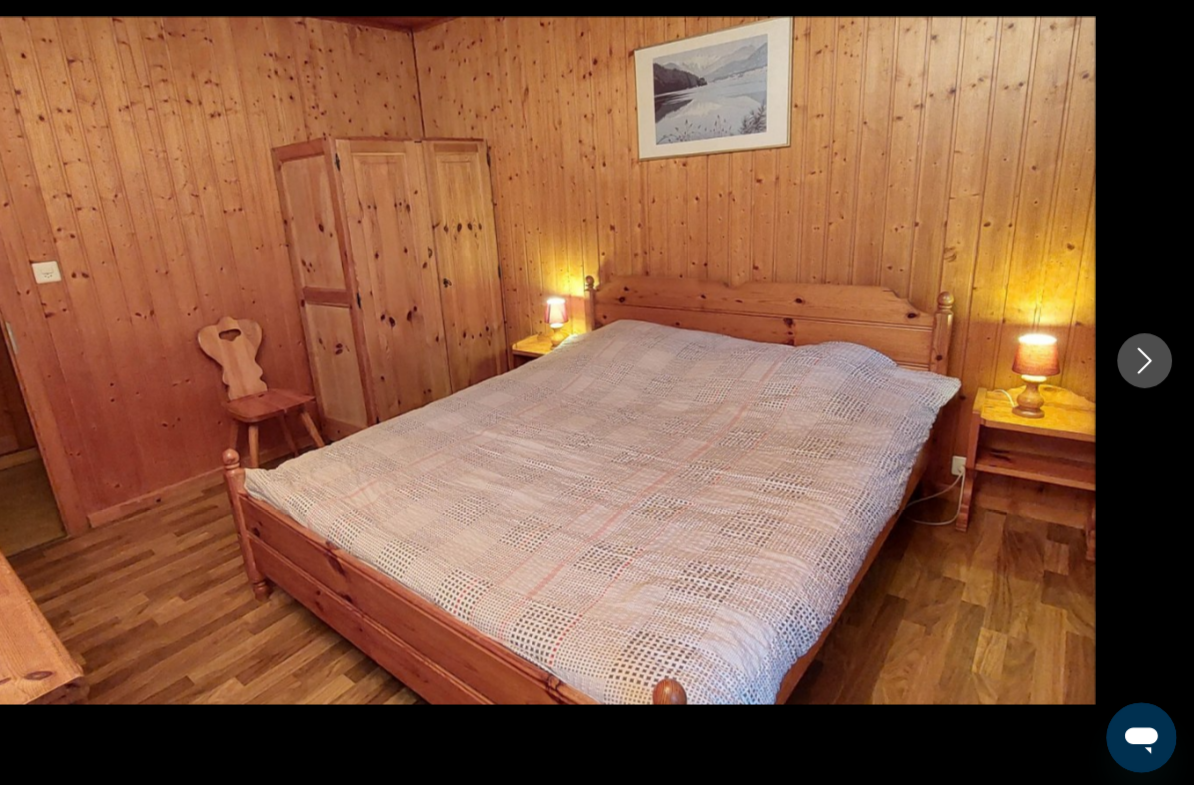 click 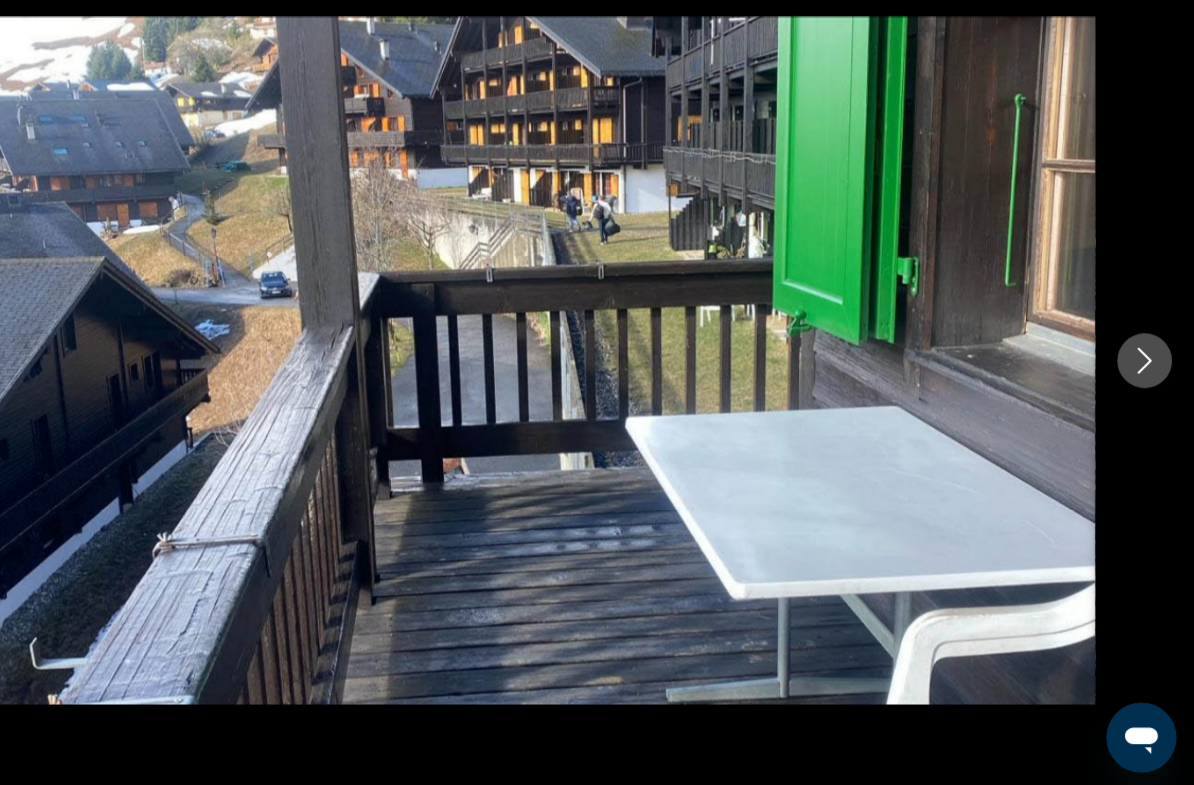 click 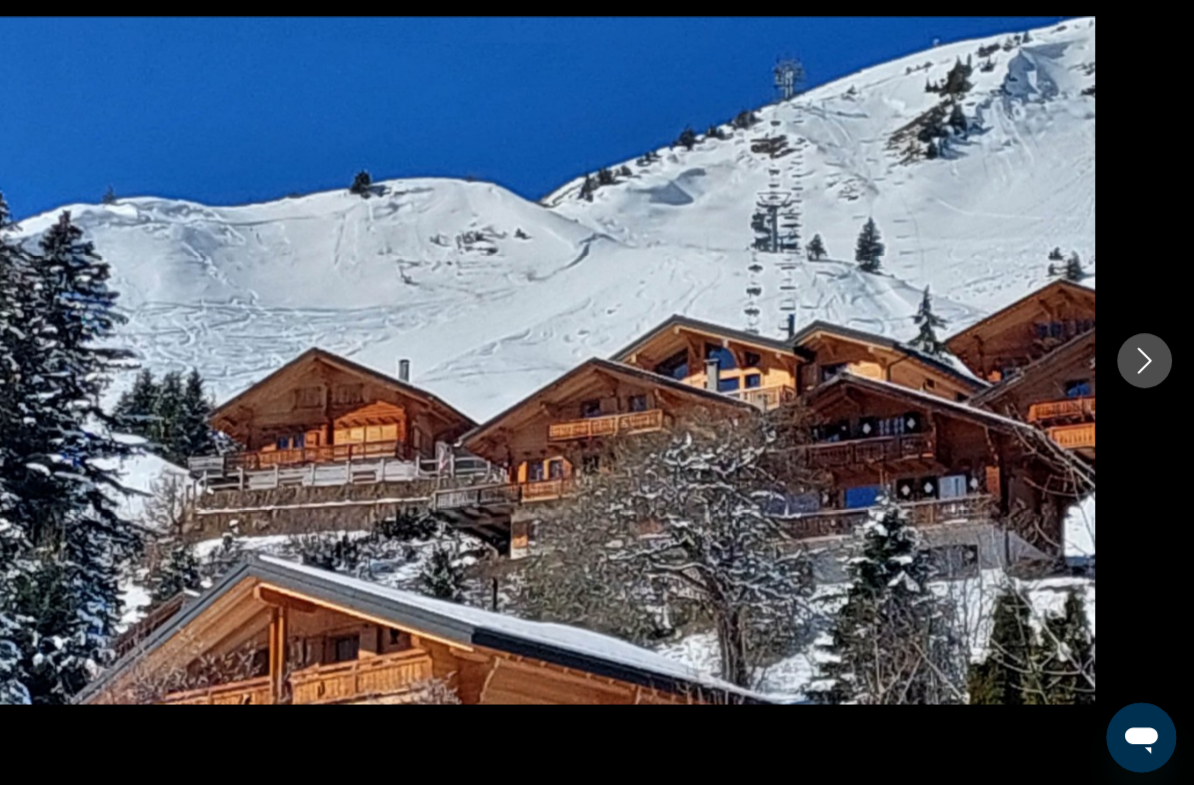 click 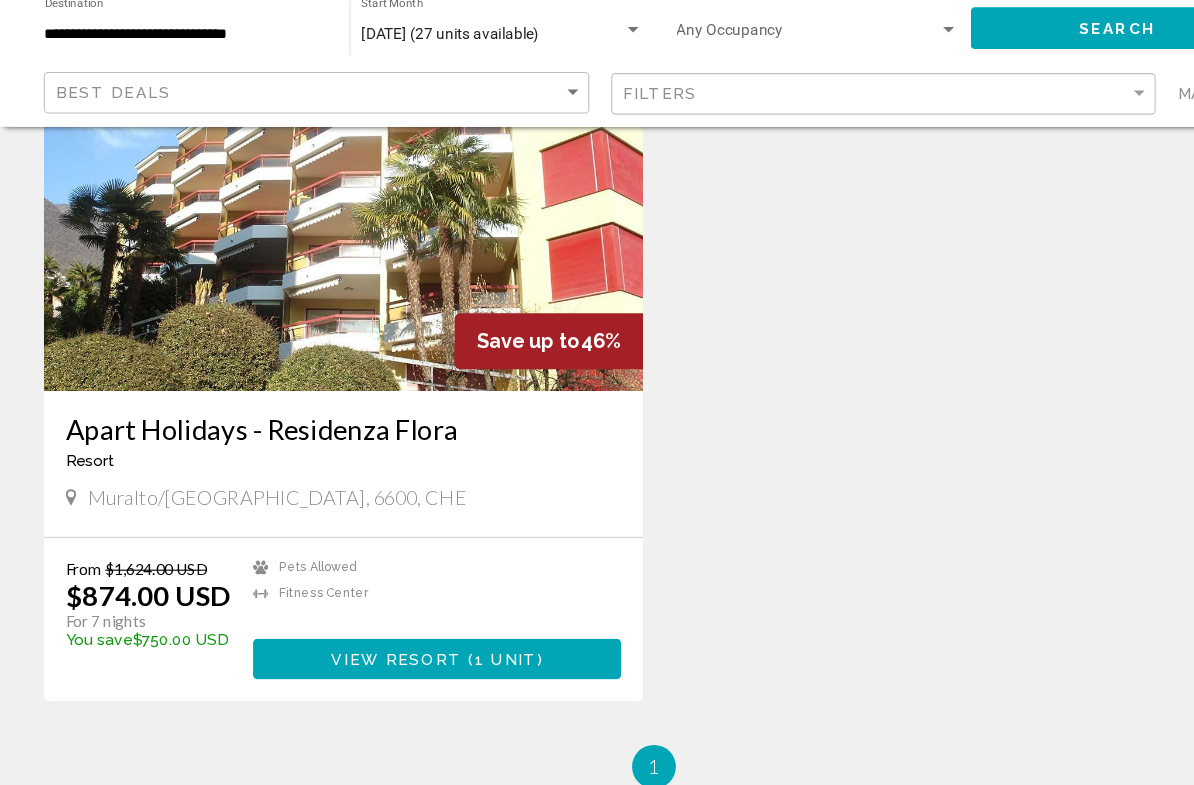 scroll, scrollTop: 1457, scrollLeft: 0, axis: vertical 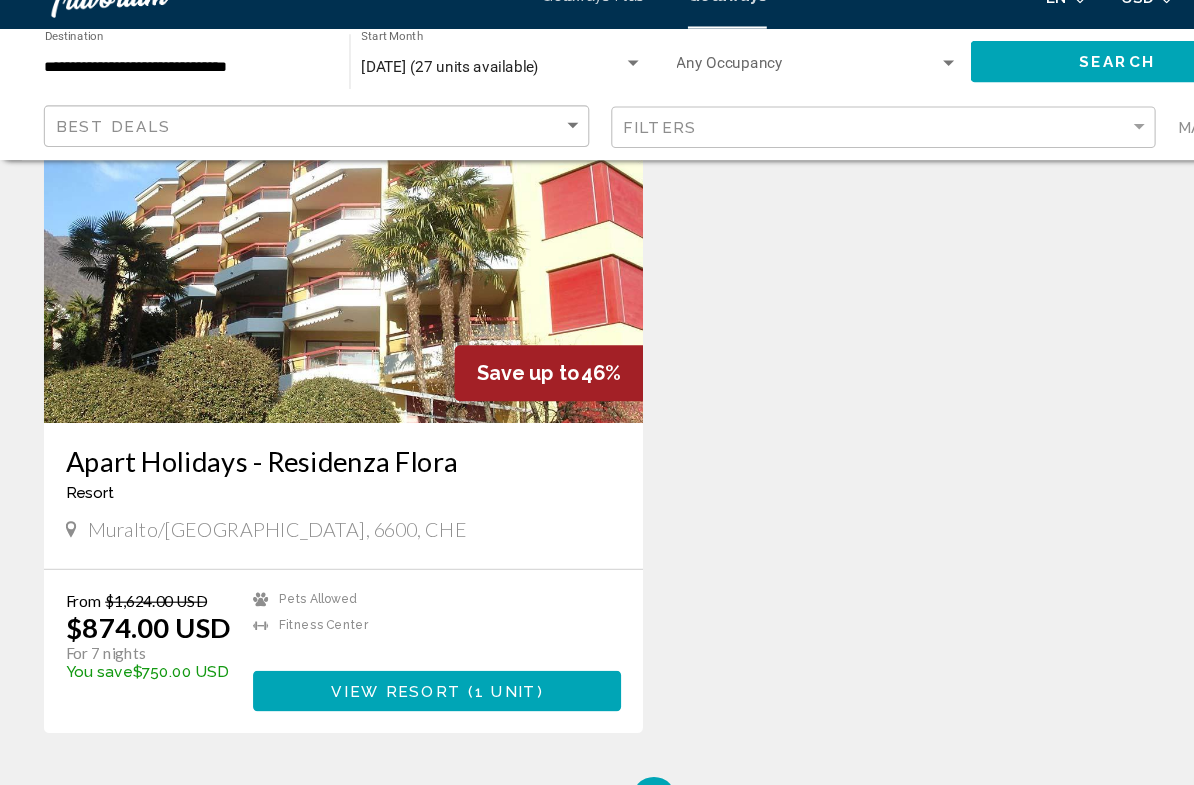 click at bounding box center (313, 260) 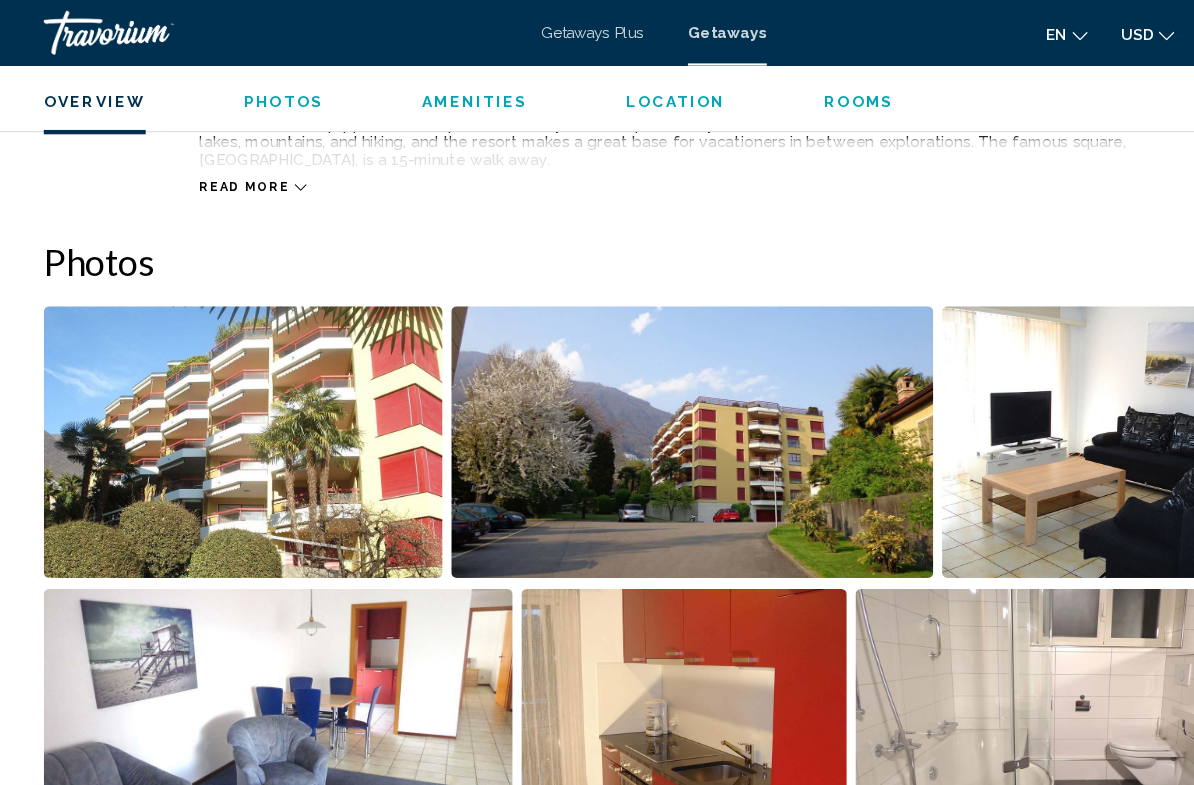 scroll, scrollTop: 1157, scrollLeft: 0, axis: vertical 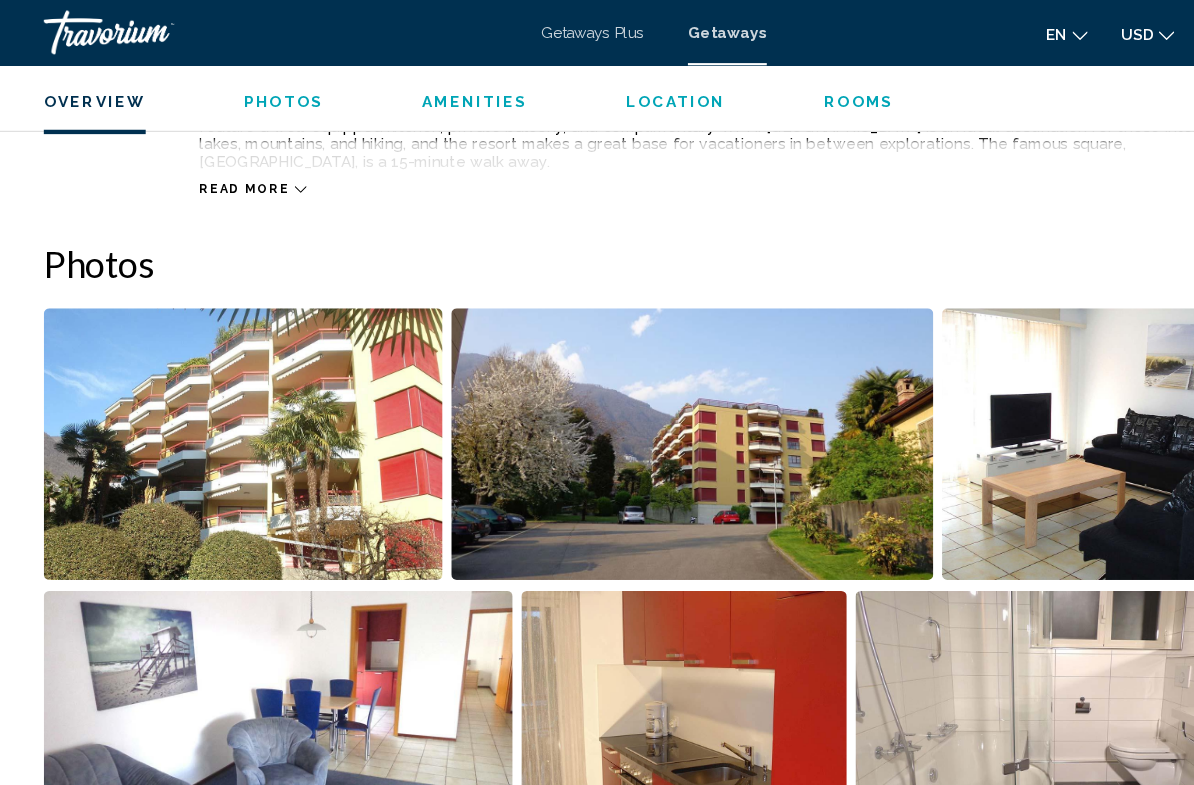 click at bounding box center [631, 406] 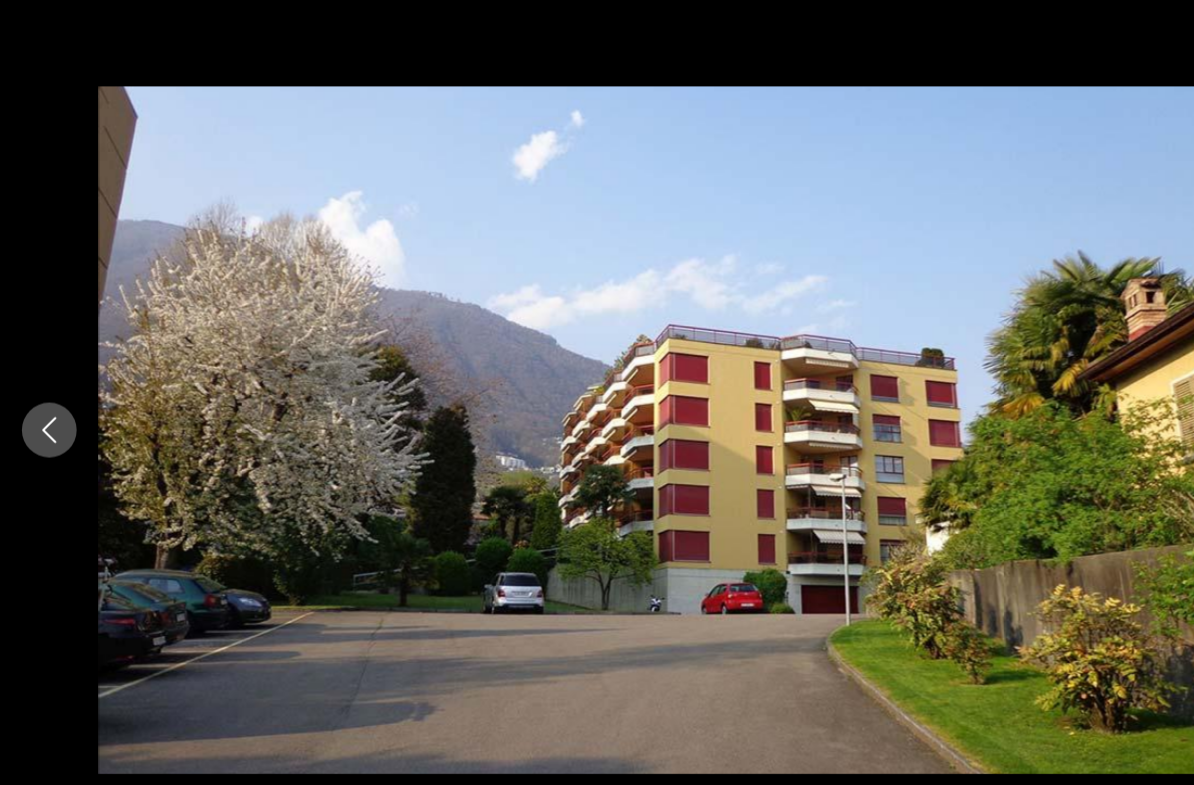 click at bounding box center [597, 393] 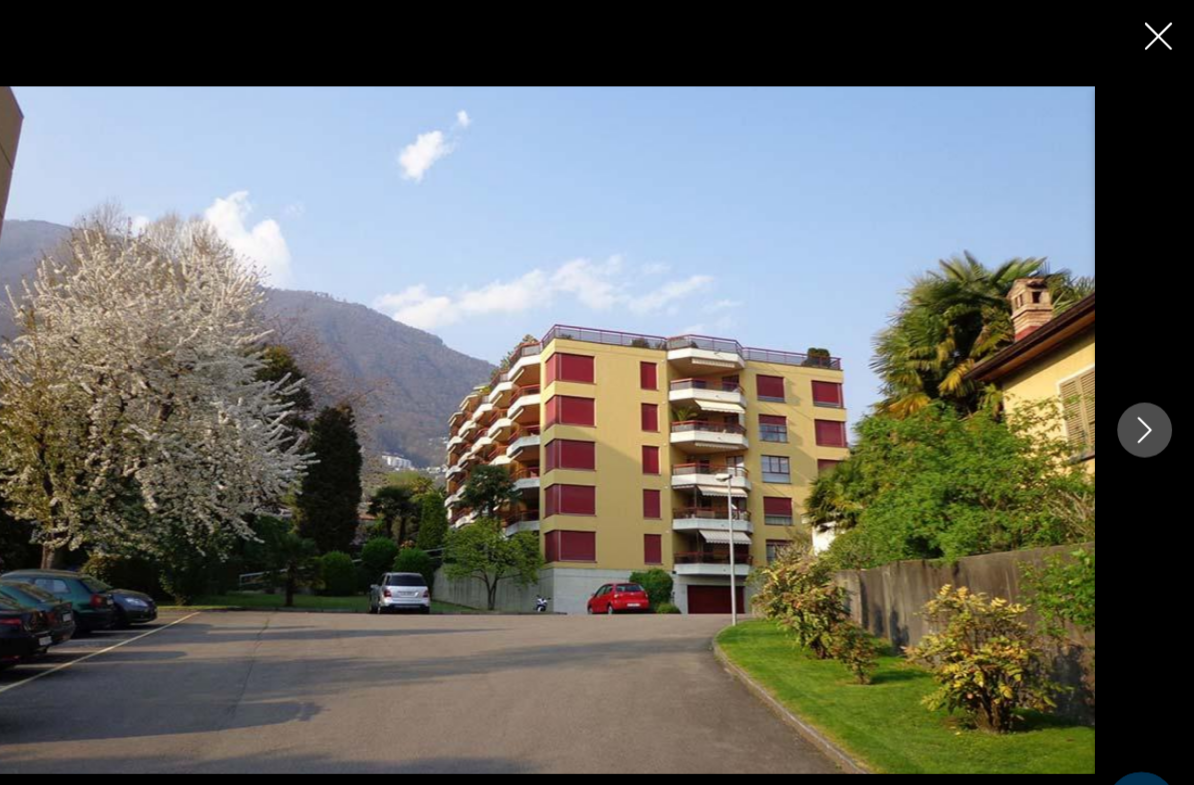 click 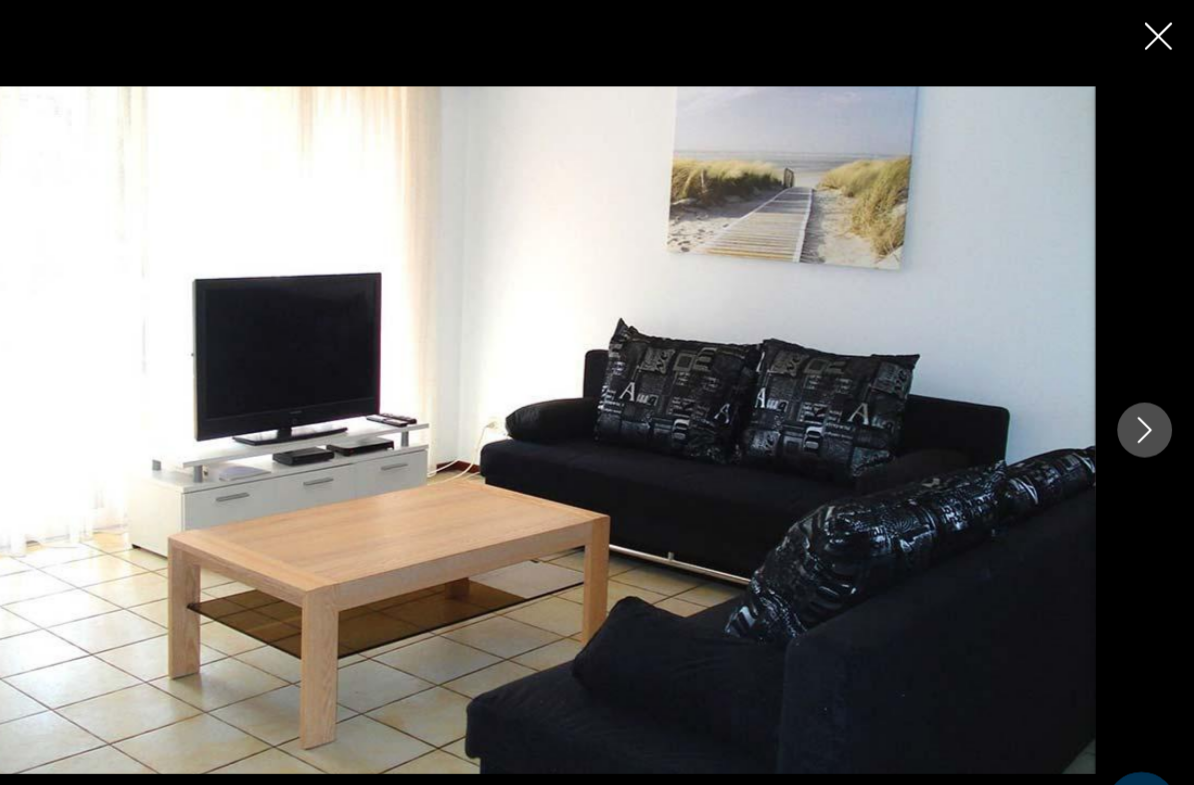 click 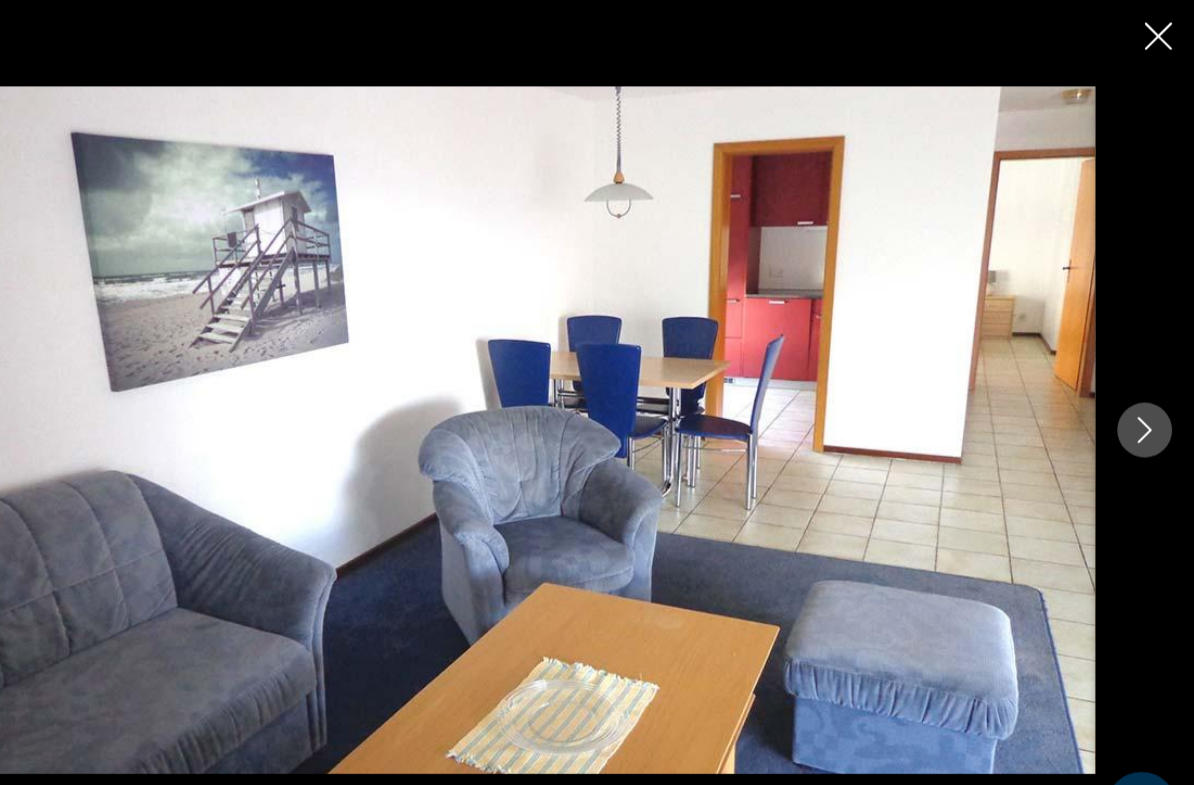 click 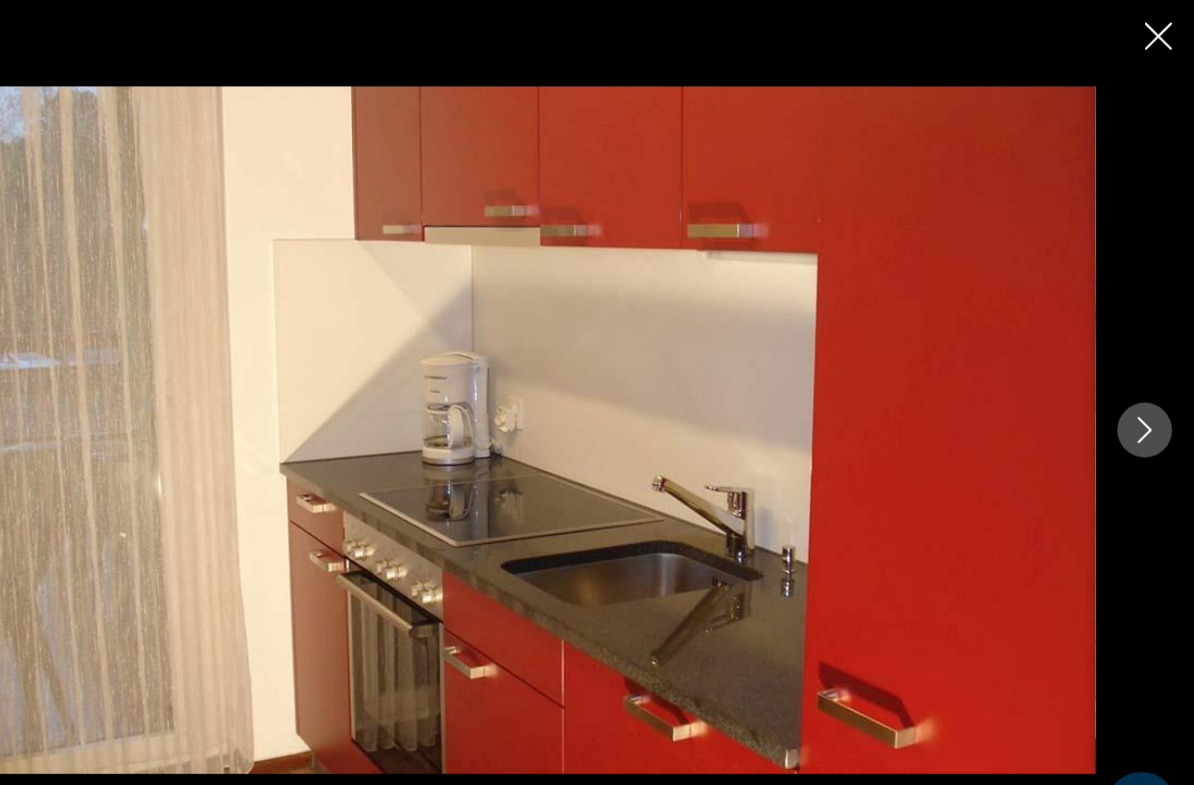 click 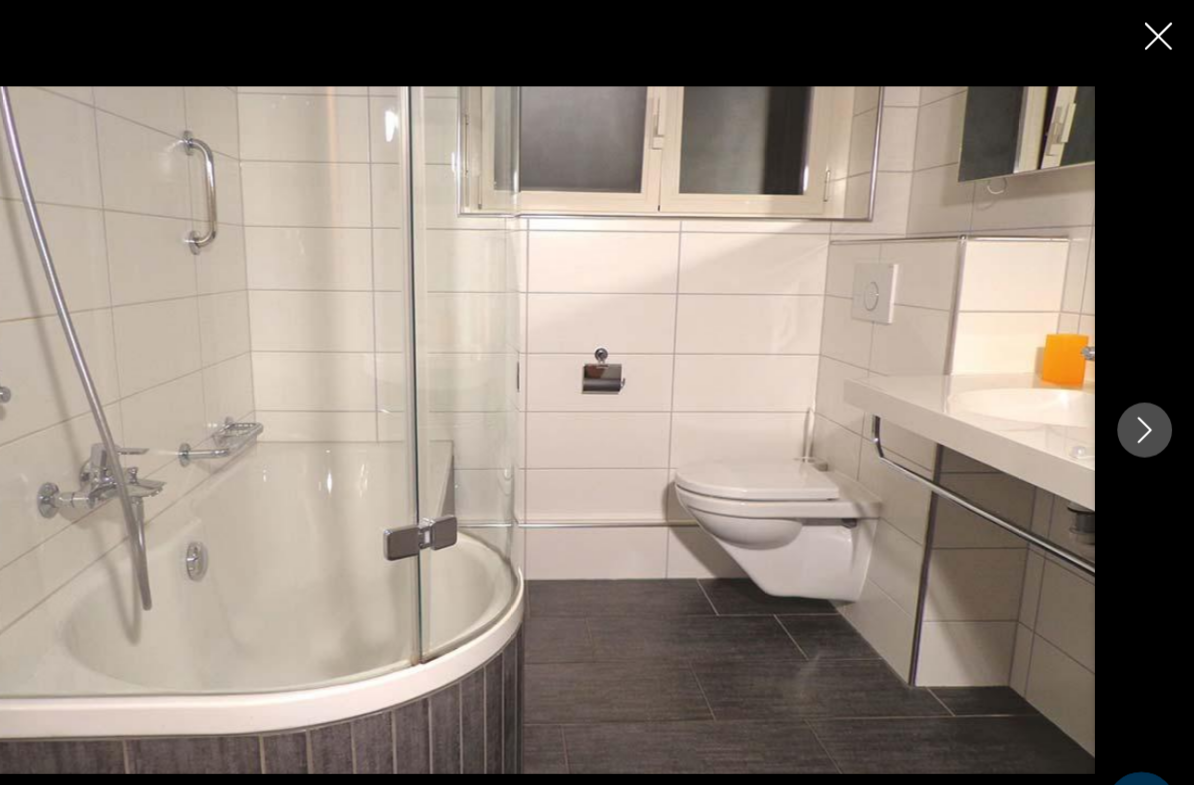 click 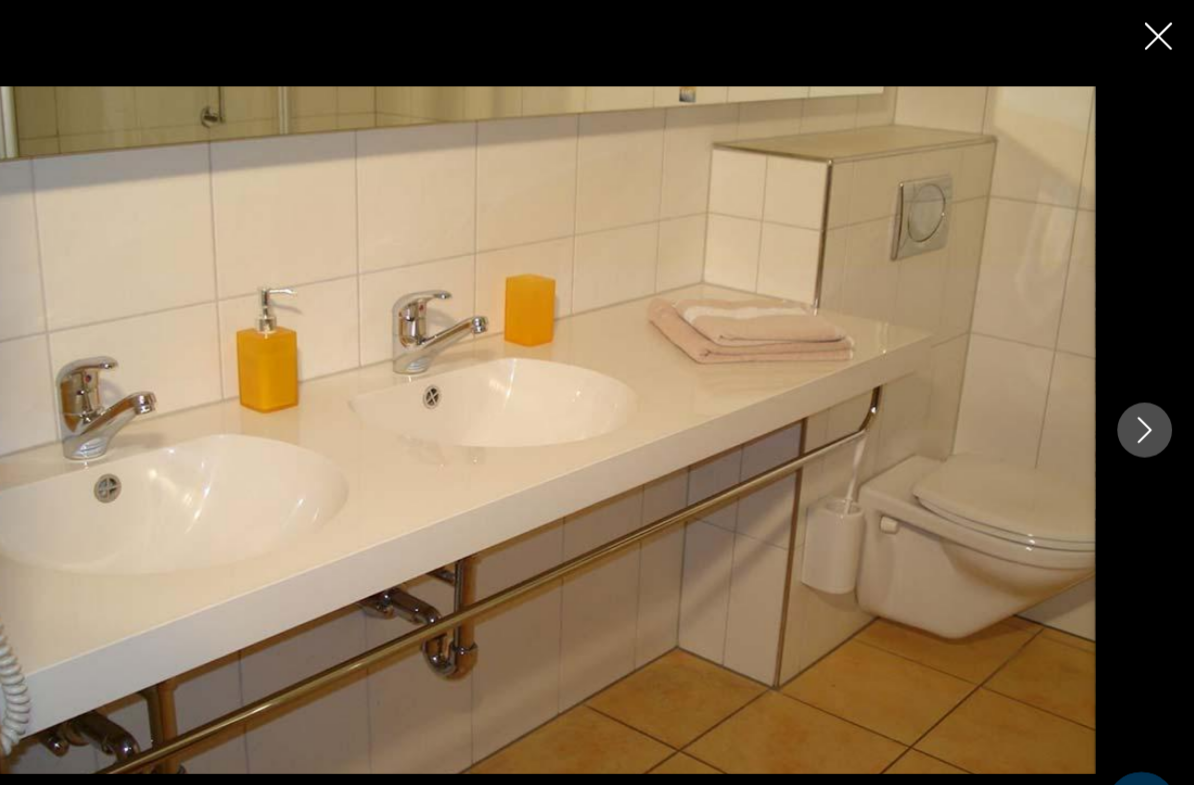 click 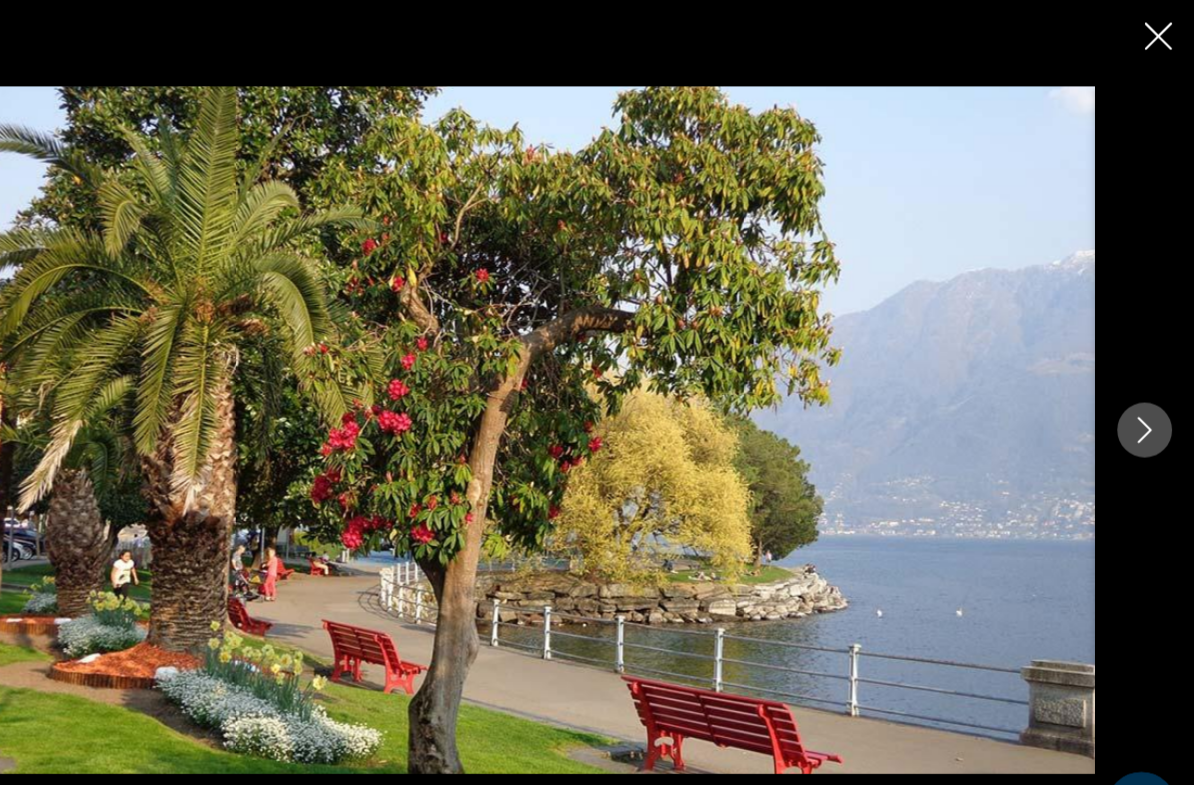 click 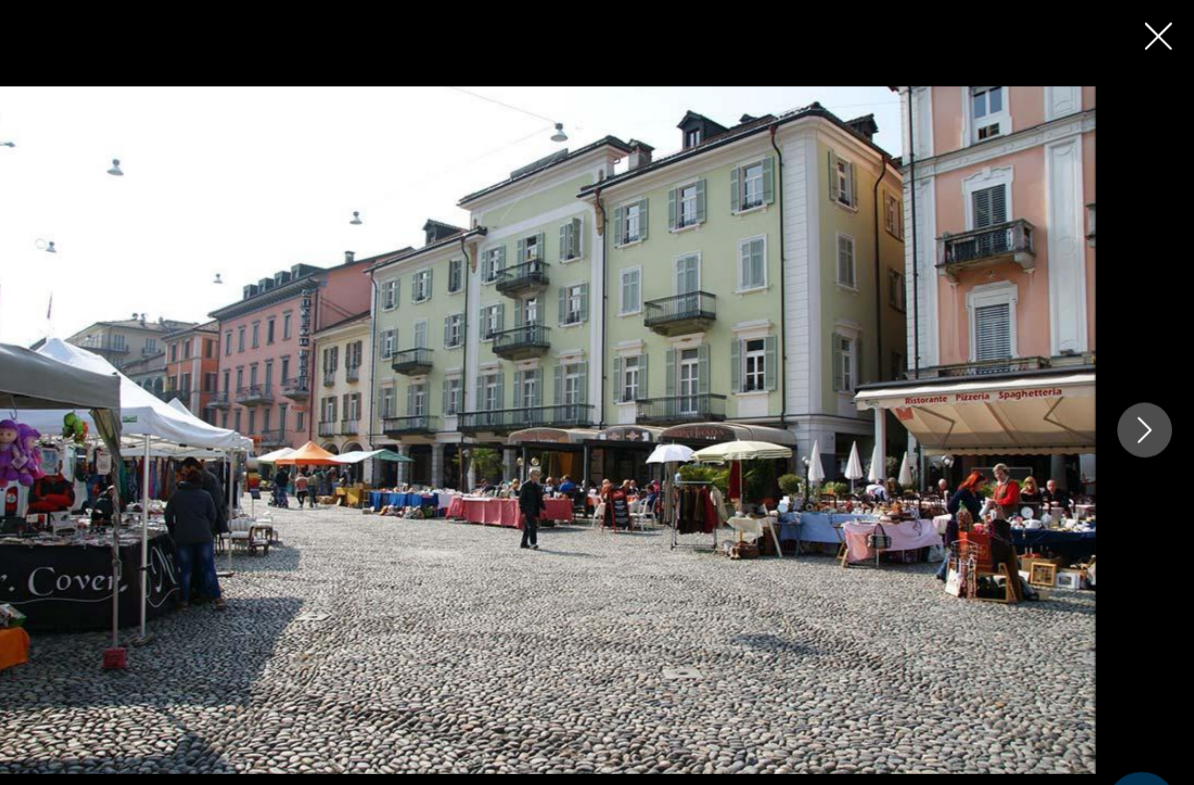 click 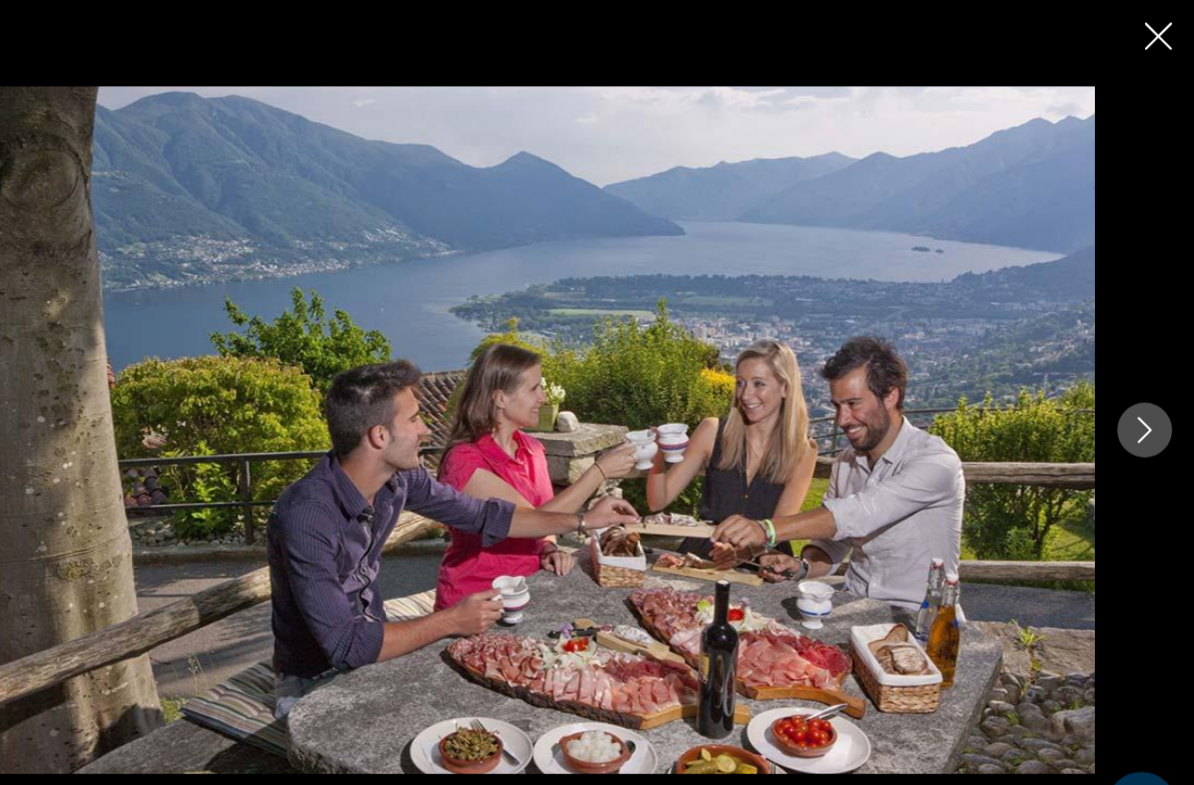 click 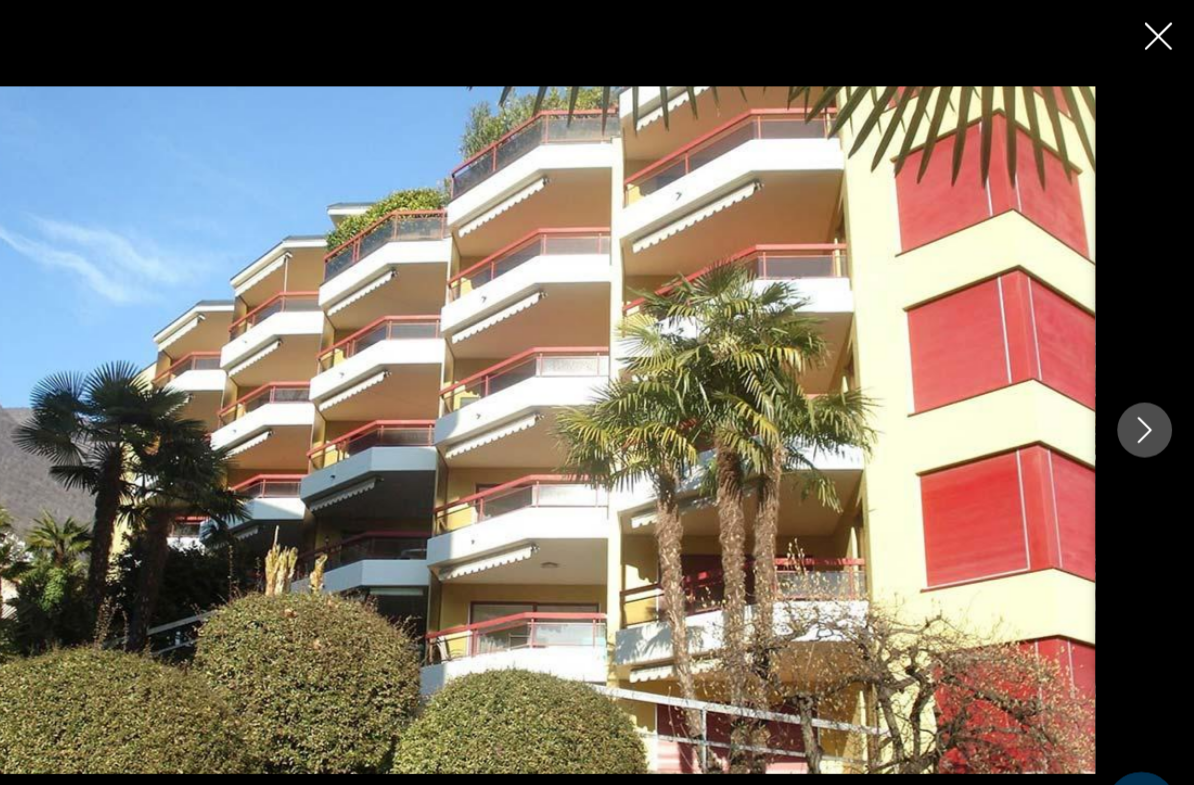 click 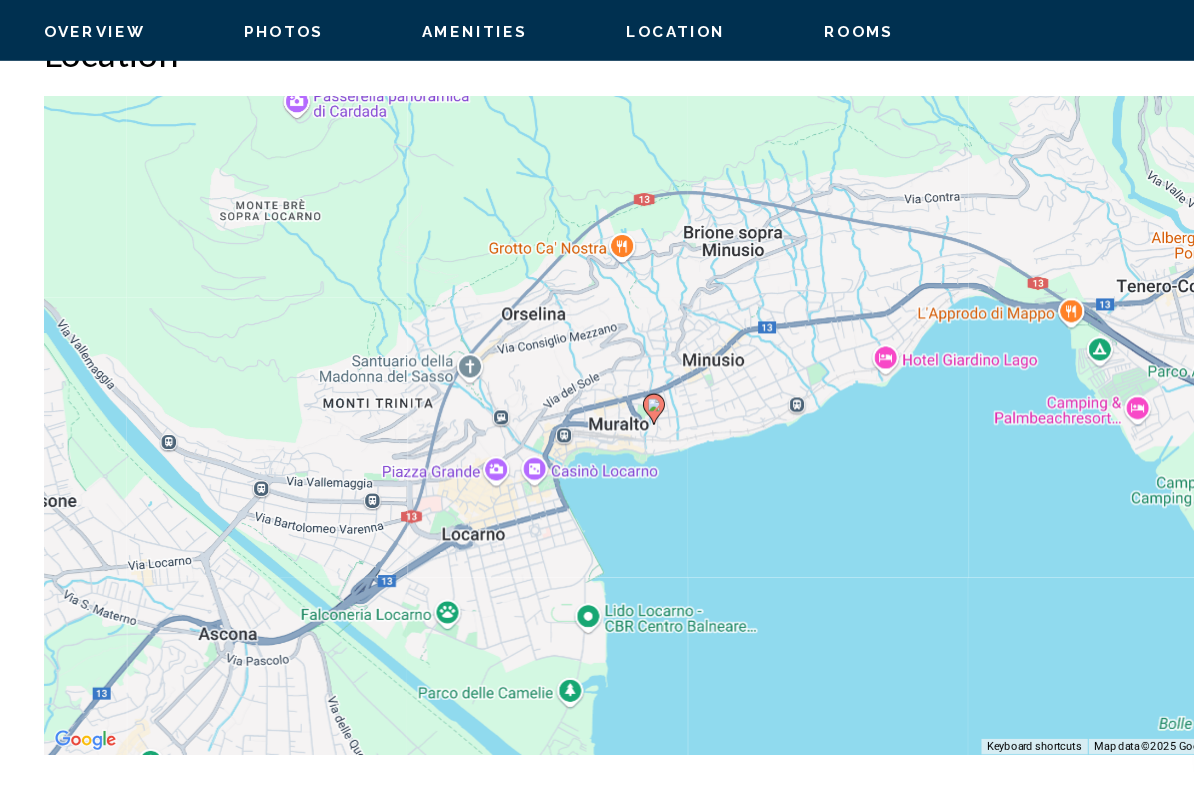 scroll, scrollTop: 2669, scrollLeft: 0, axis: vertical 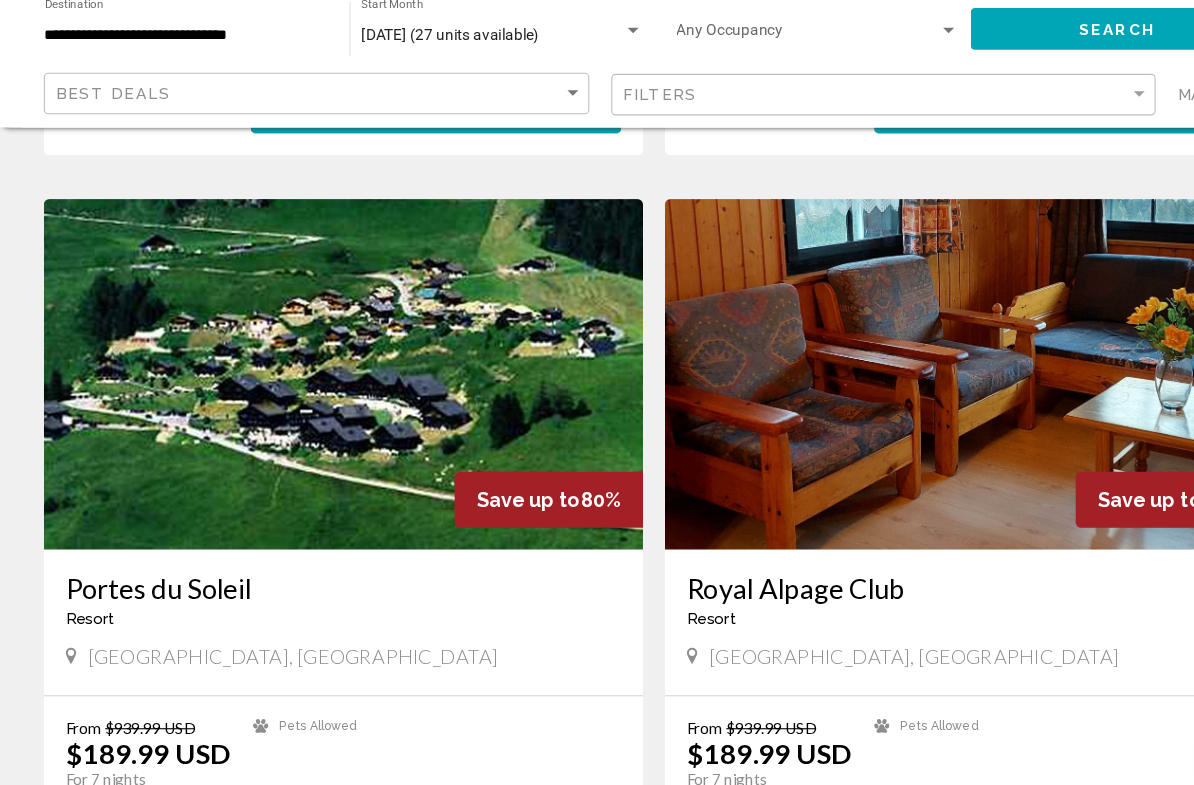 click at bounding box center (880, 405) 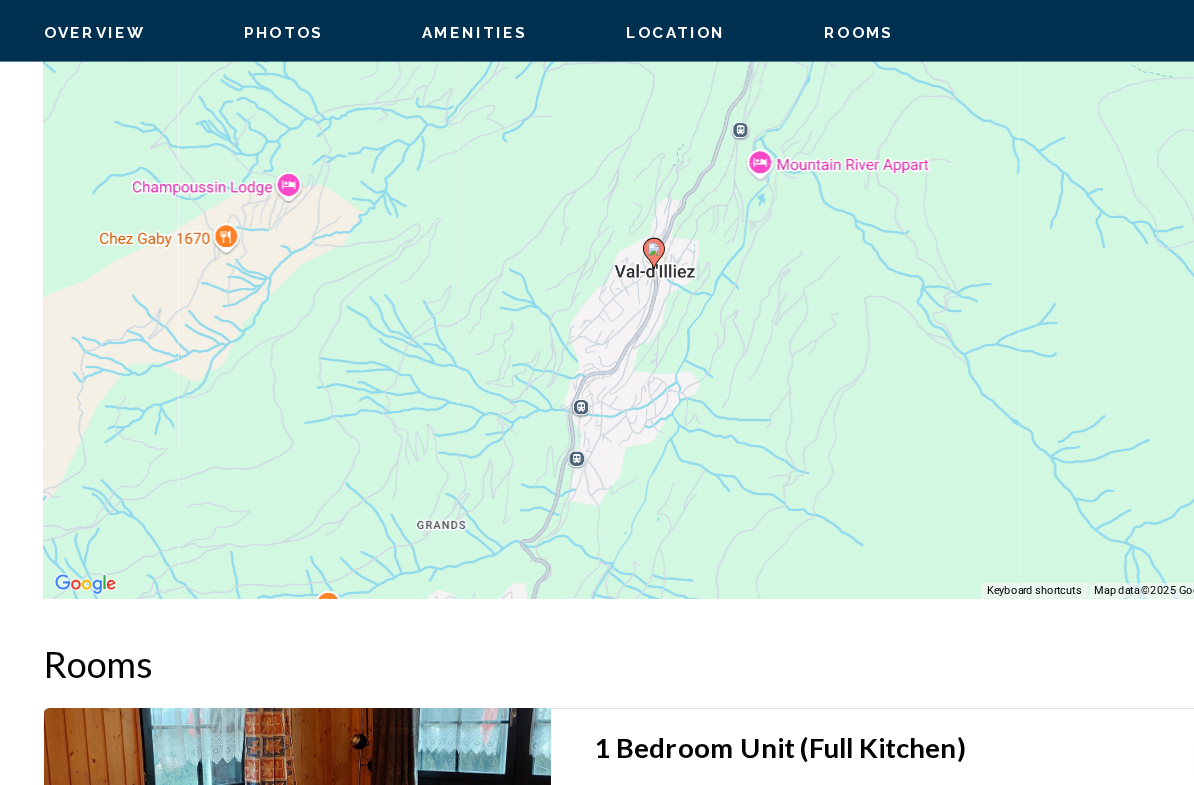 scroll, scrollTop: 3105, scrollLeft: 0, axis: vertical 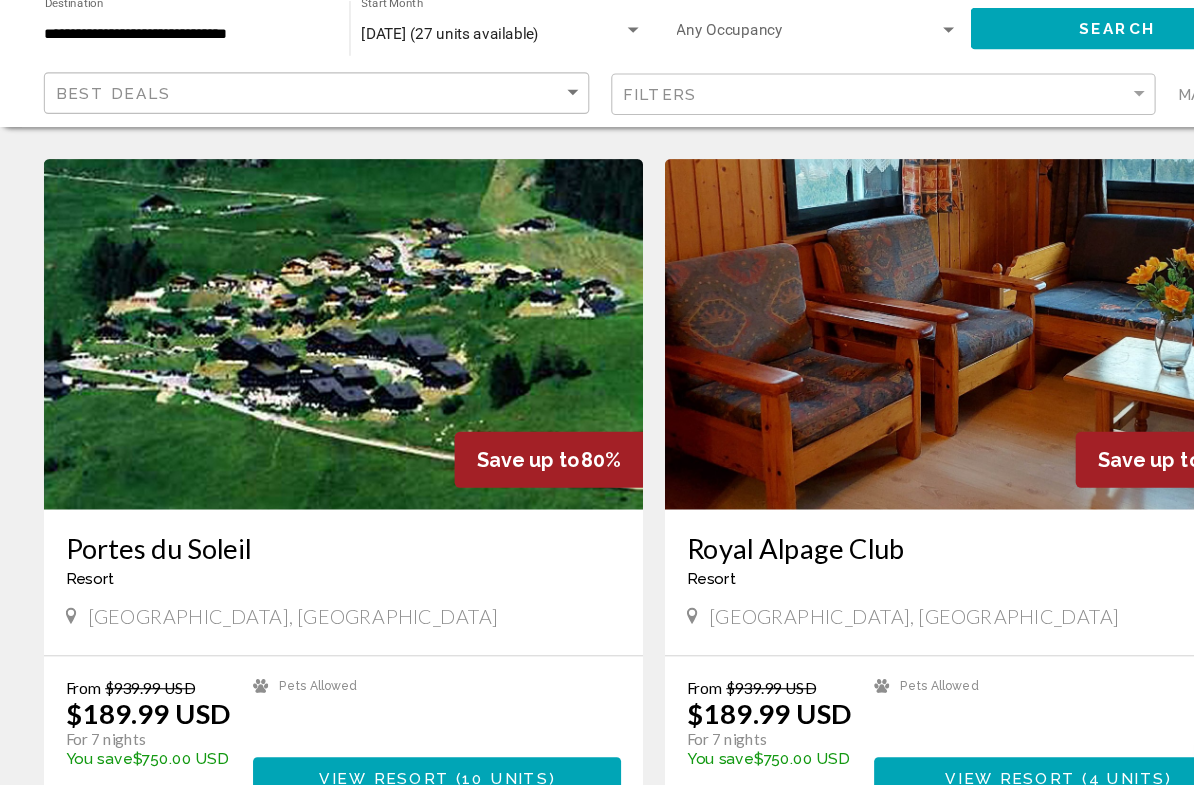 click at bounding box center (313, 369) 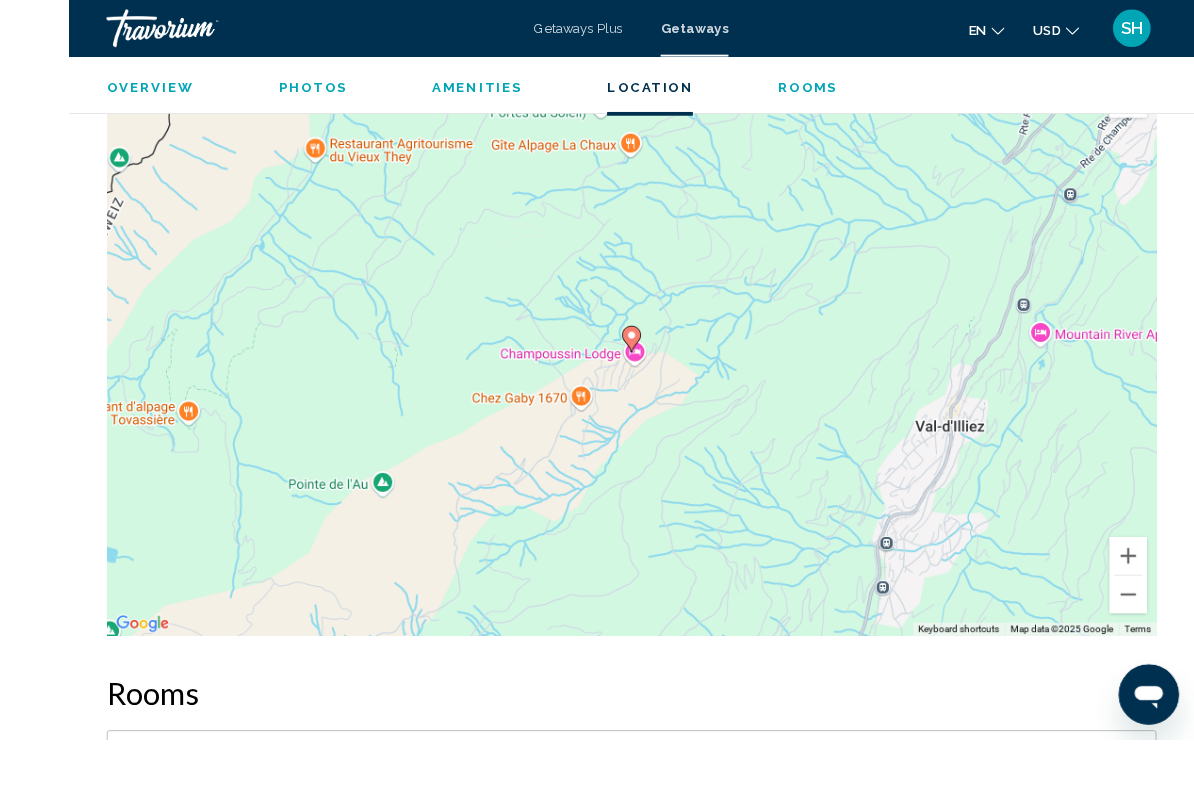 scroll, scrollTop: 3110, scrollLeft: 0, axis: vertical 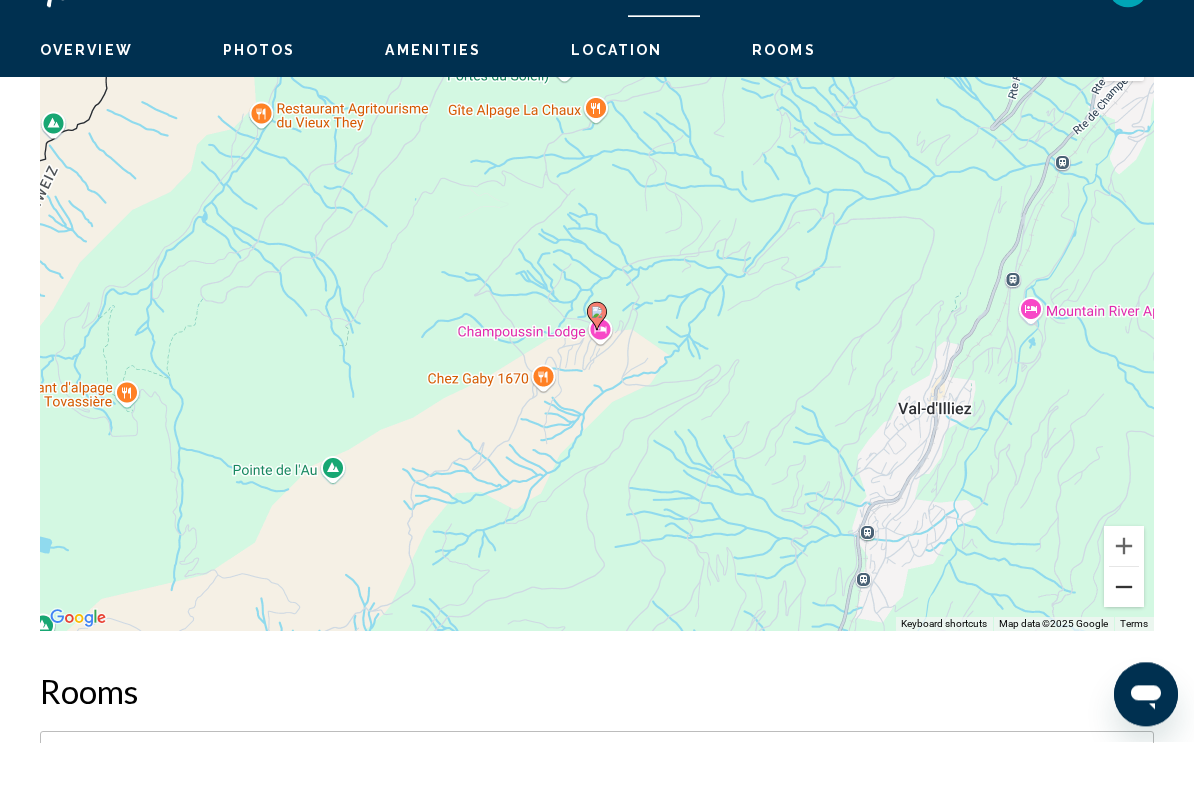 click at bounding box center (1124, 630) 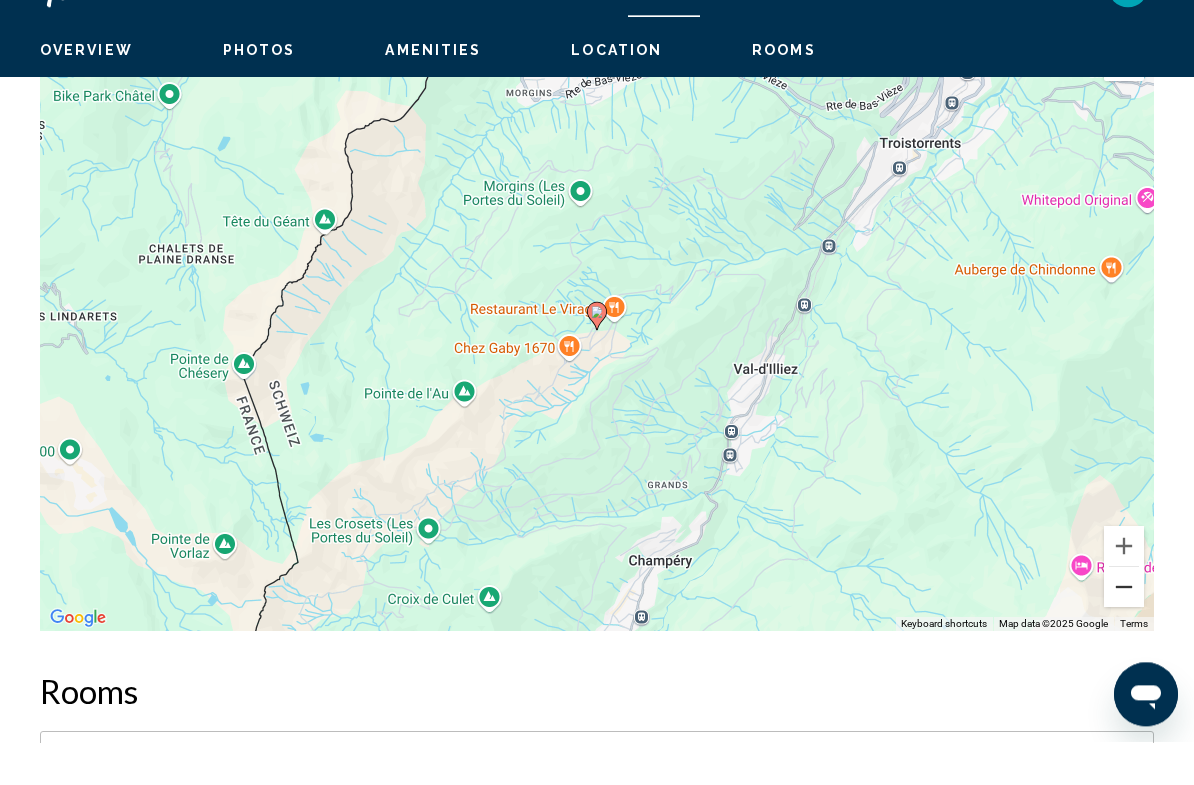 click at bounding box center [1124, 630] 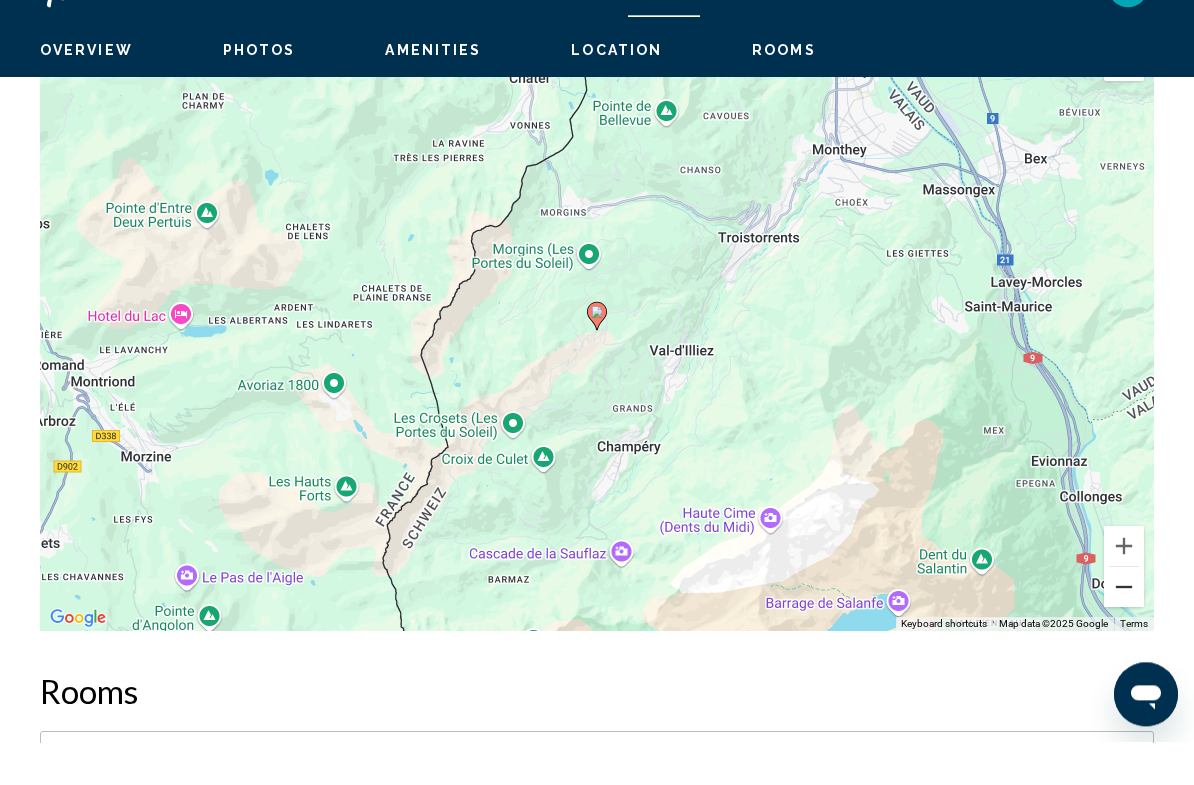 click at bounding box center [1124, 630] 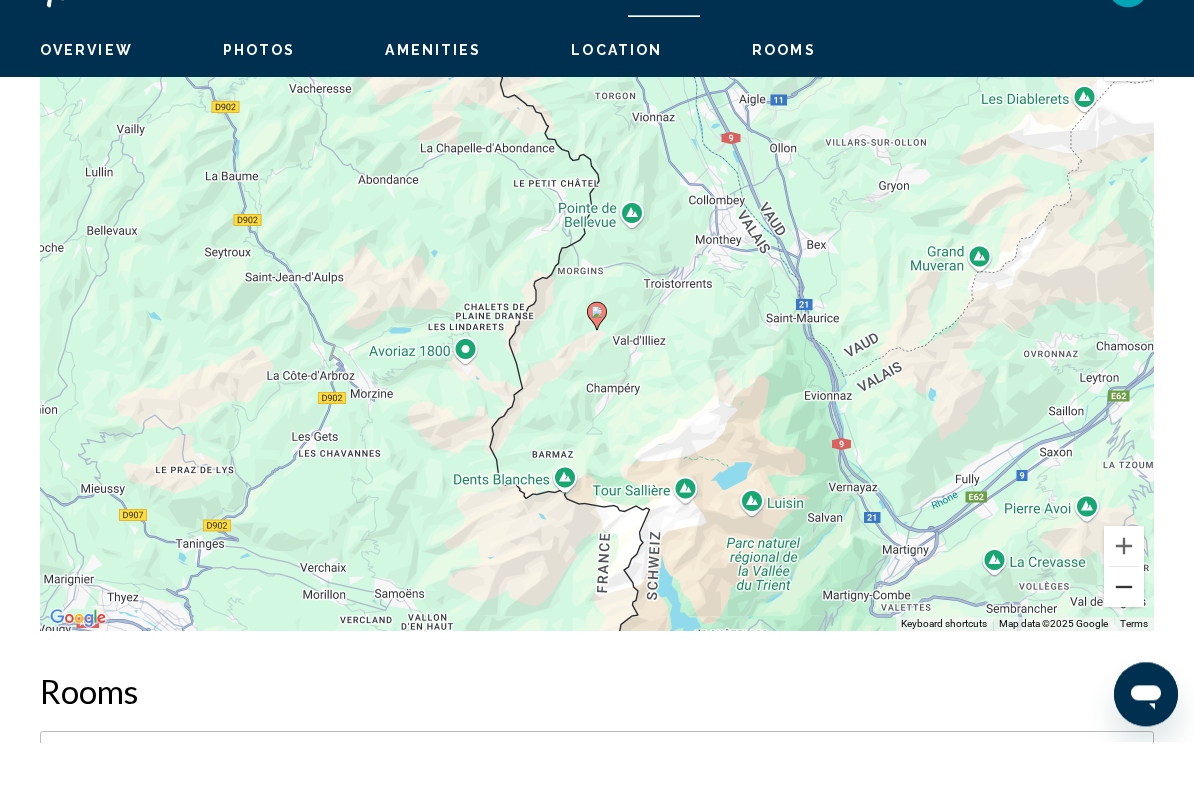 click at bounding box center [1124, 630] 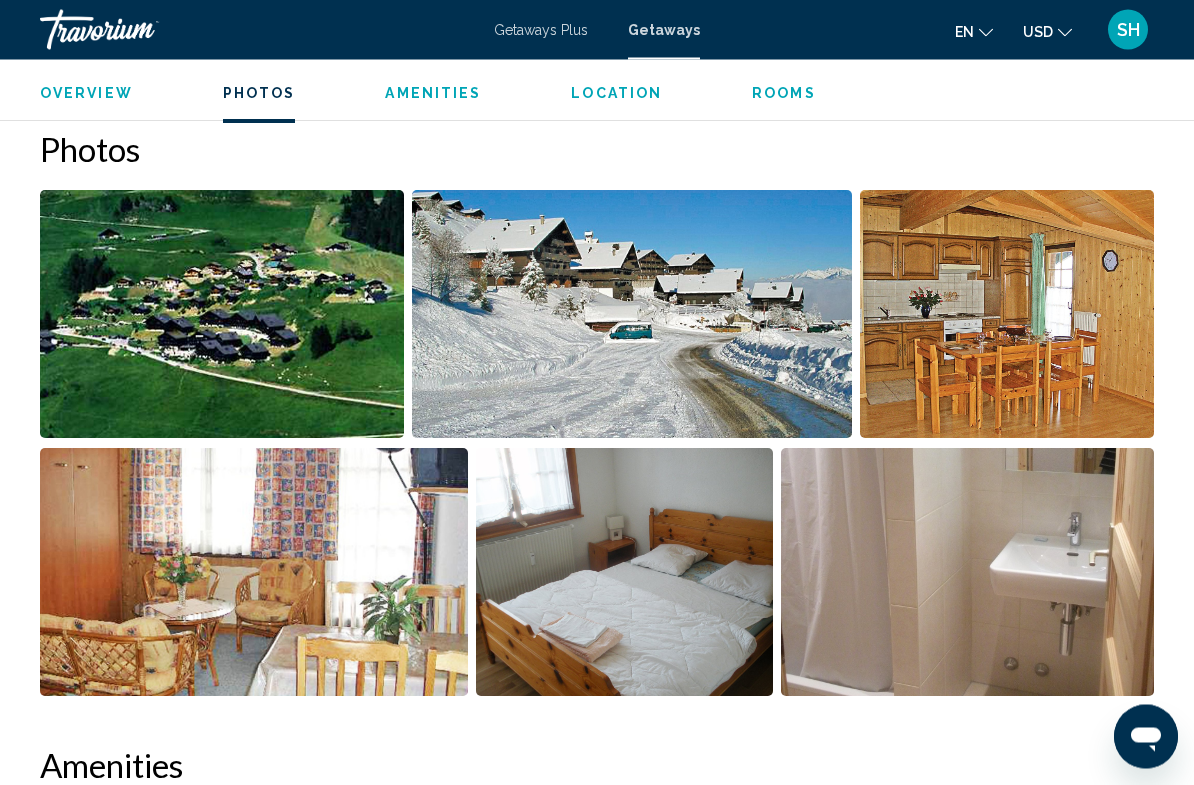 scroll, scrollTop: 1249, scrollLeft: 0, axis: vertical 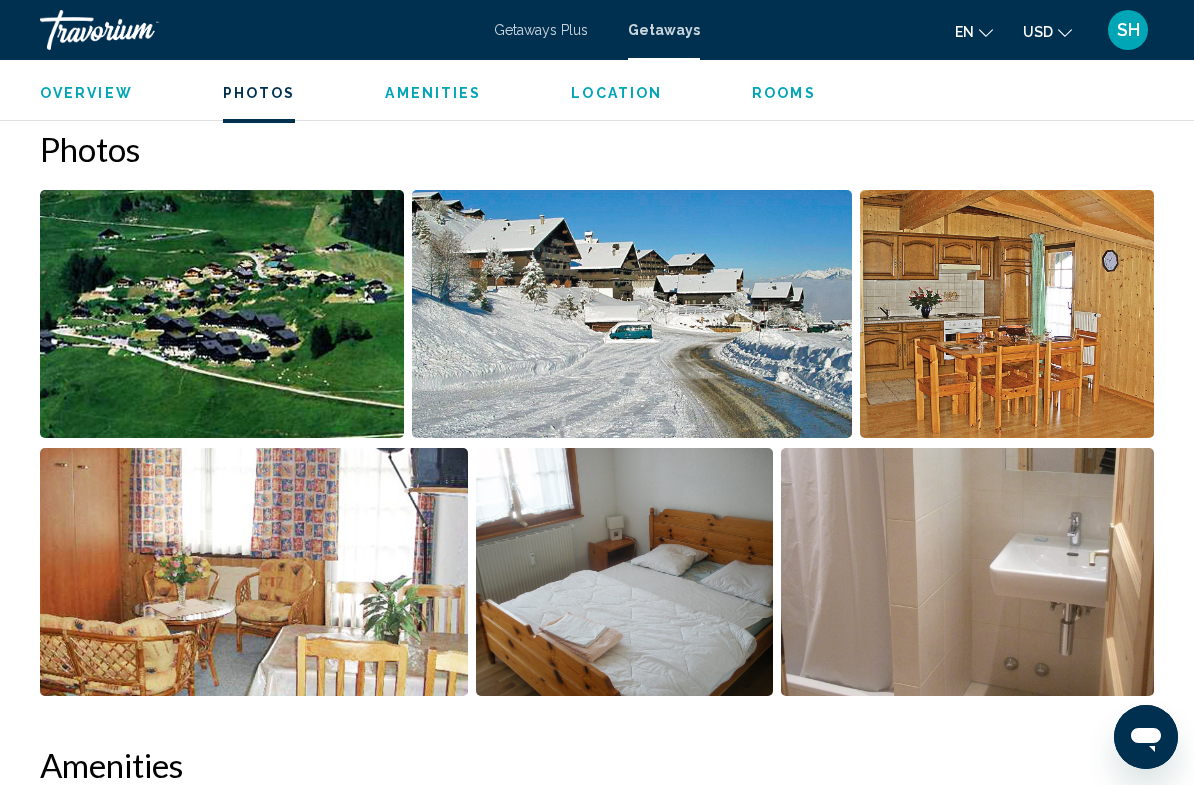 click at bounding box center (222, 314) 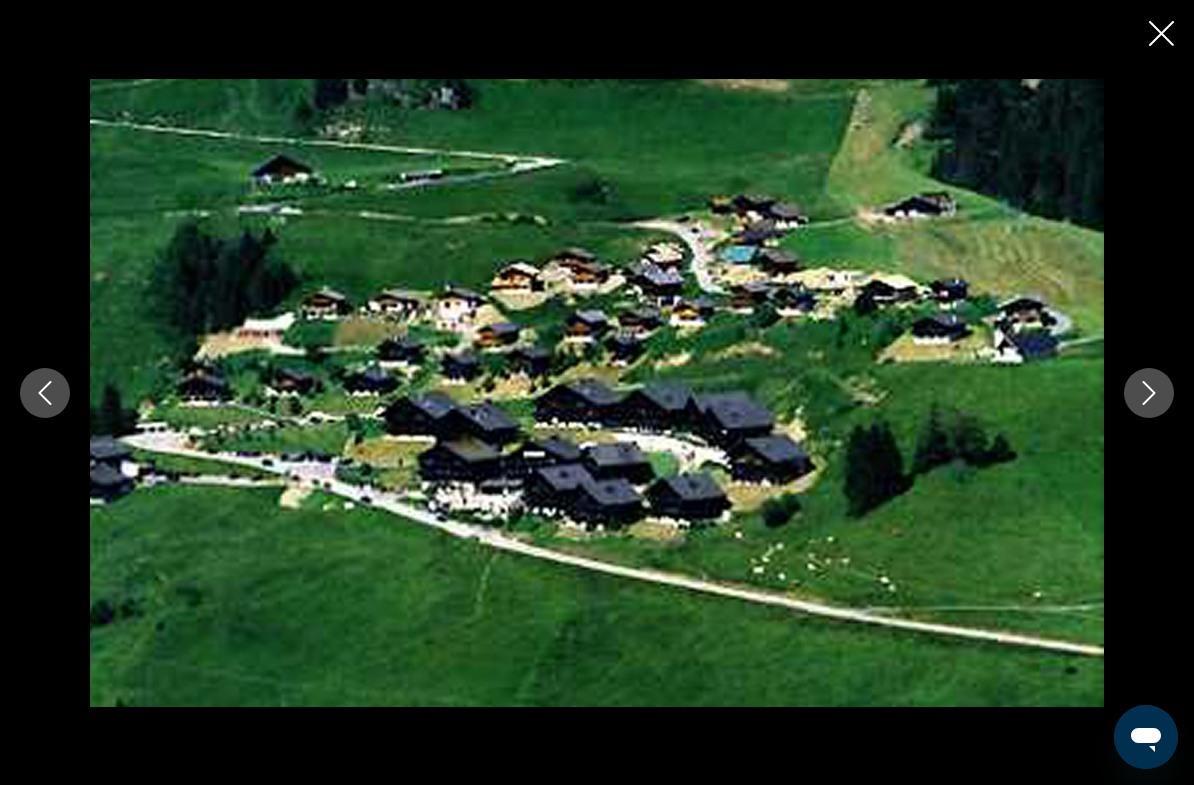 click 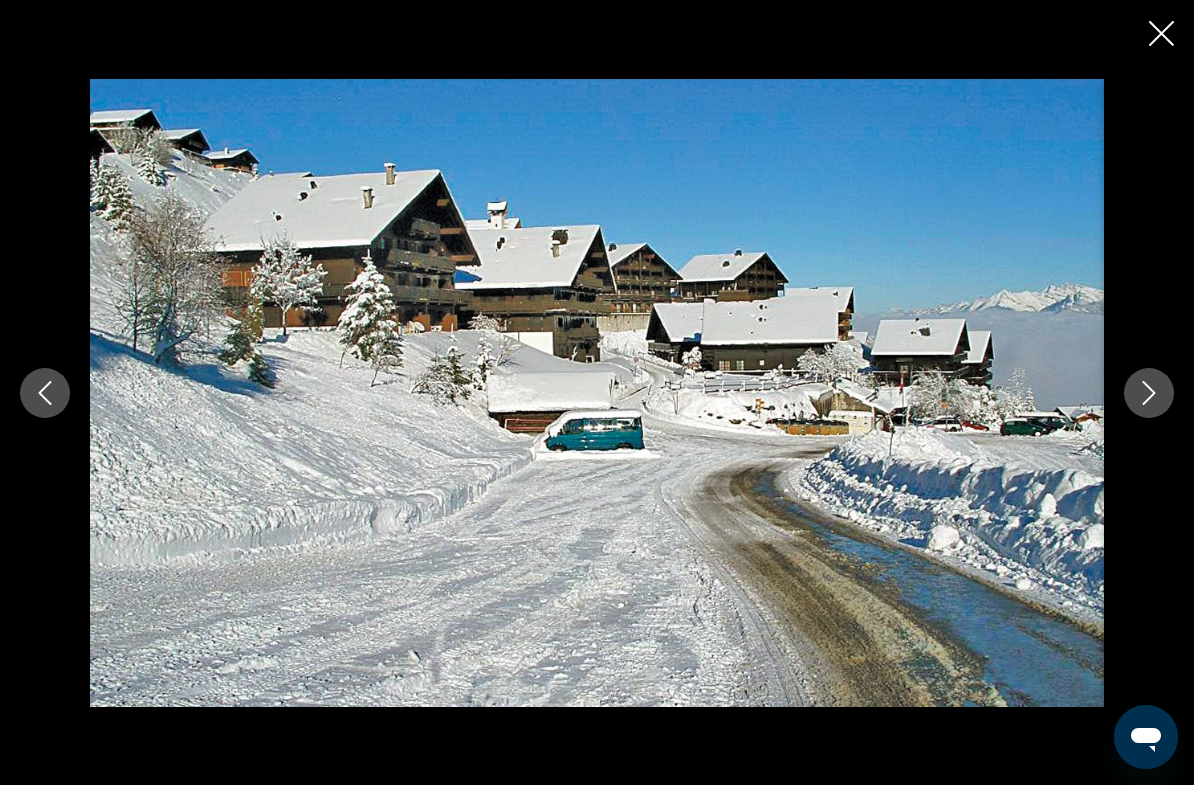 click 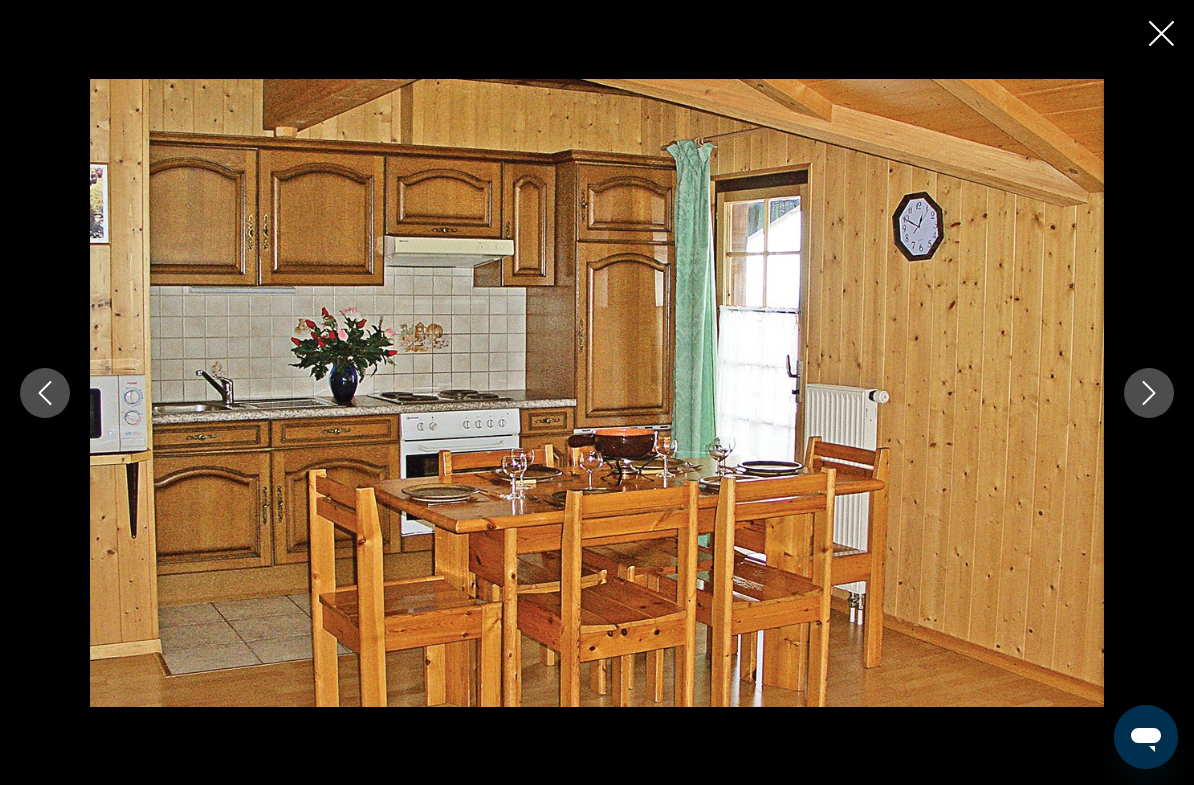 click 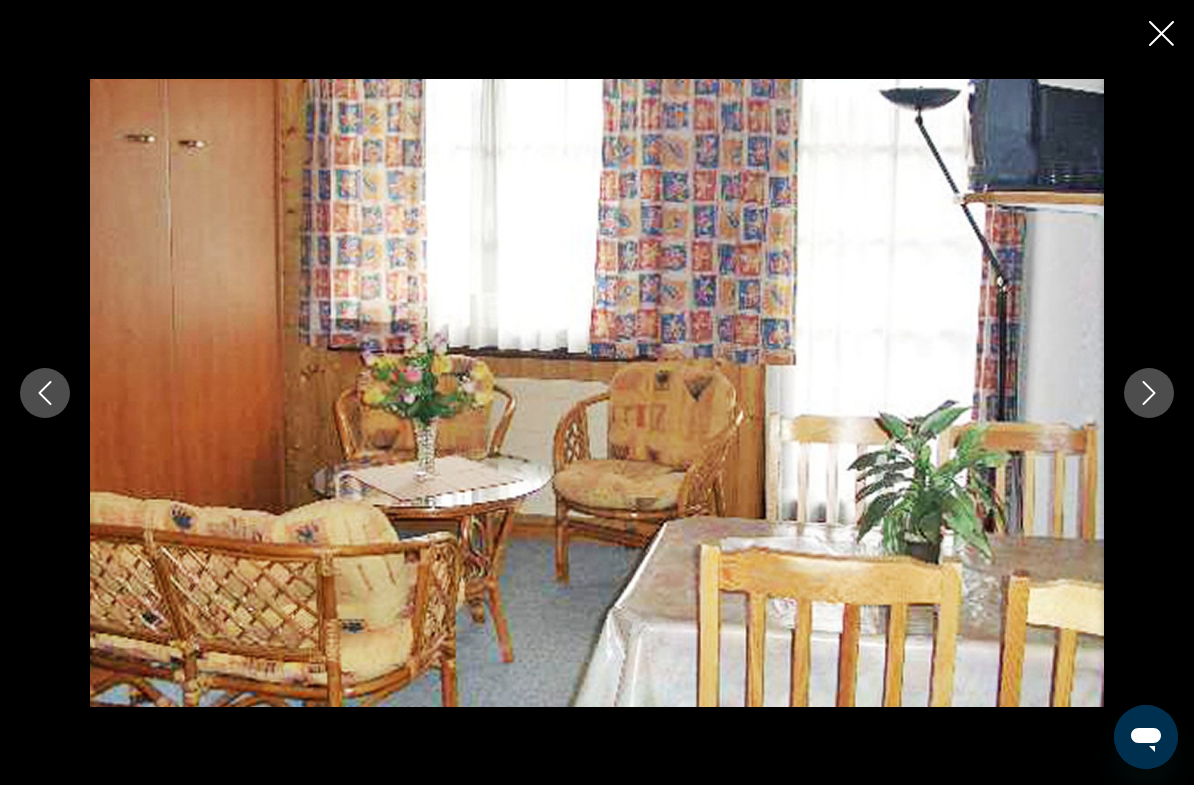 click 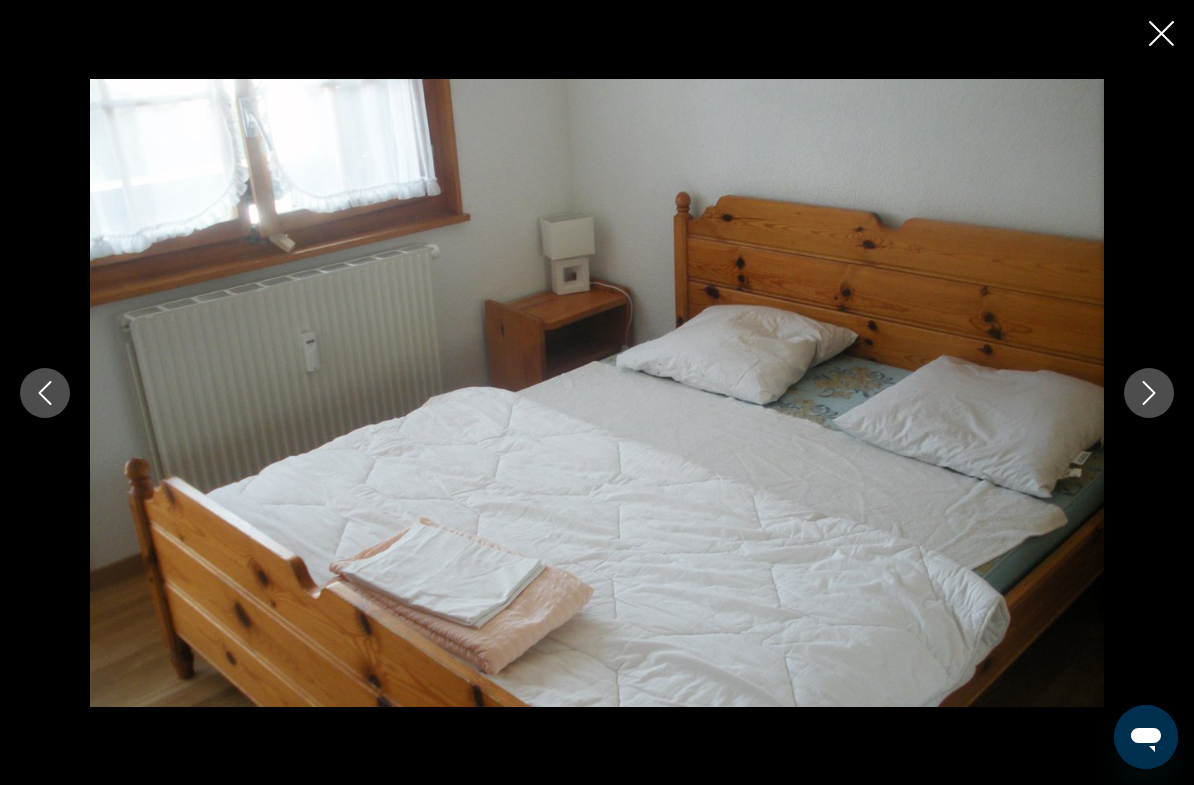 click 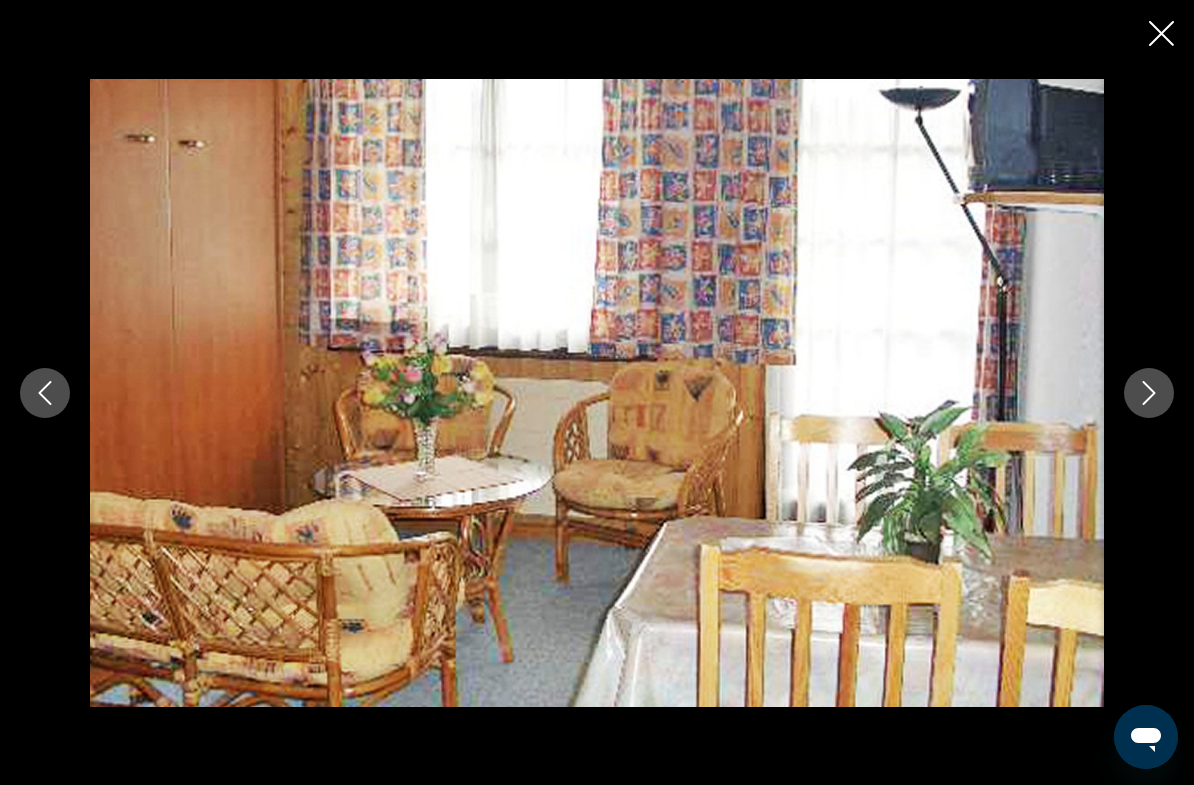 click 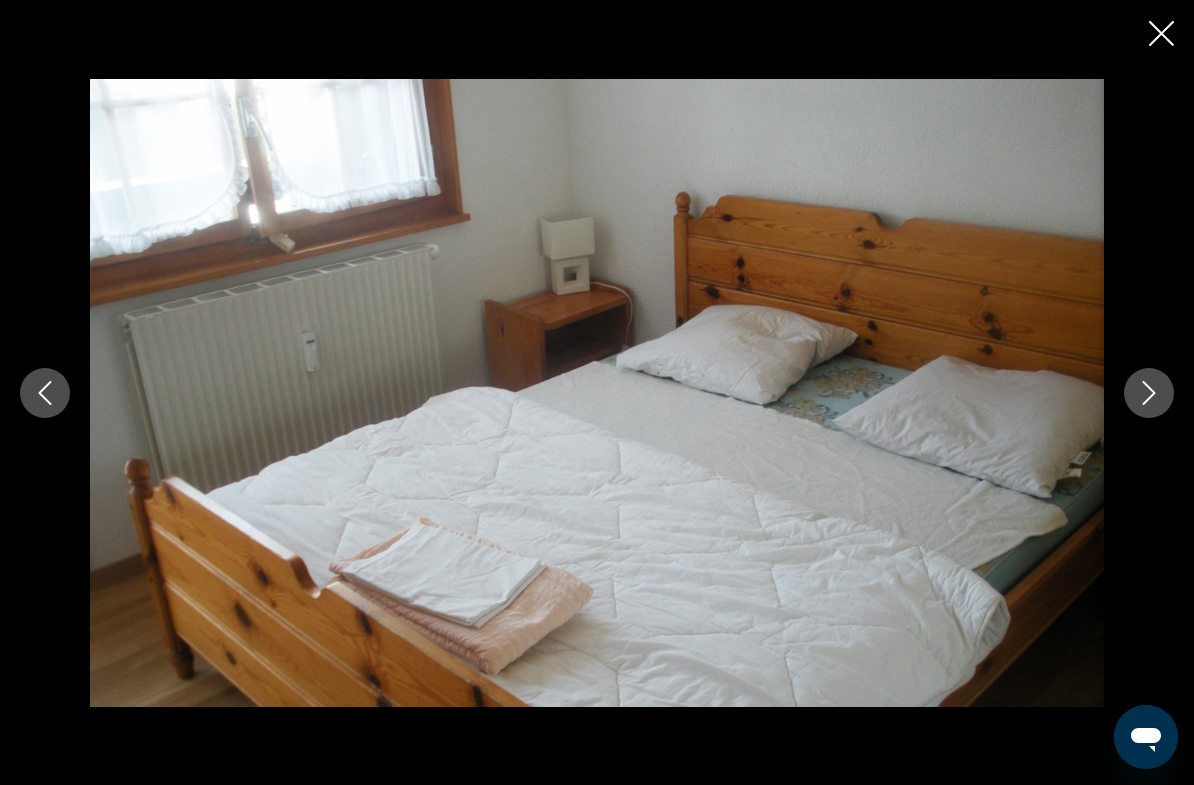 click 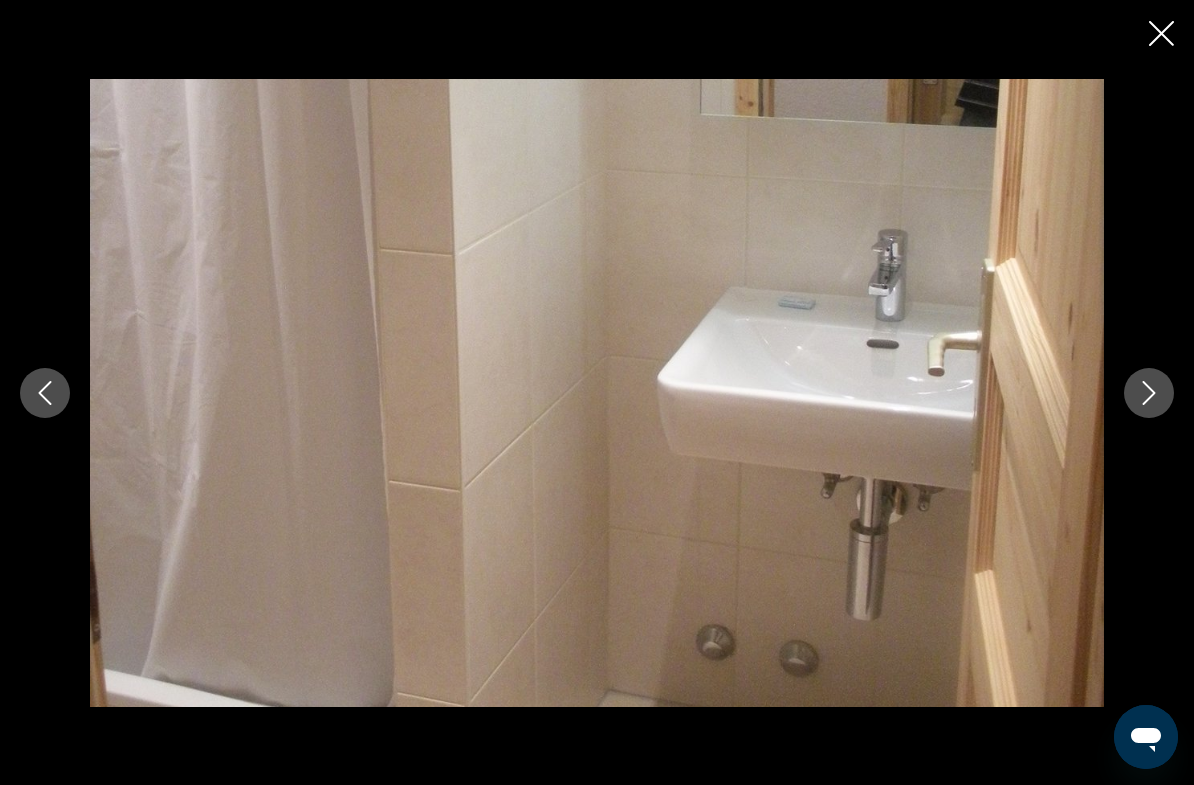 click 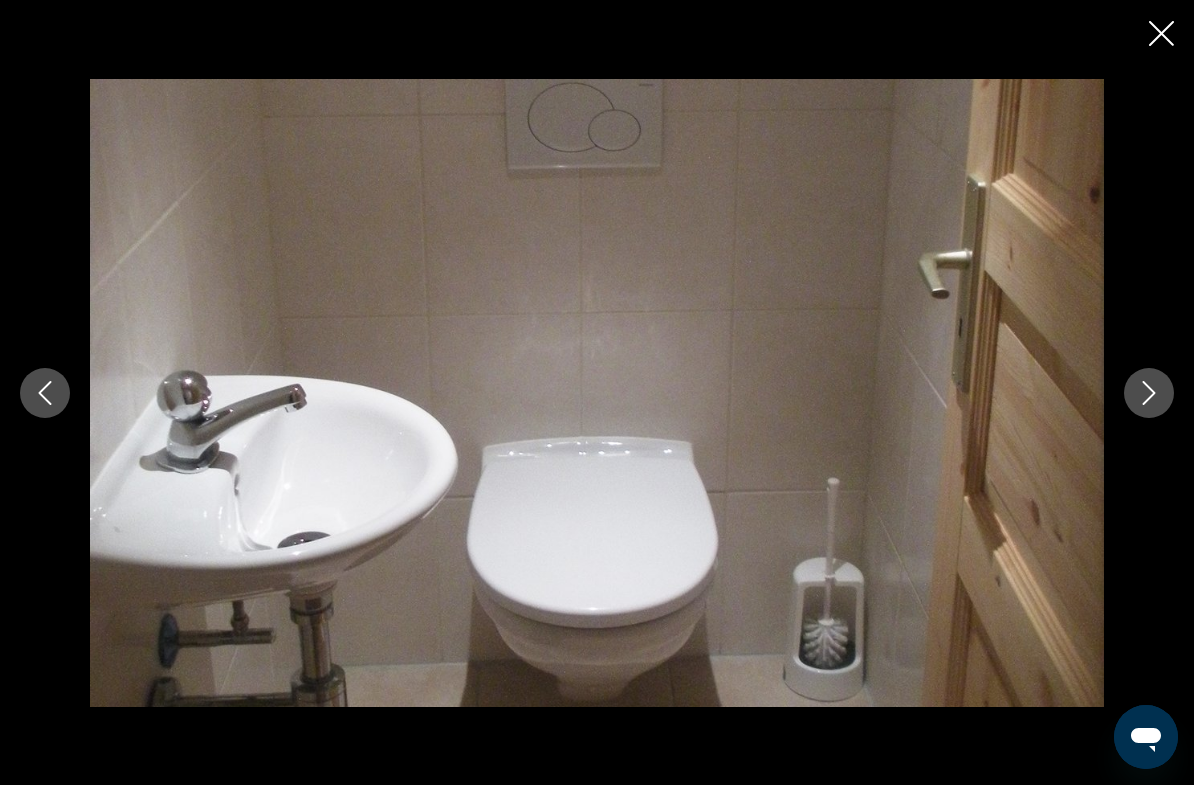 click 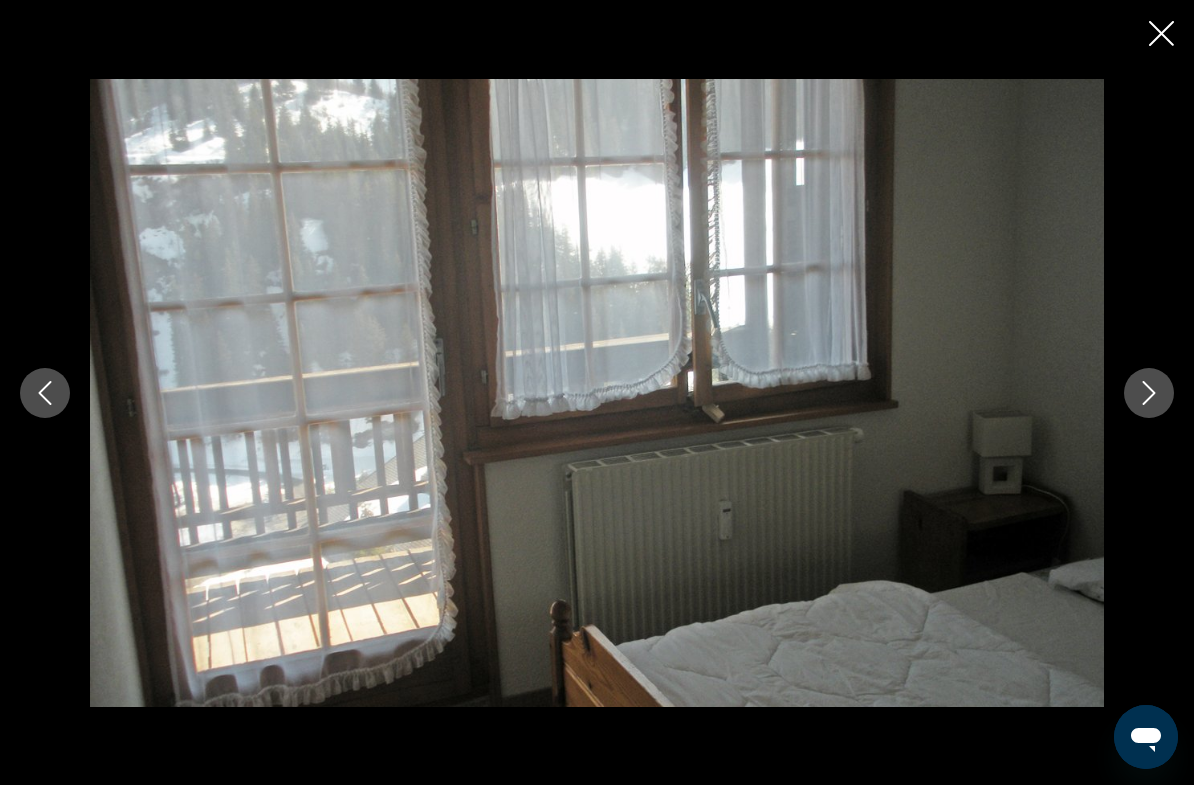 click 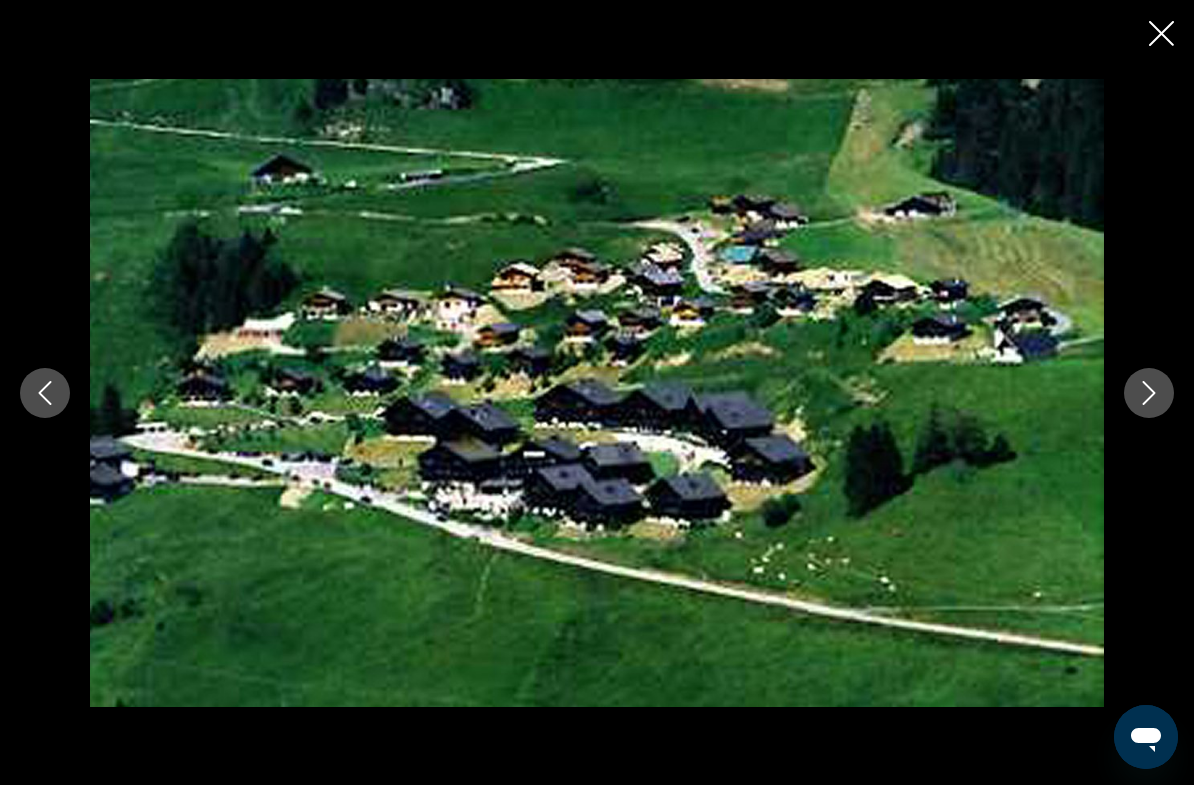 click 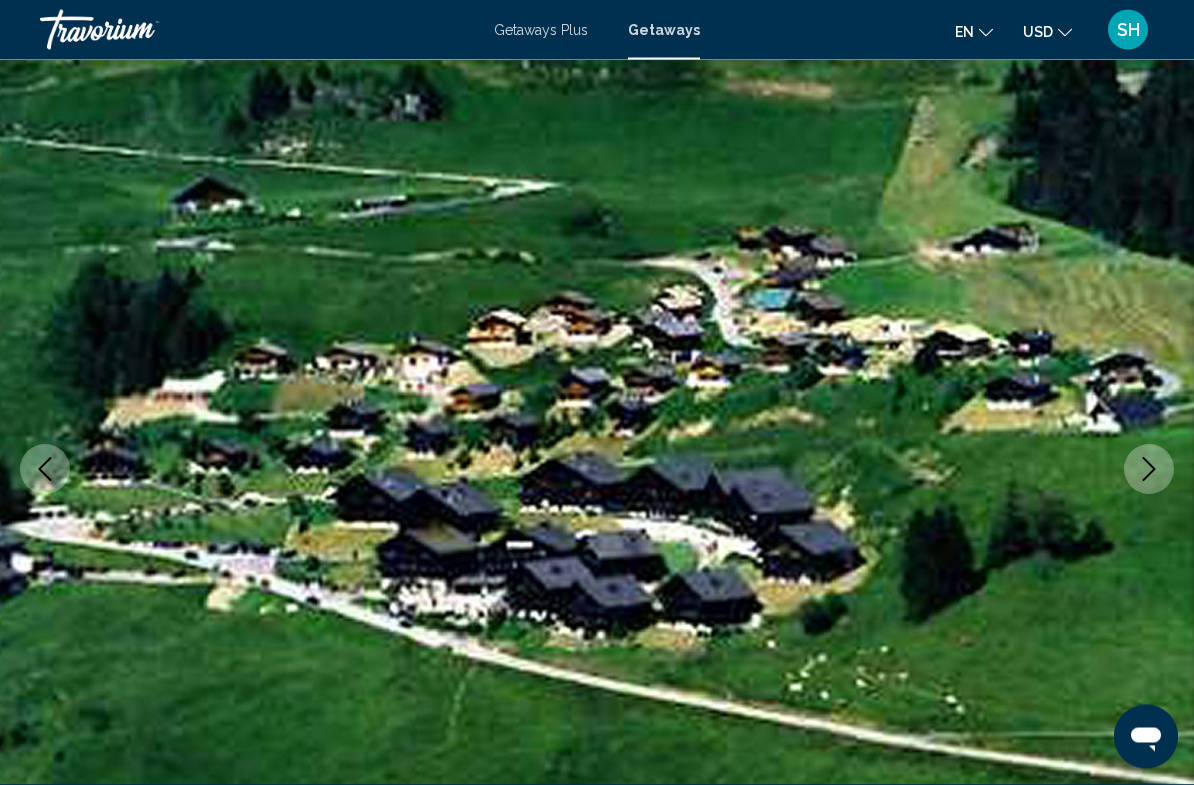 scroll, scrollTop: 0, scrollLeft: 0, axis: both 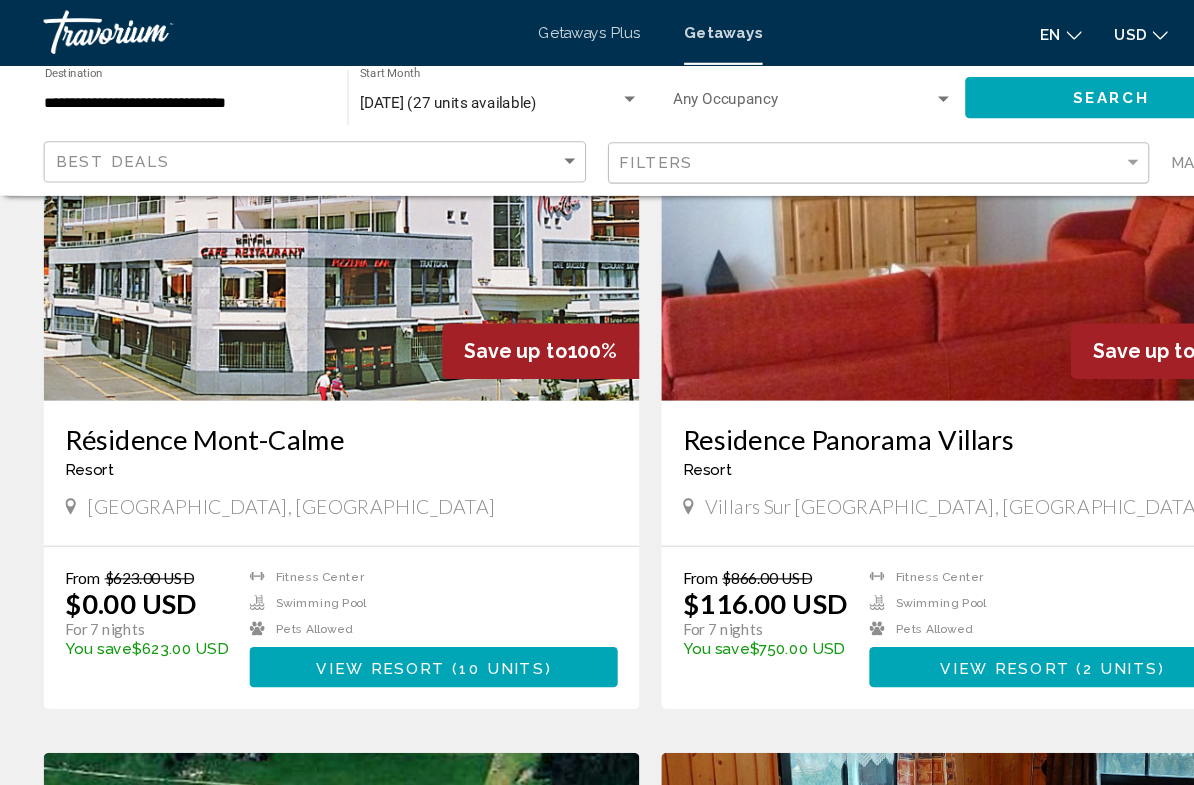 click at bounding box center (880, 208) 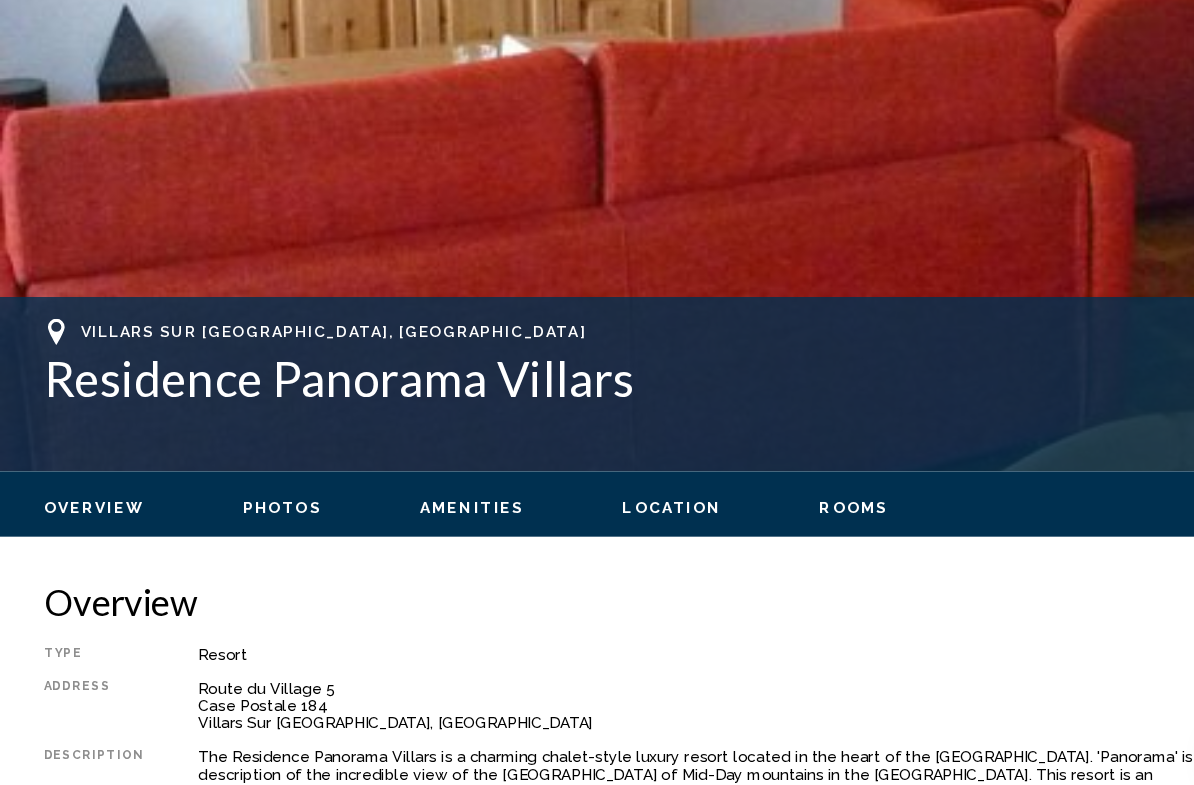 scroll, scrollTop: 518, scrollLeft: 0, axis: vertical 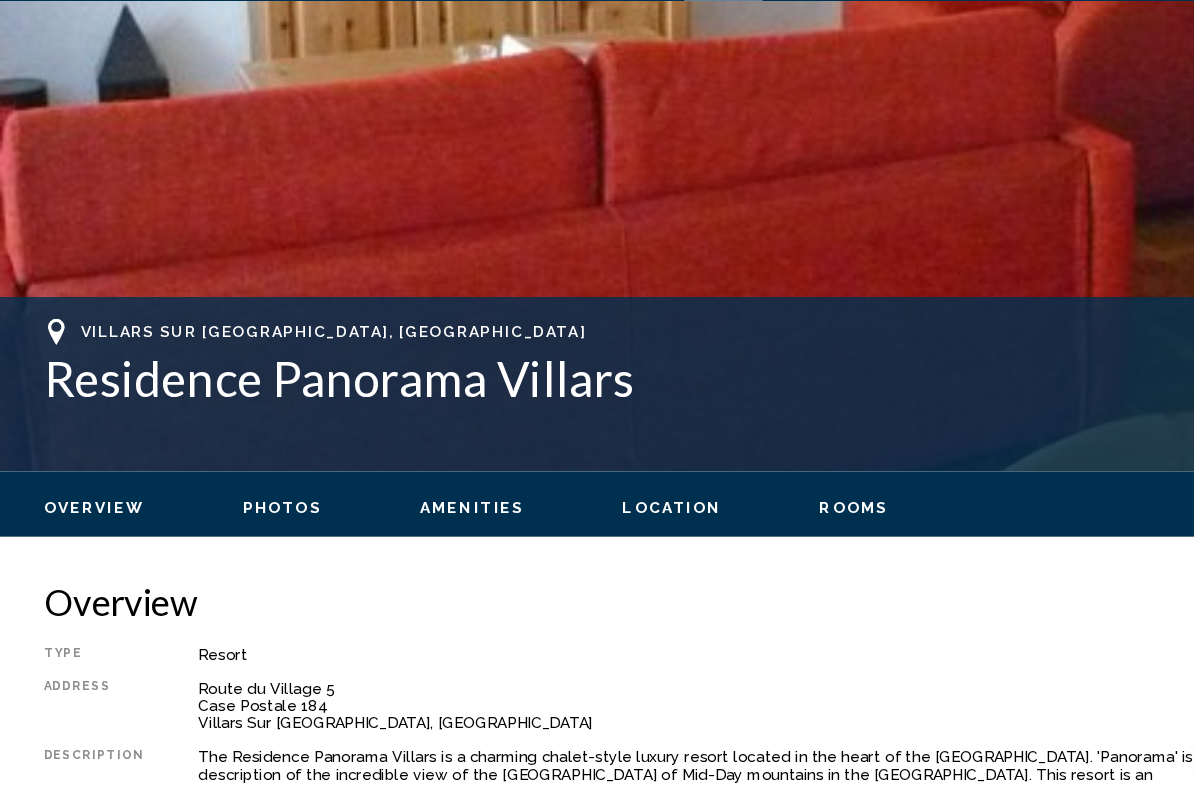 click on "Photos" at bounding box center [259, 525] 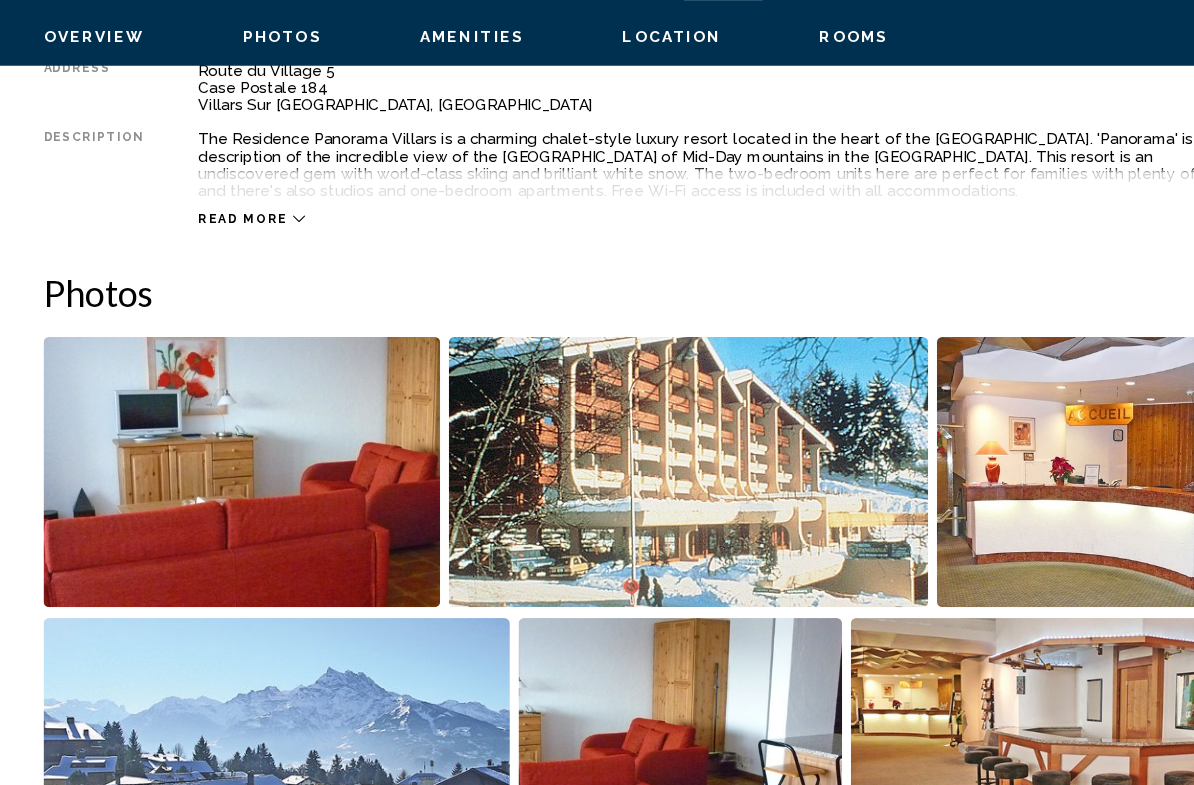 scroll, scrollTop: 1213, scrollLeft: 0, axis: vertical 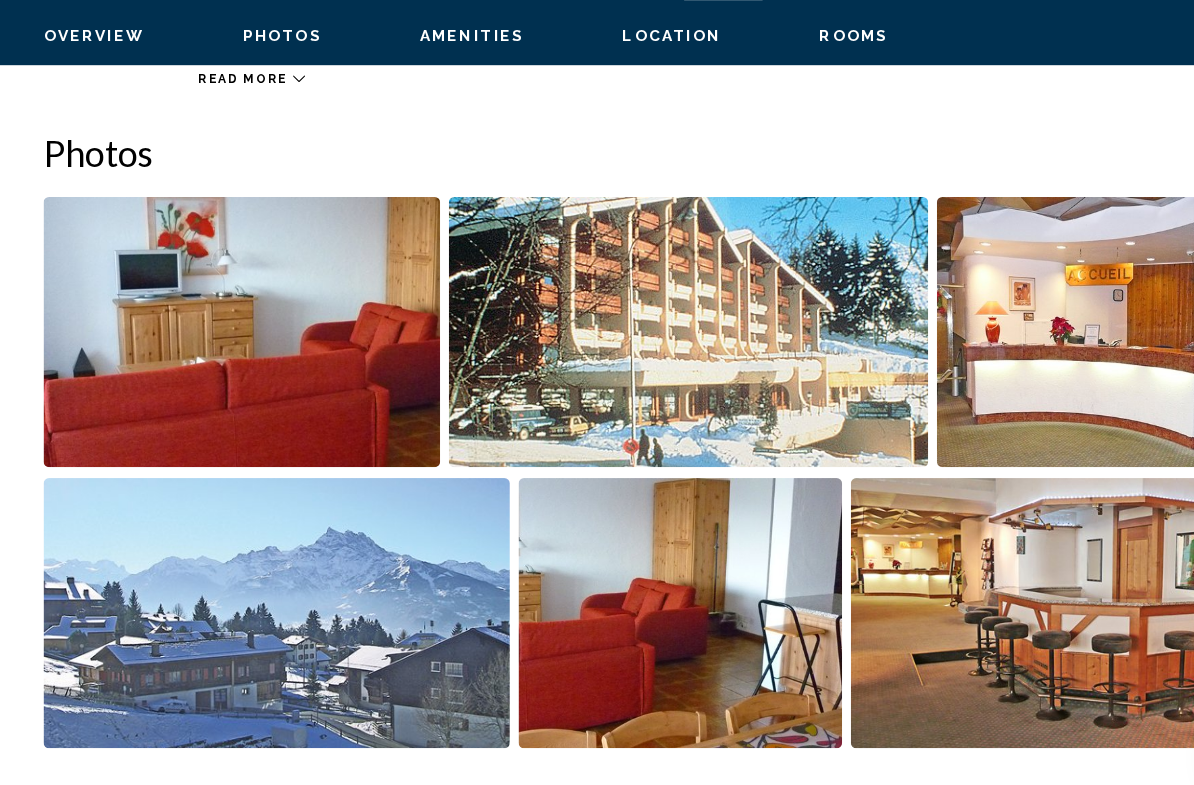 click at bounding box center [631, 365] 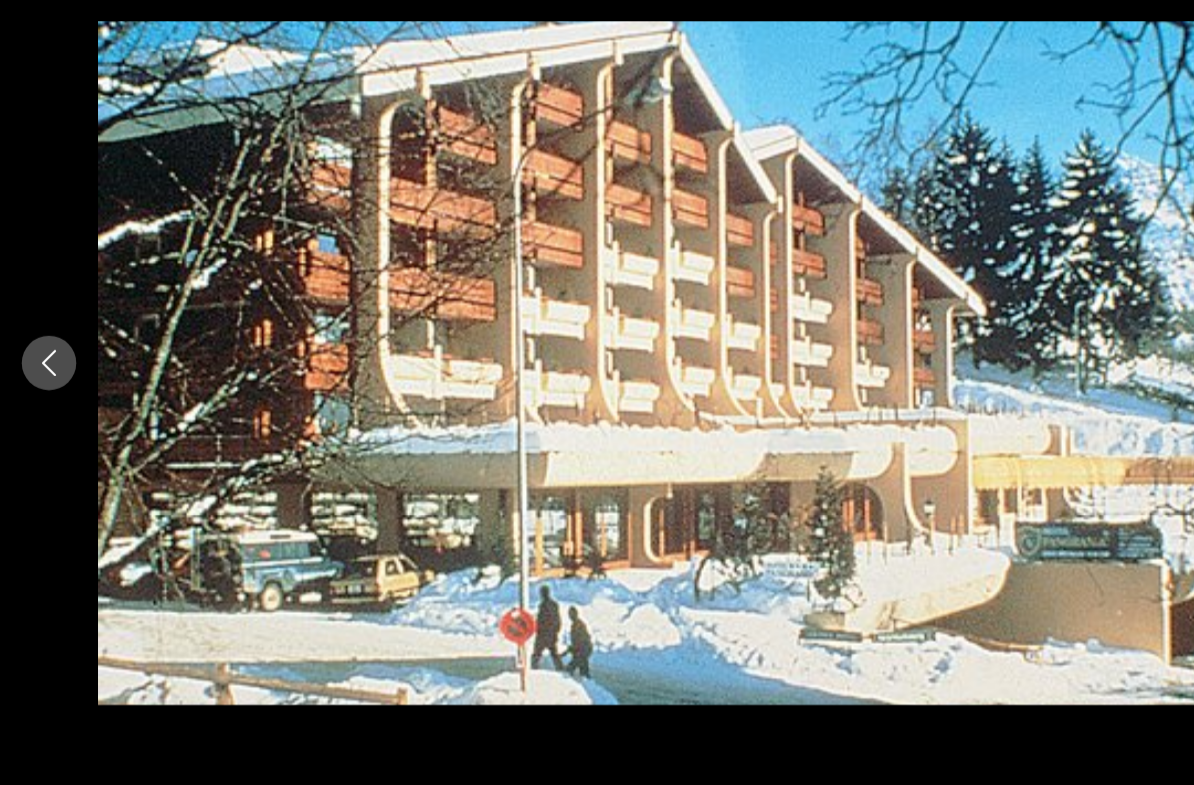 click at bounding box center [597, 393] 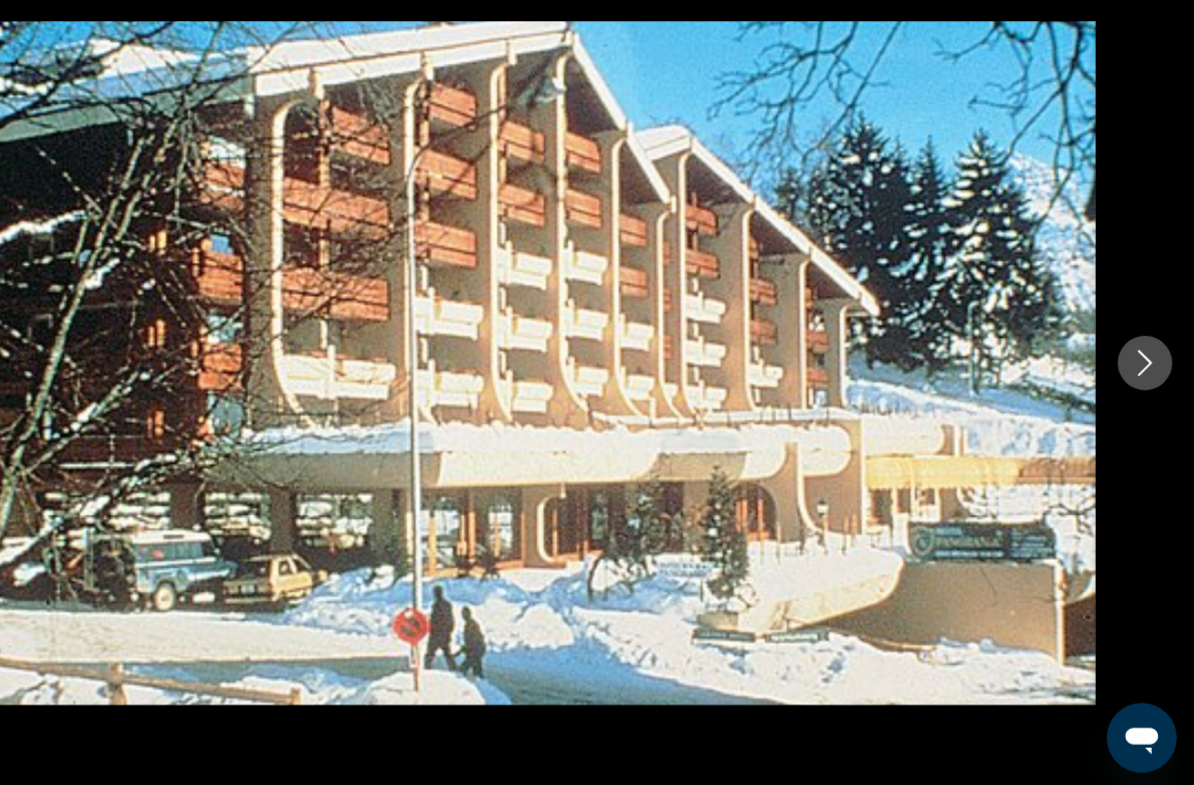 click 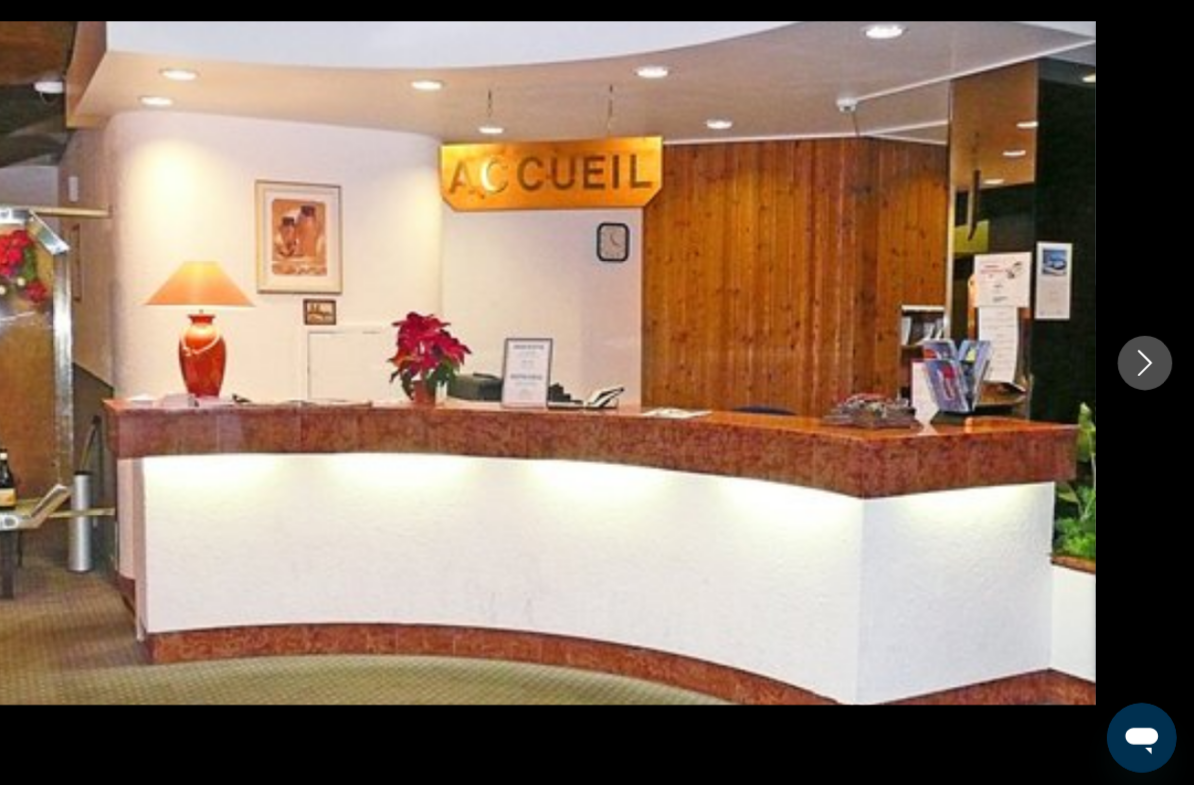 click 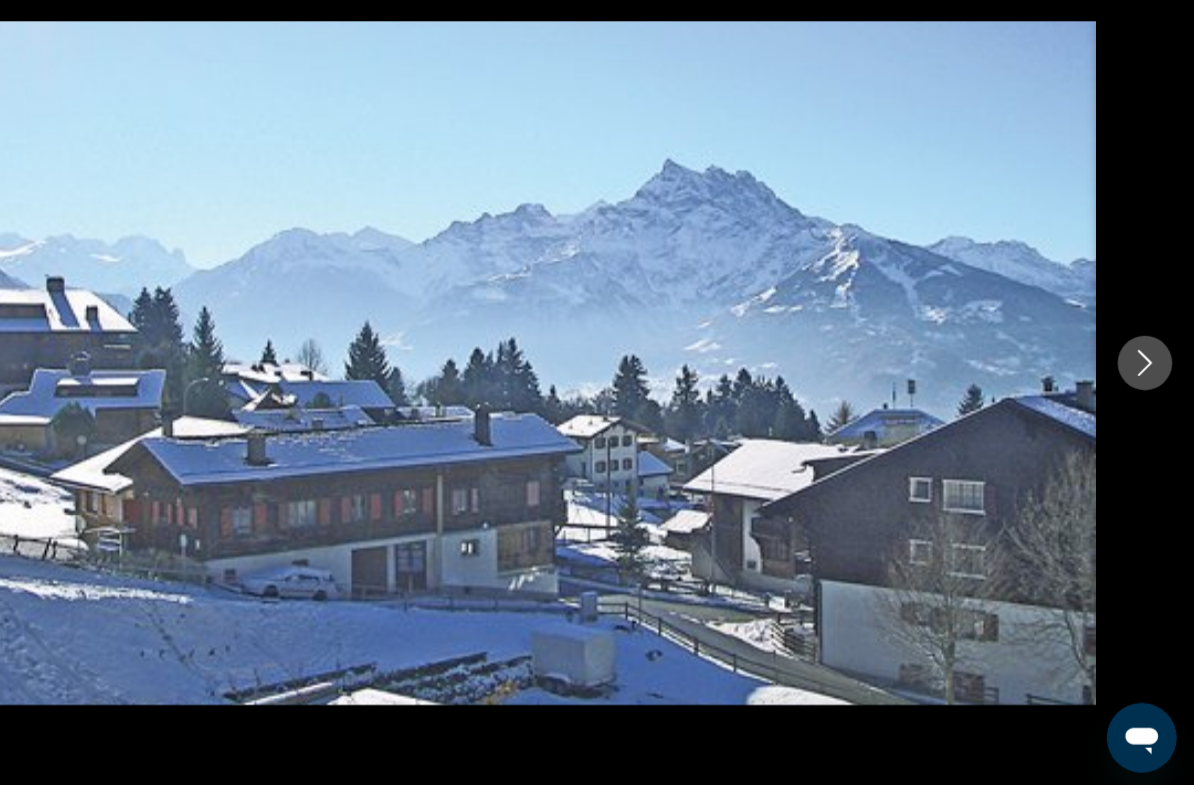 click 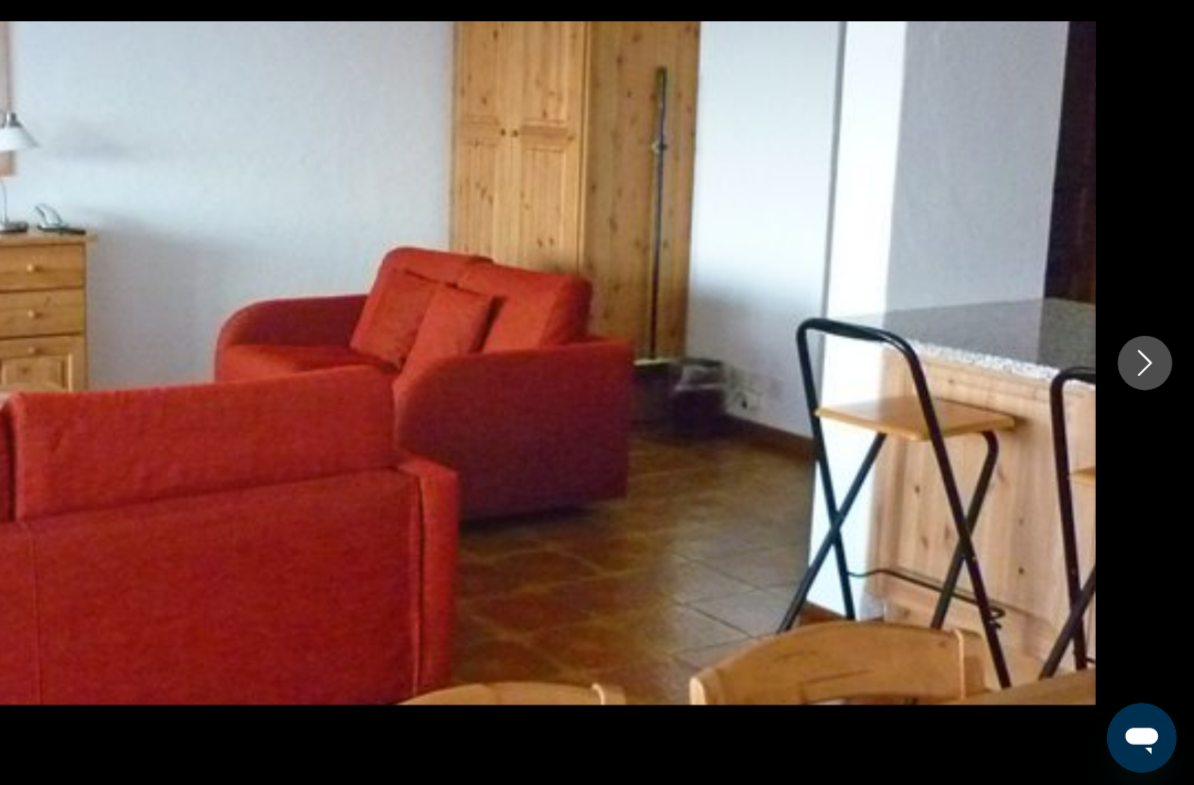 click 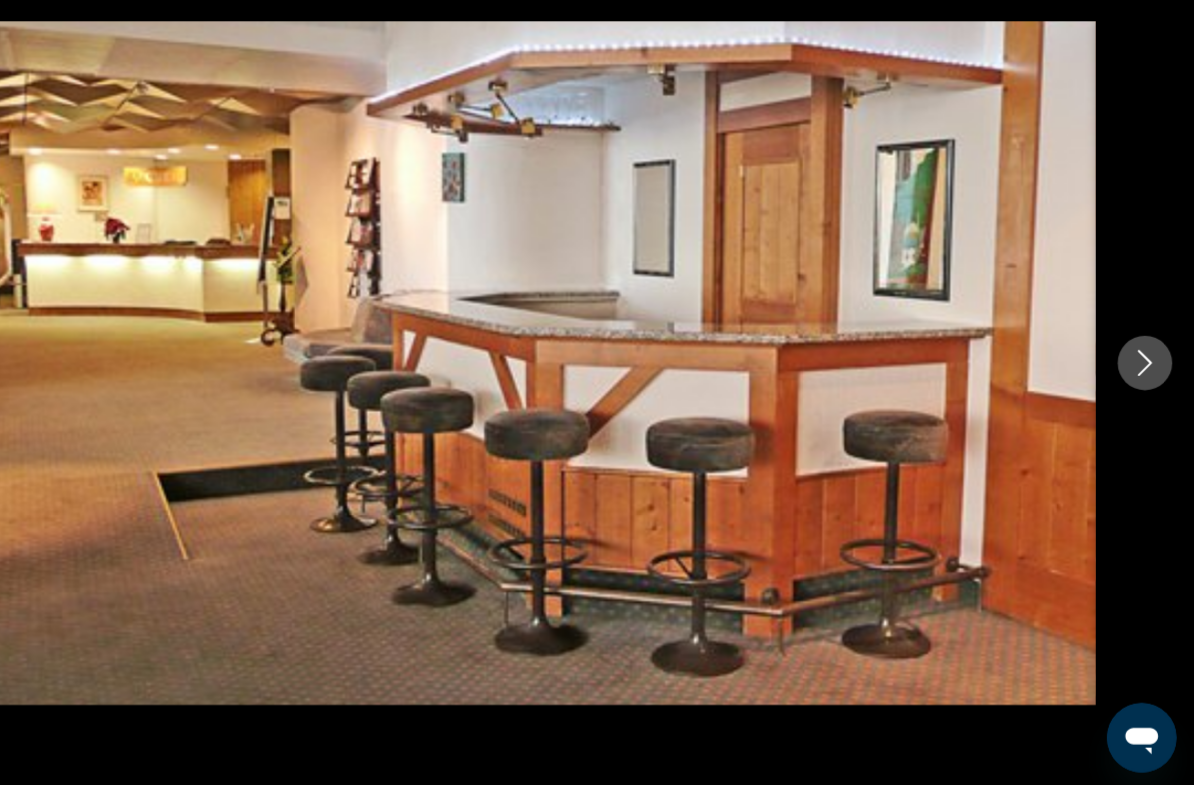 click 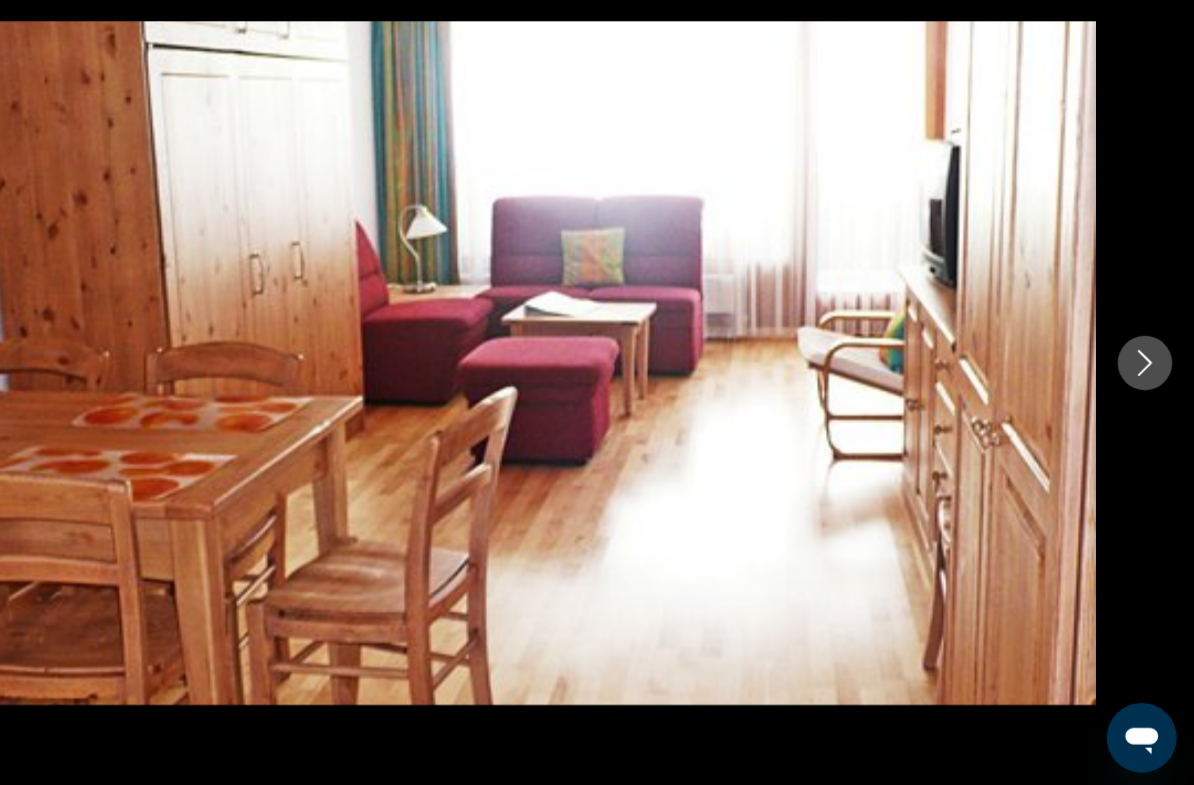 click 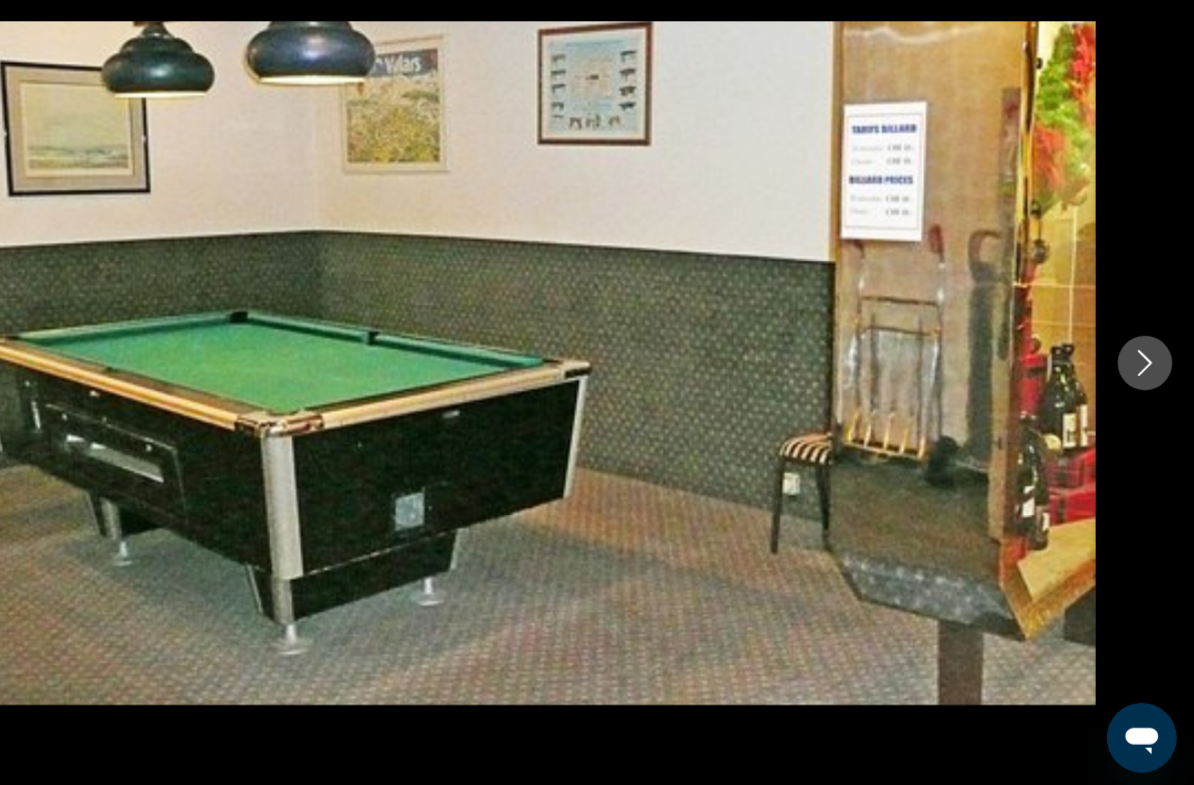 click 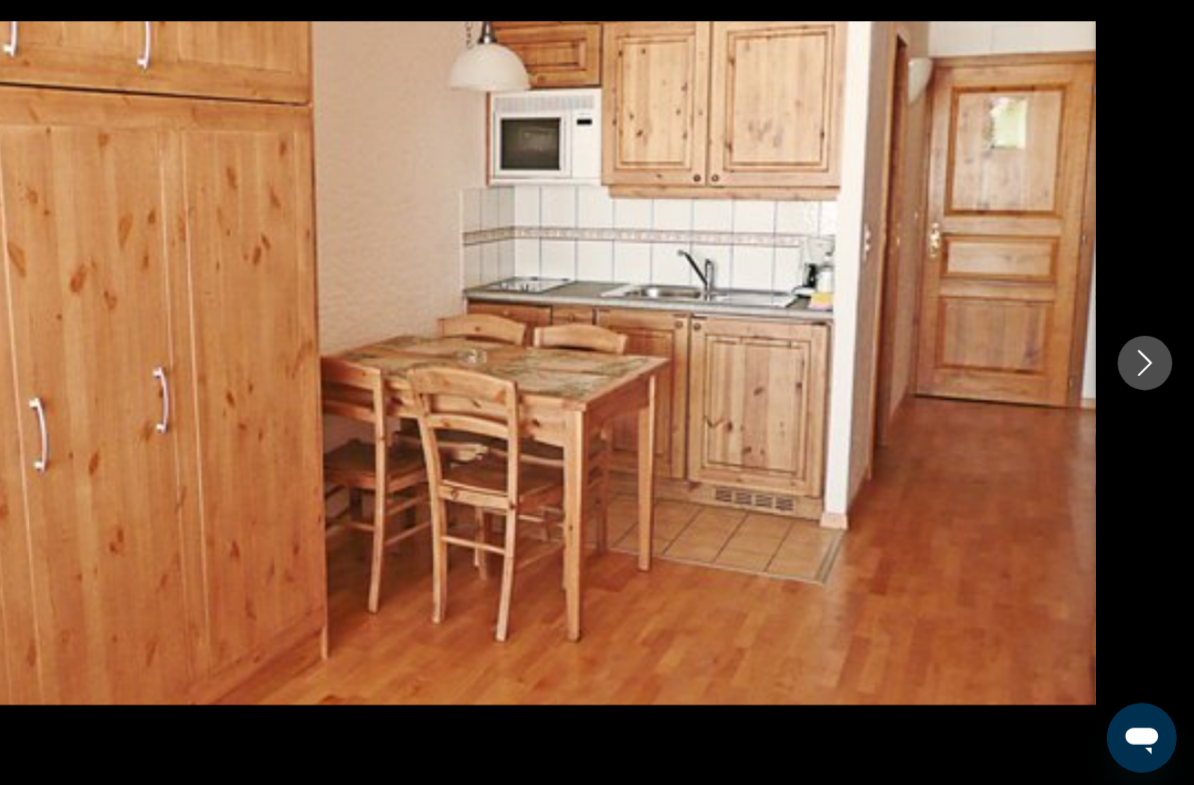 click 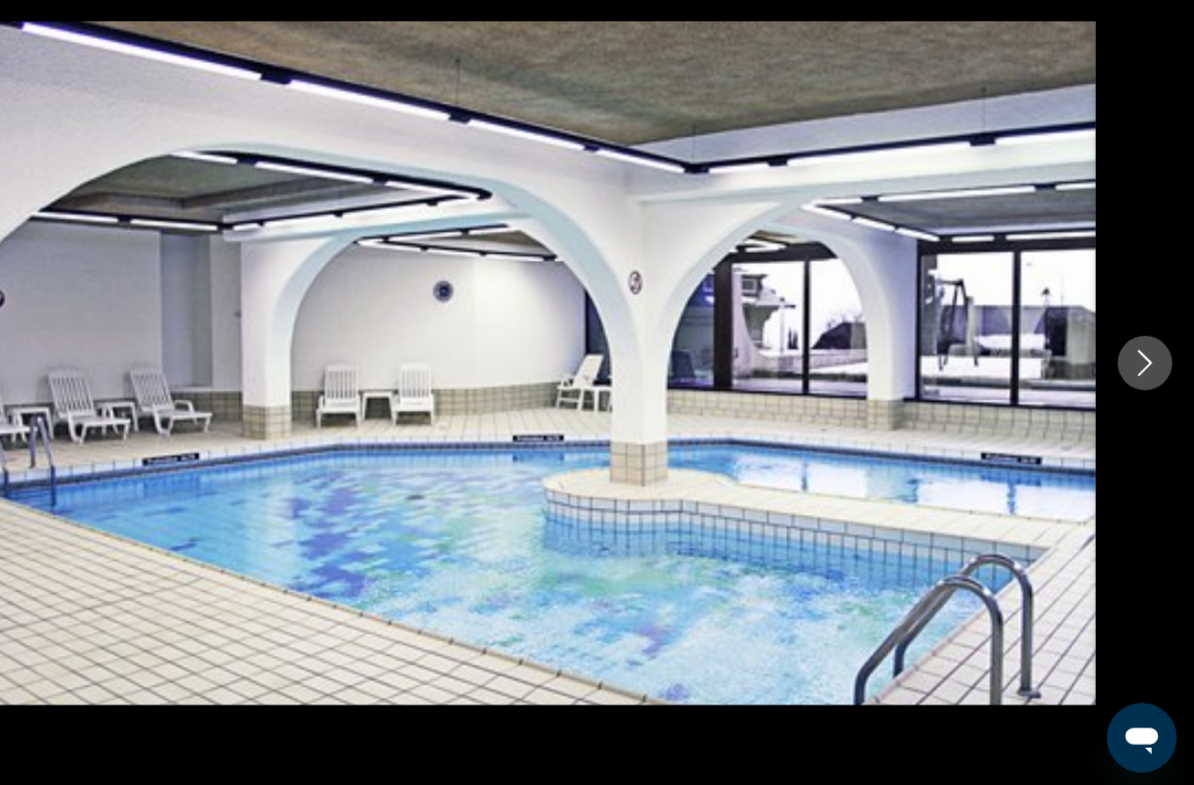 click 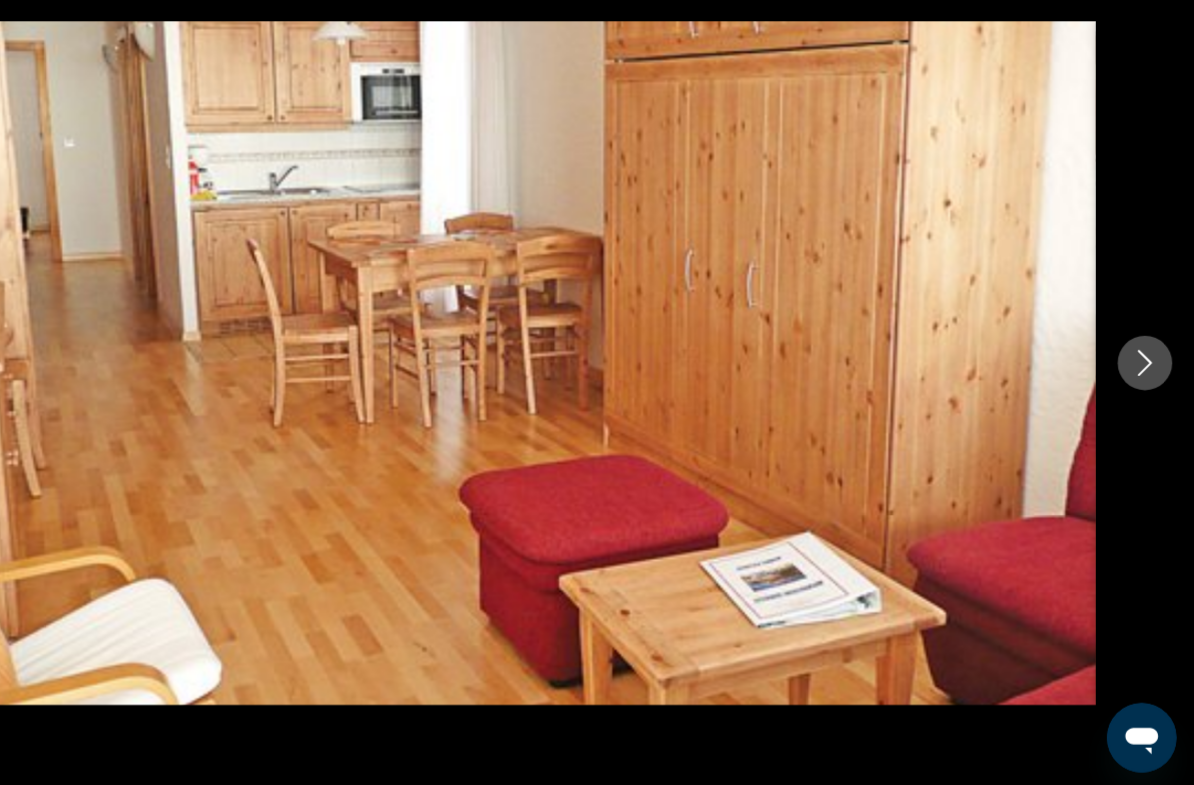 click 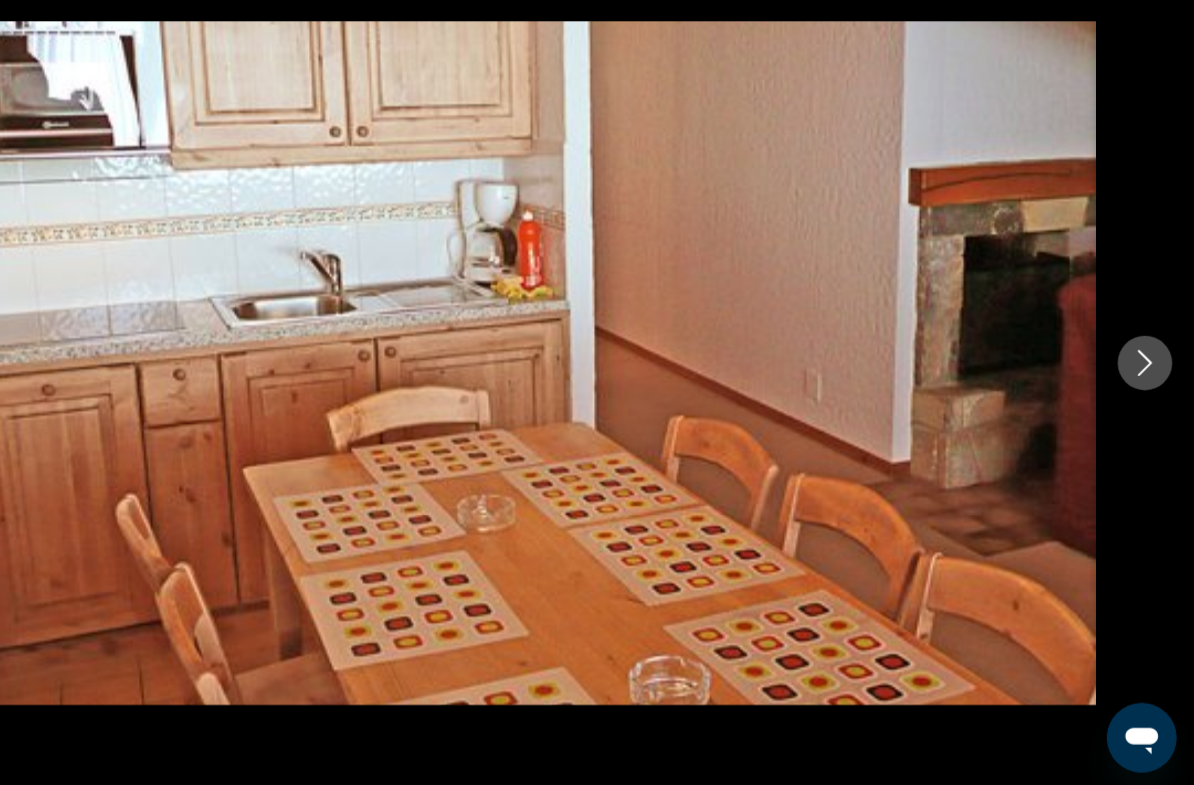 click 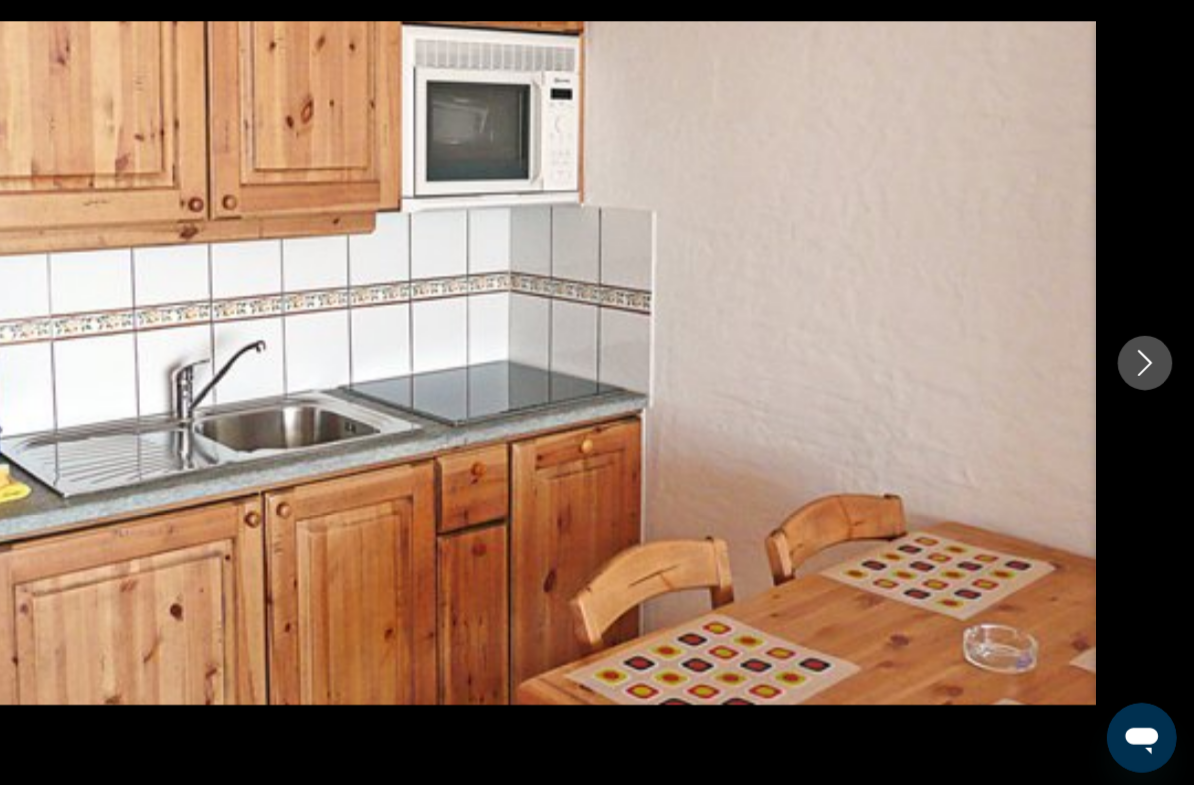 click at bounding box center [1149, 393] 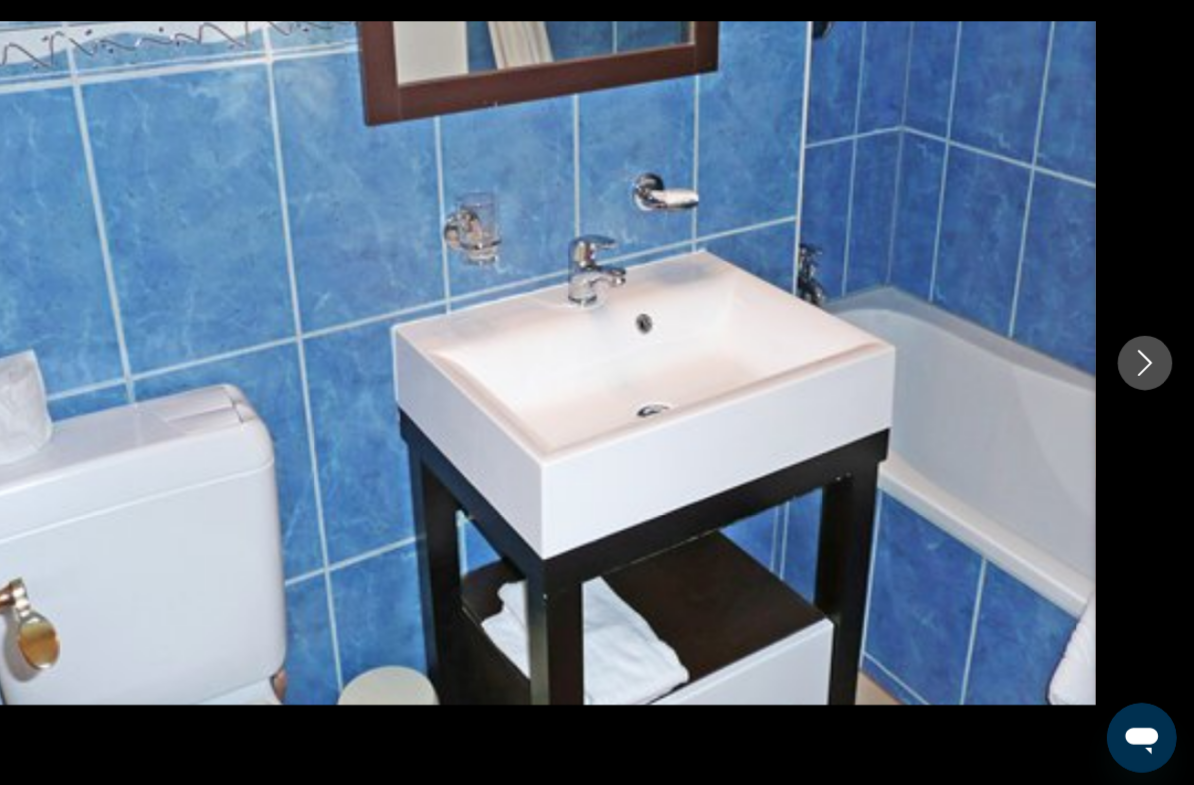 click 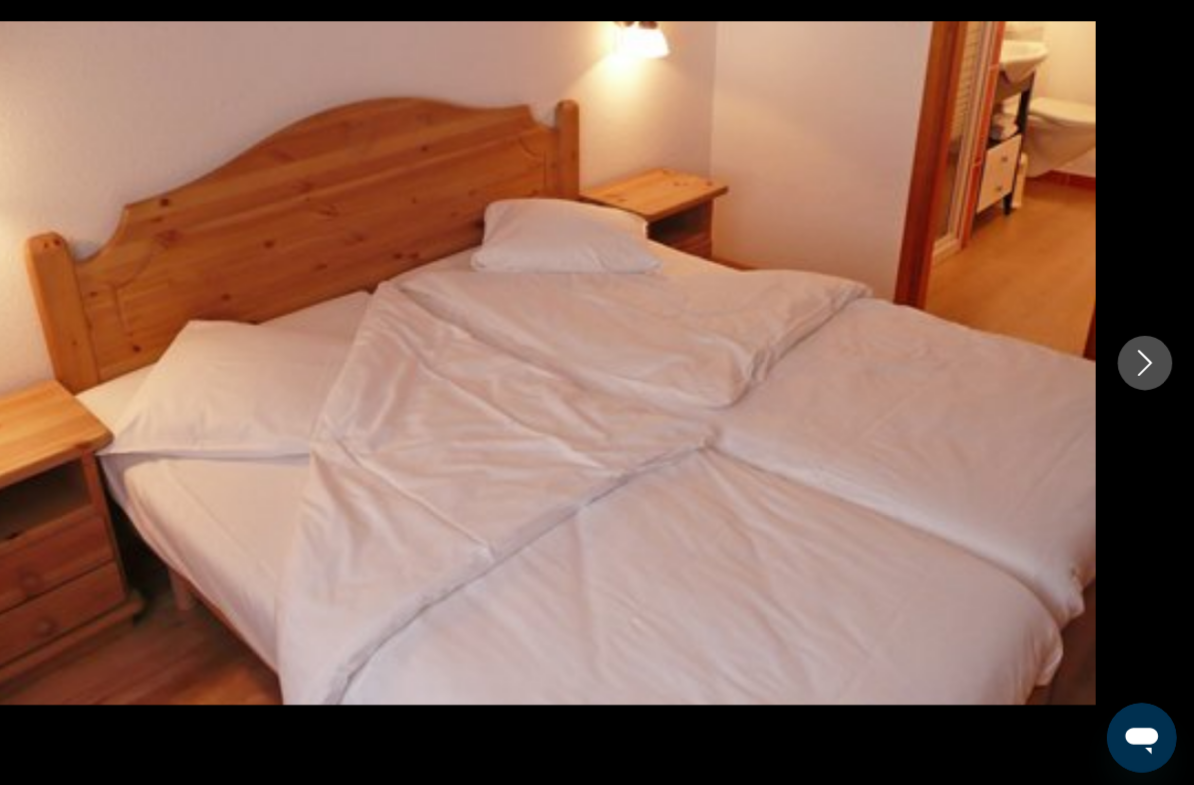 click 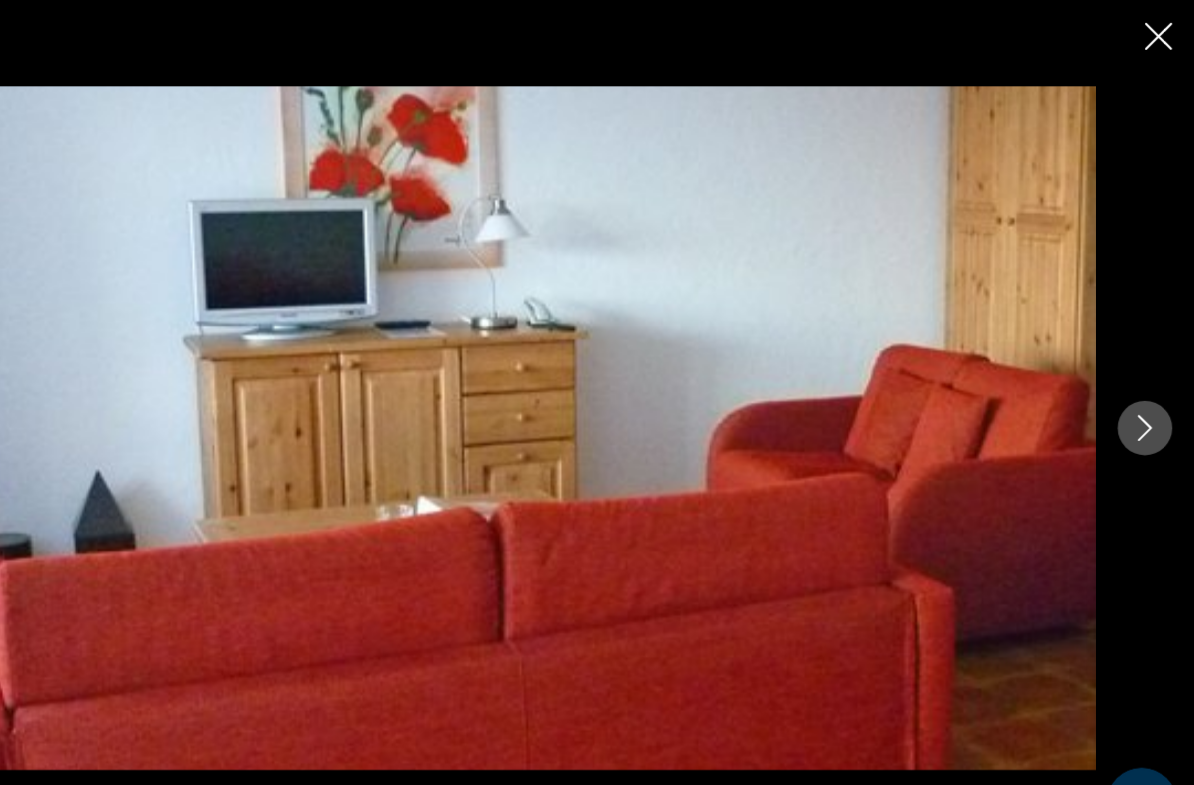 scroll, scrollTop: 712, scrollLeft: 0, axis: vertical 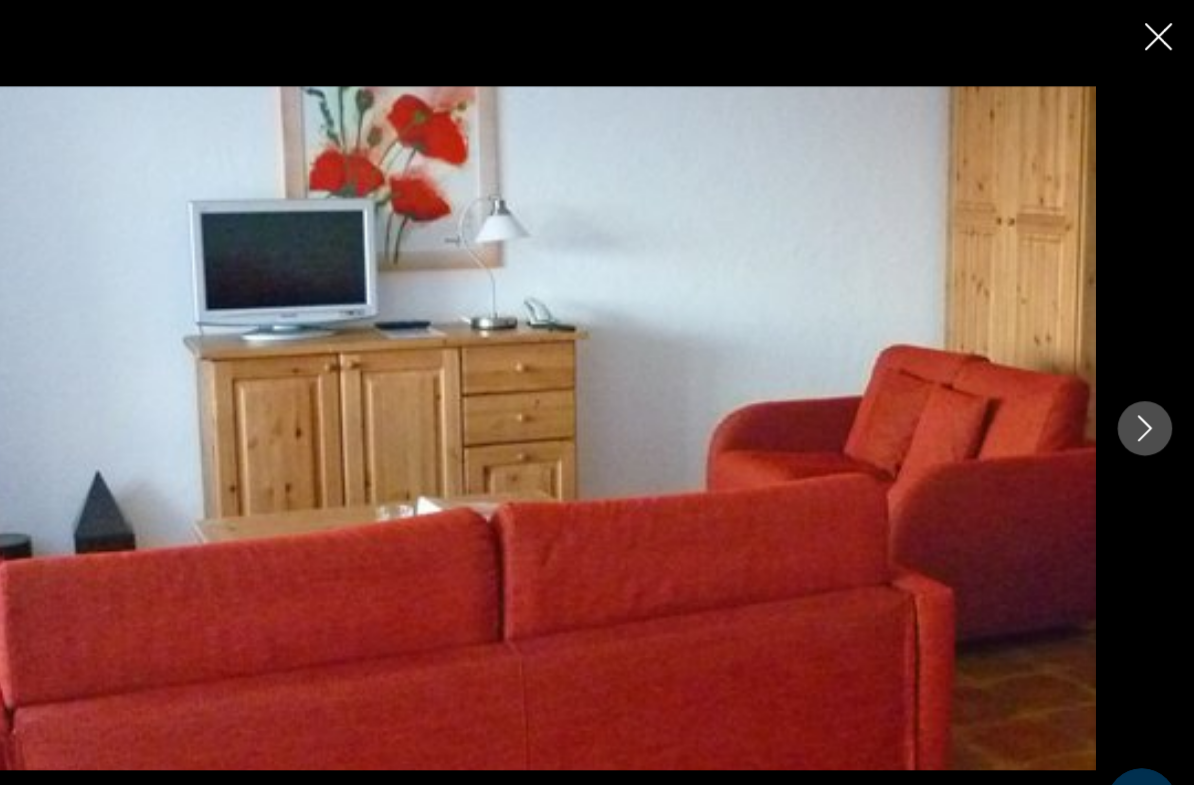 click 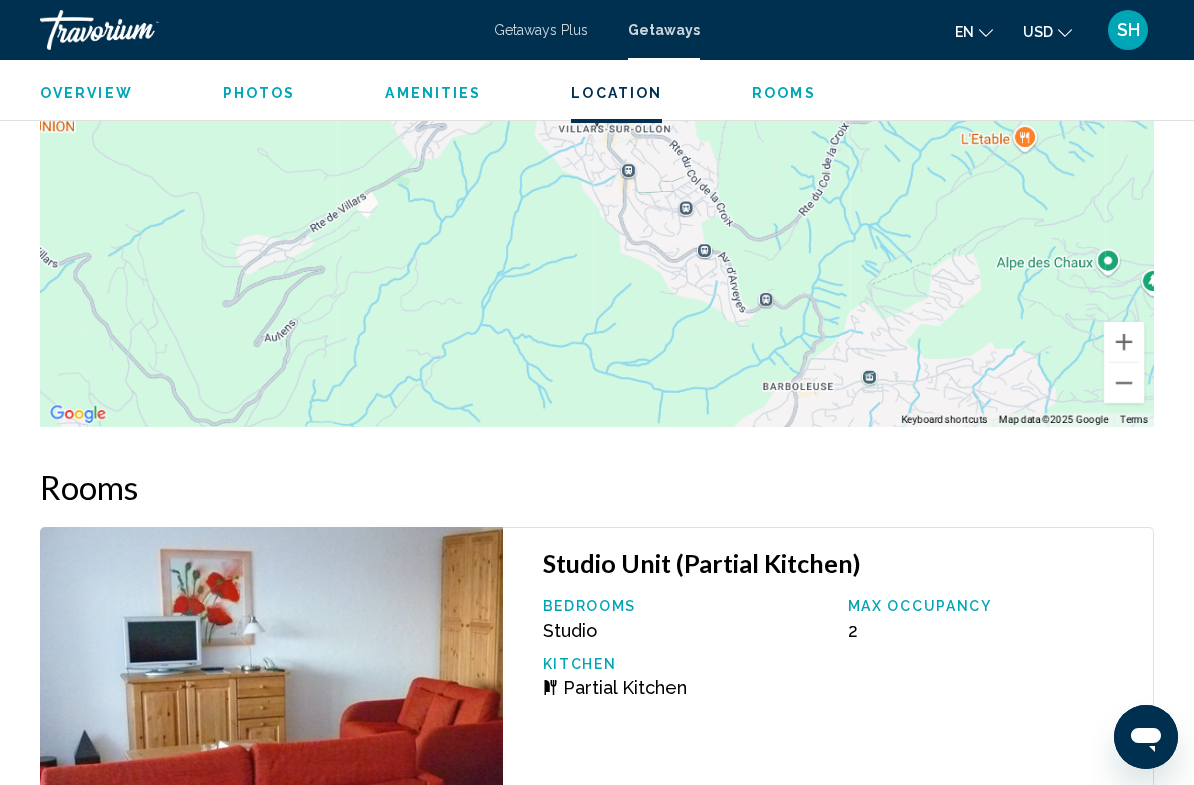 scroll, scrollTop: 3424, scrollLeft: 0, axis: vertical 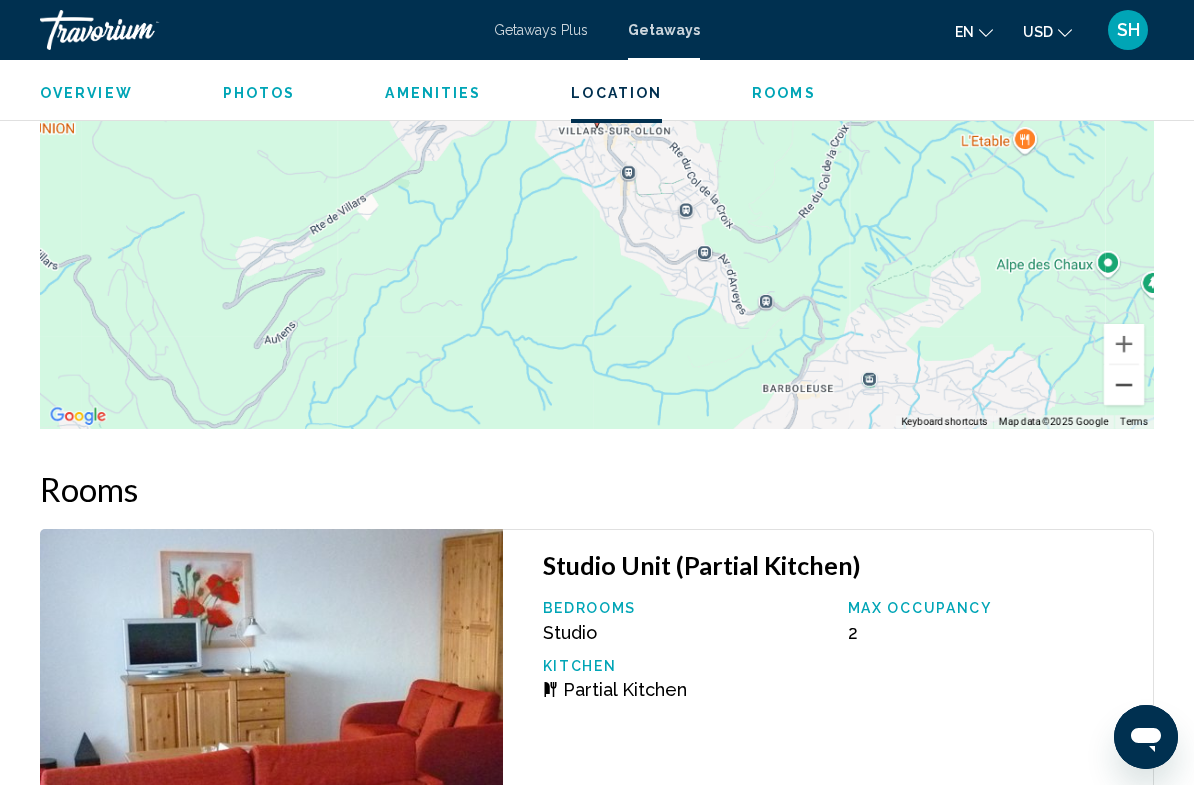 click at bounding box center [1124, 385] 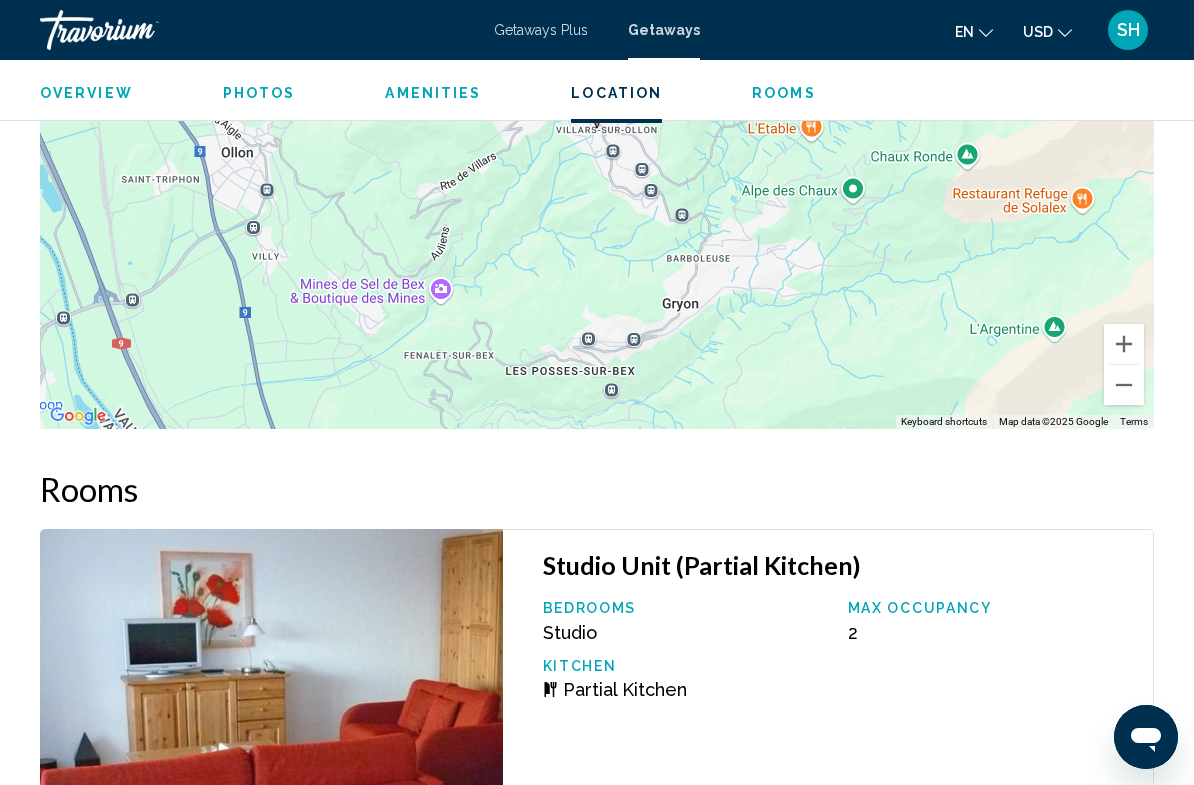 click on "To navigate, press the arrow keys. To activate drag with keyboard, press Alt + Enter. Once in keyboard drag state, use the arrow keys to move the marker. To complete the drag, press the Enter key. To cancel, press Escape." at bounding box center (597, 129) 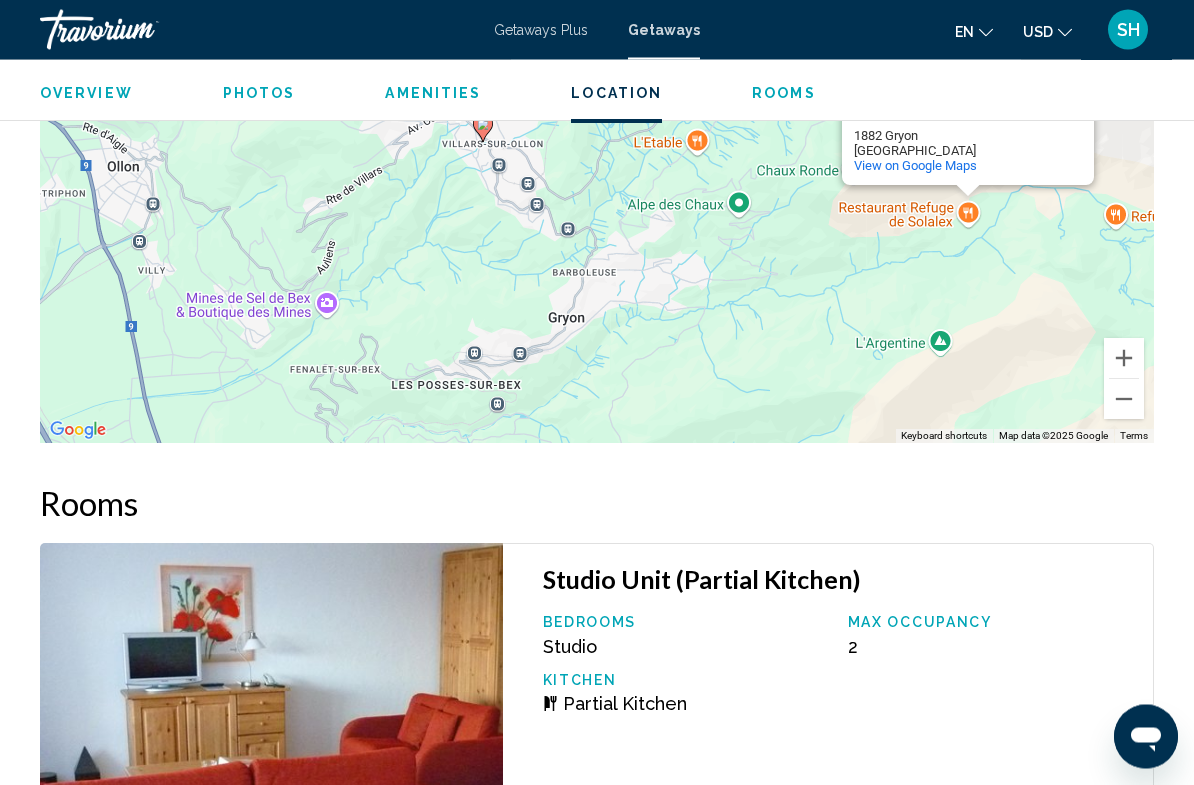 scroll, scrollTop: 3410, scrollLeft: 0, axis: vertical 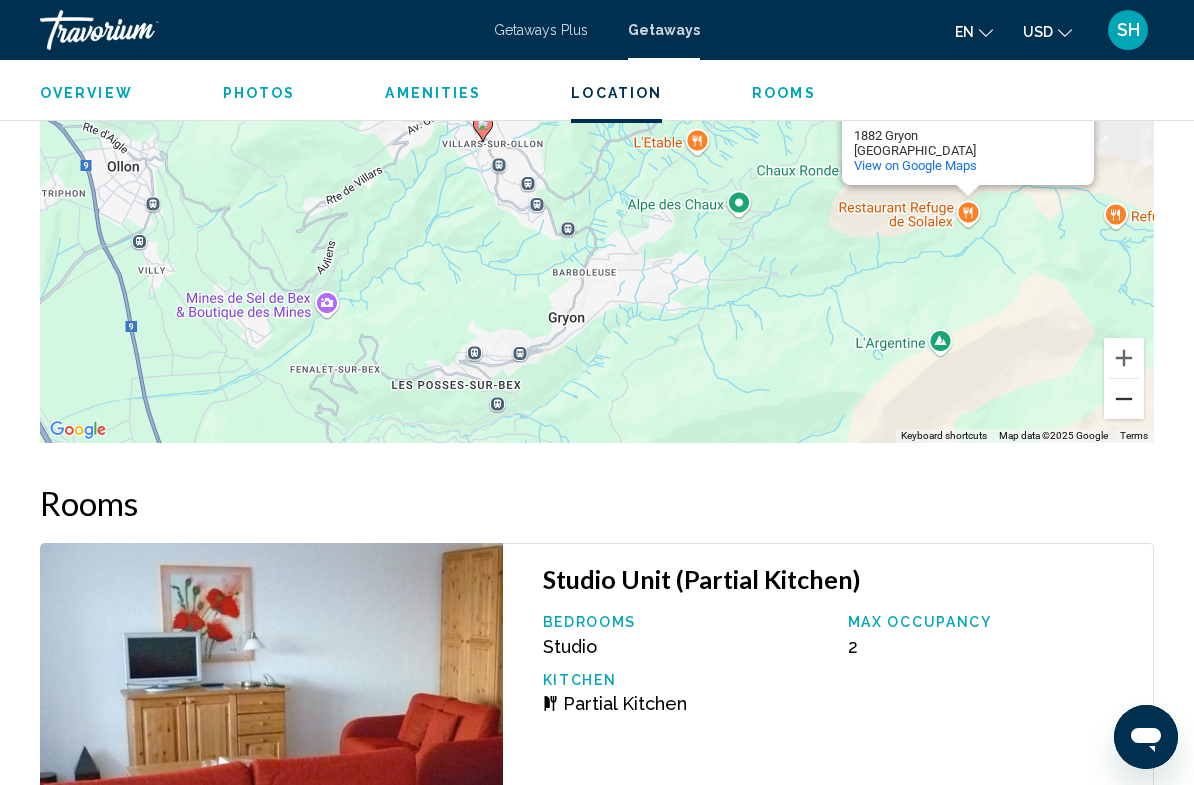 click at bounding box center [1124, 399] 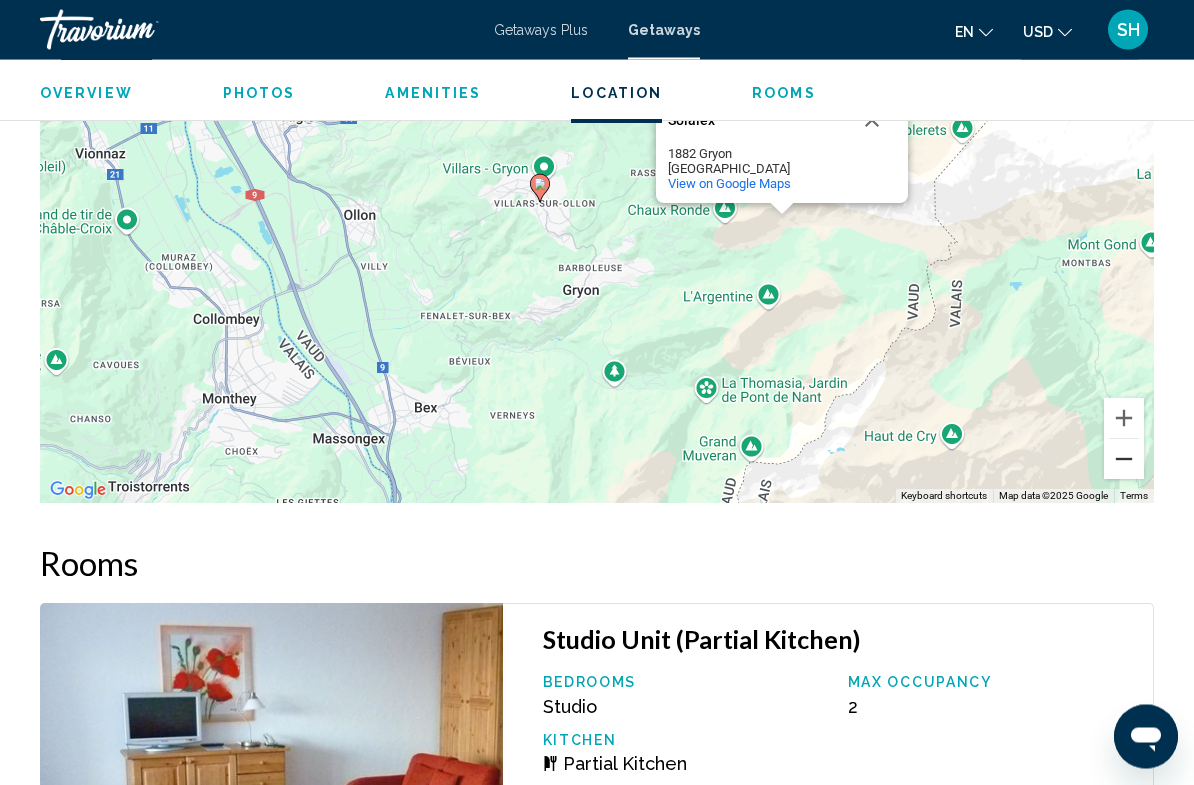 scroll, scrollTop: 3350, scrollLeft: 0, axis: vertical 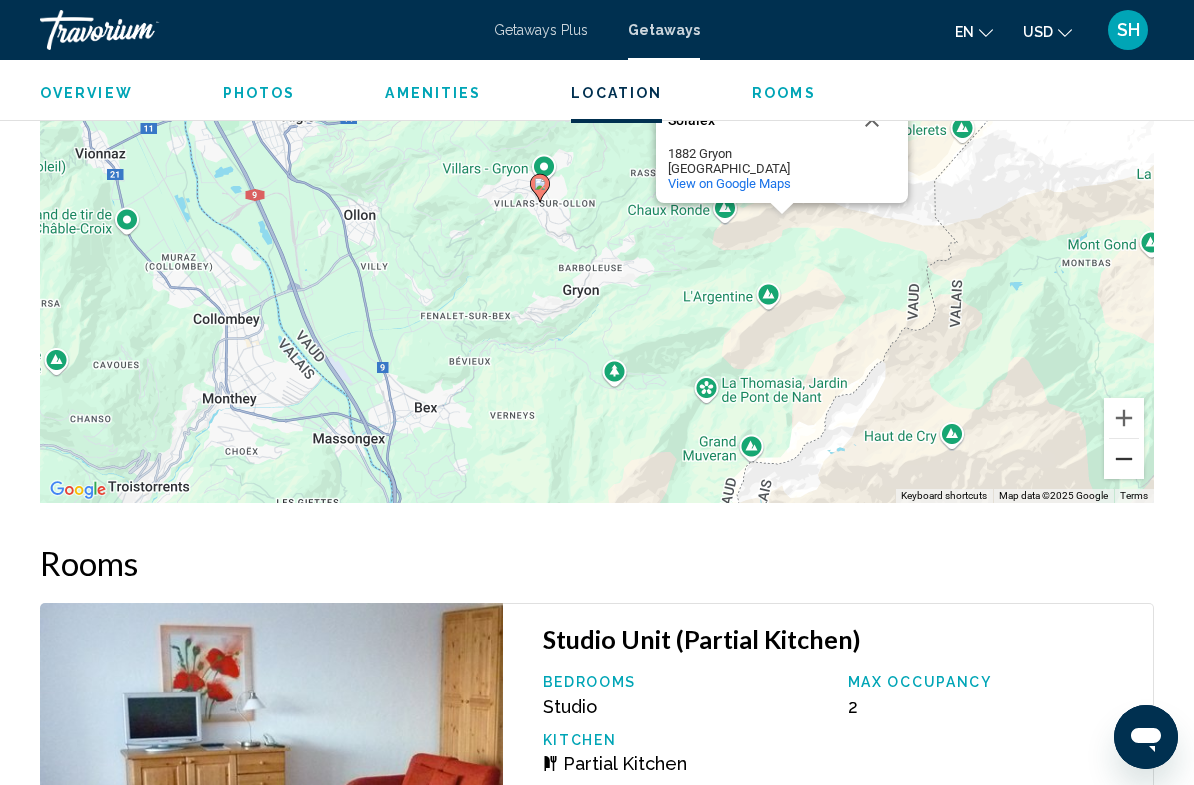 click at bounding box center (1124, 459) 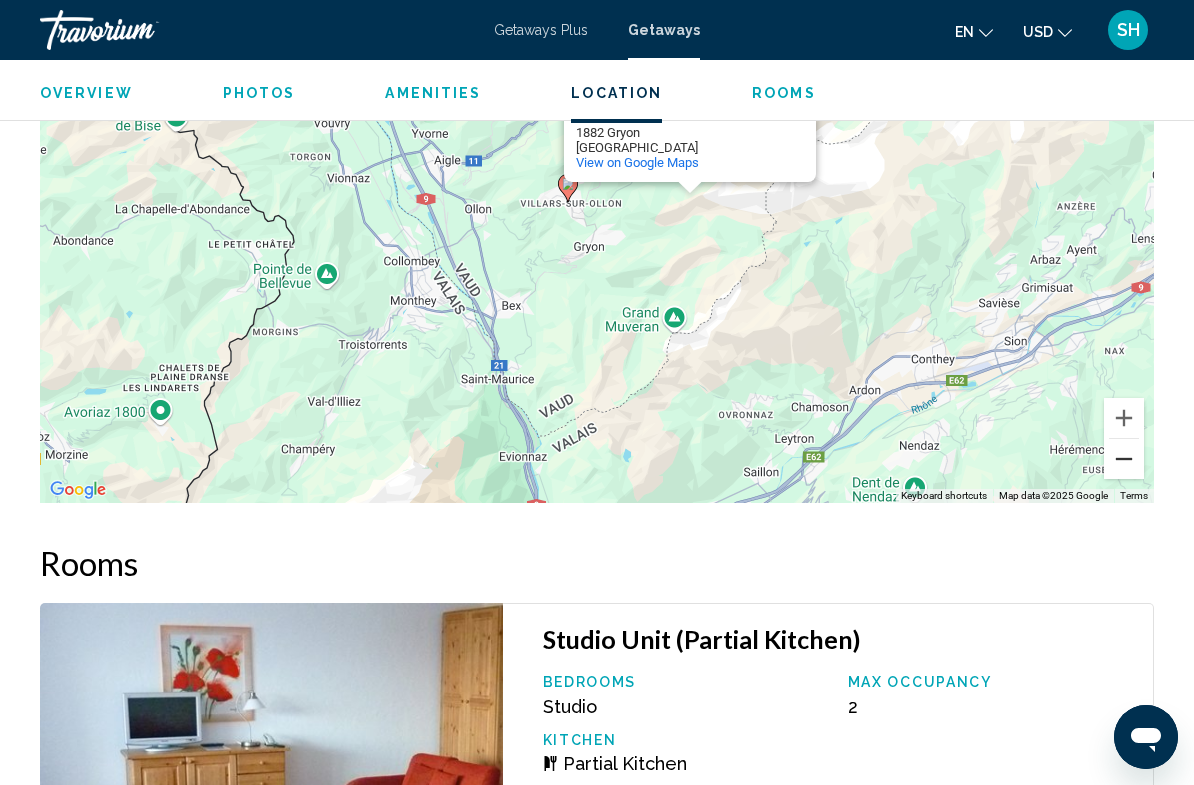 click at bounding box center [1124, 459] 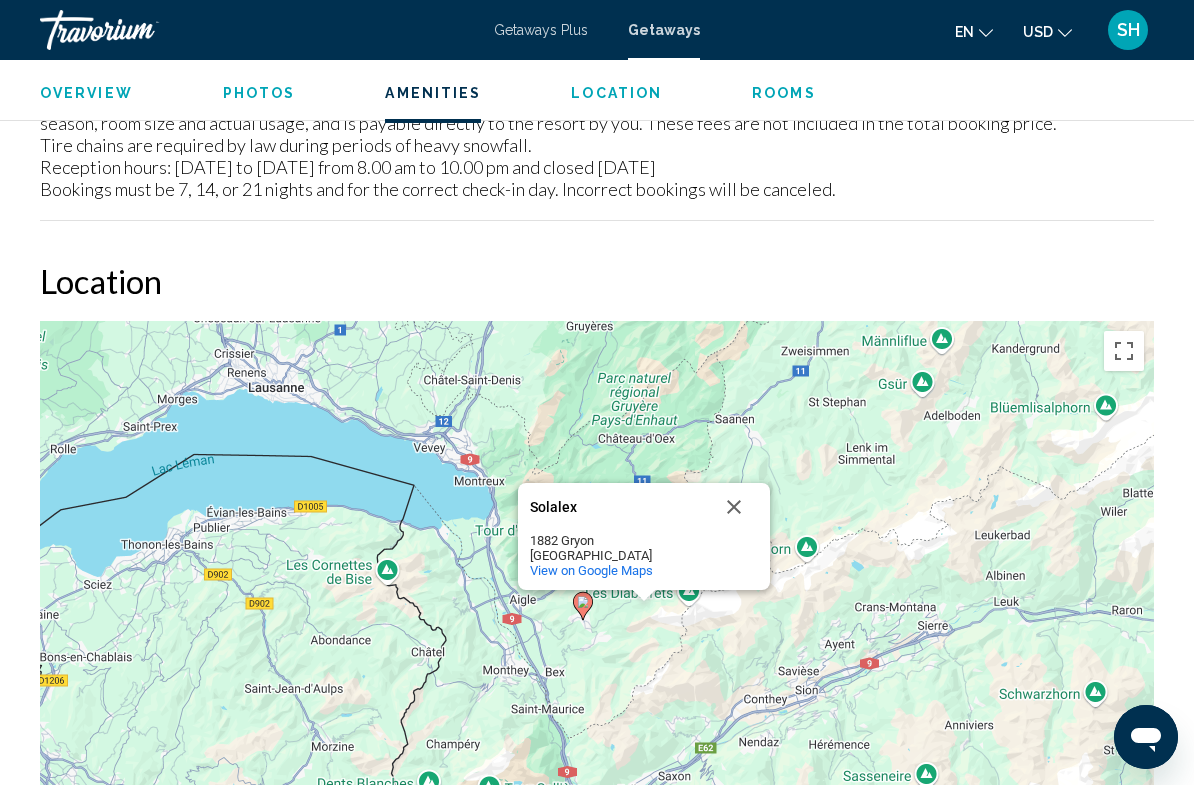 scroll, scrollTop: 2943, scrollLeft: 0, axis: vertical 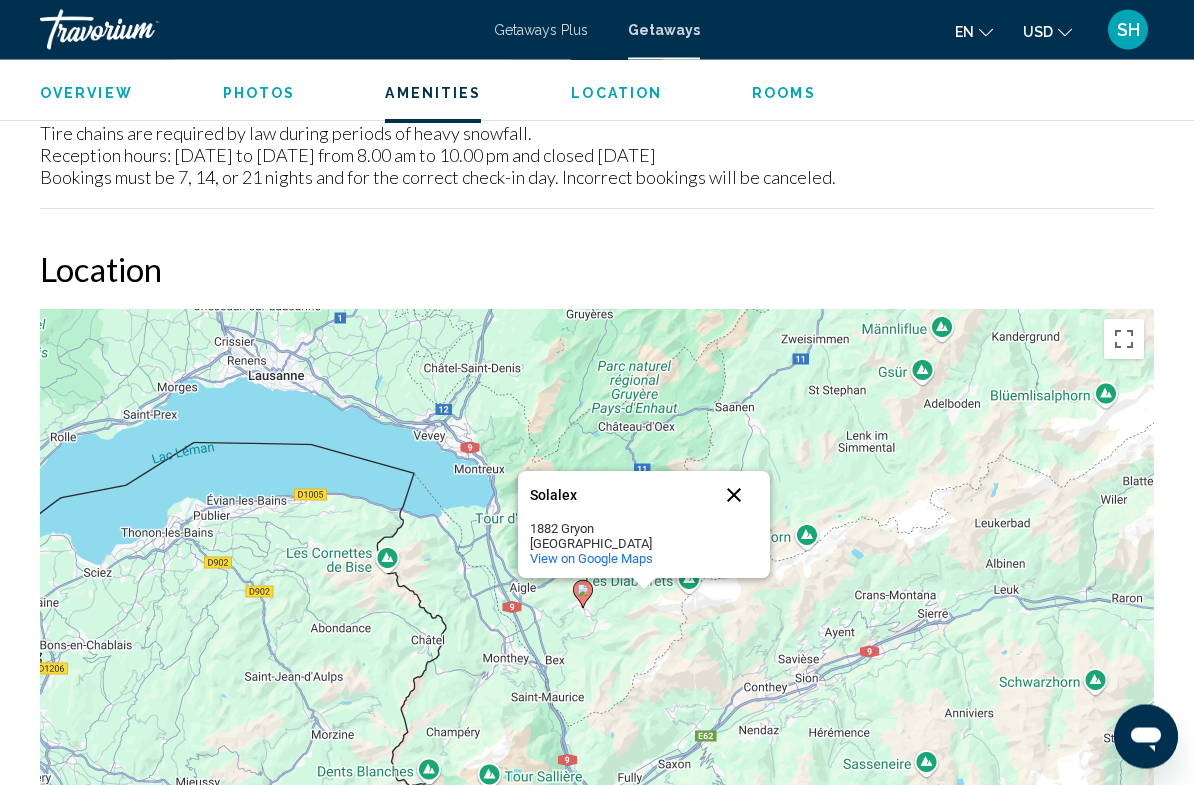 click at bounding box center (734, 496) 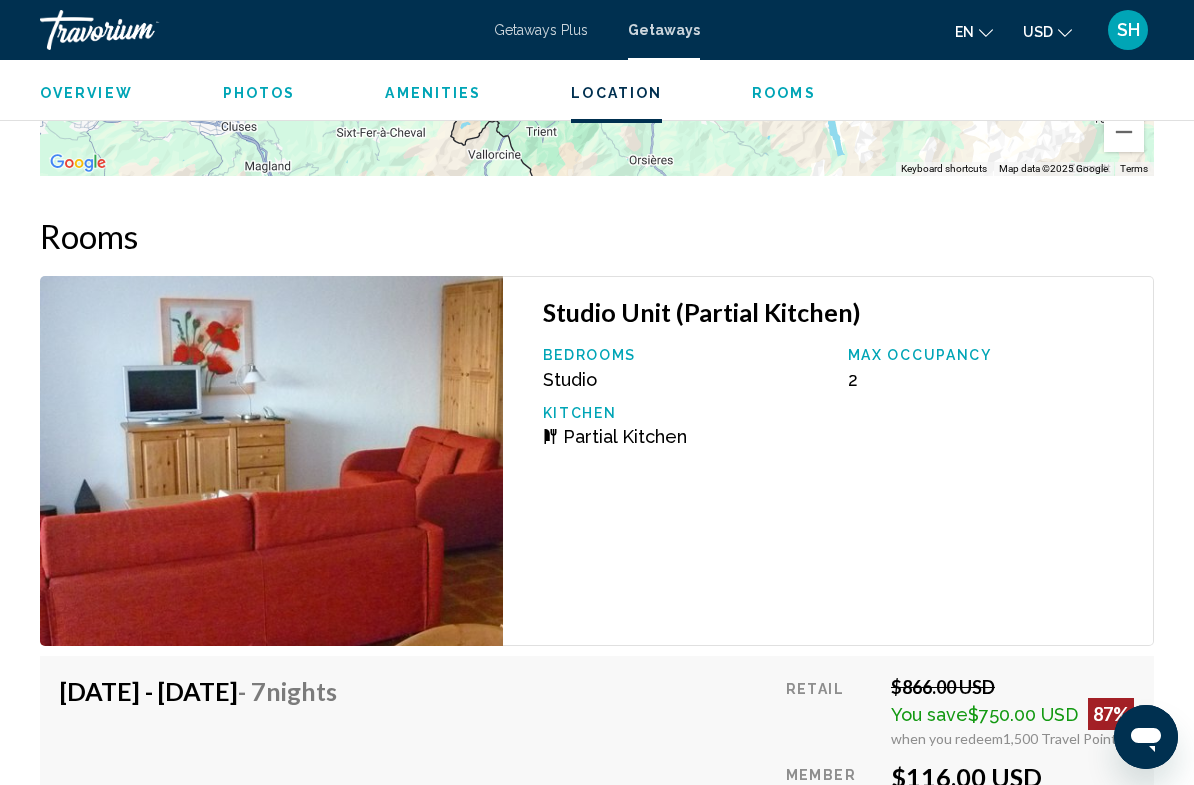 scroll, scrollTop: 3674, scrollLeft: 0, axis: vertical 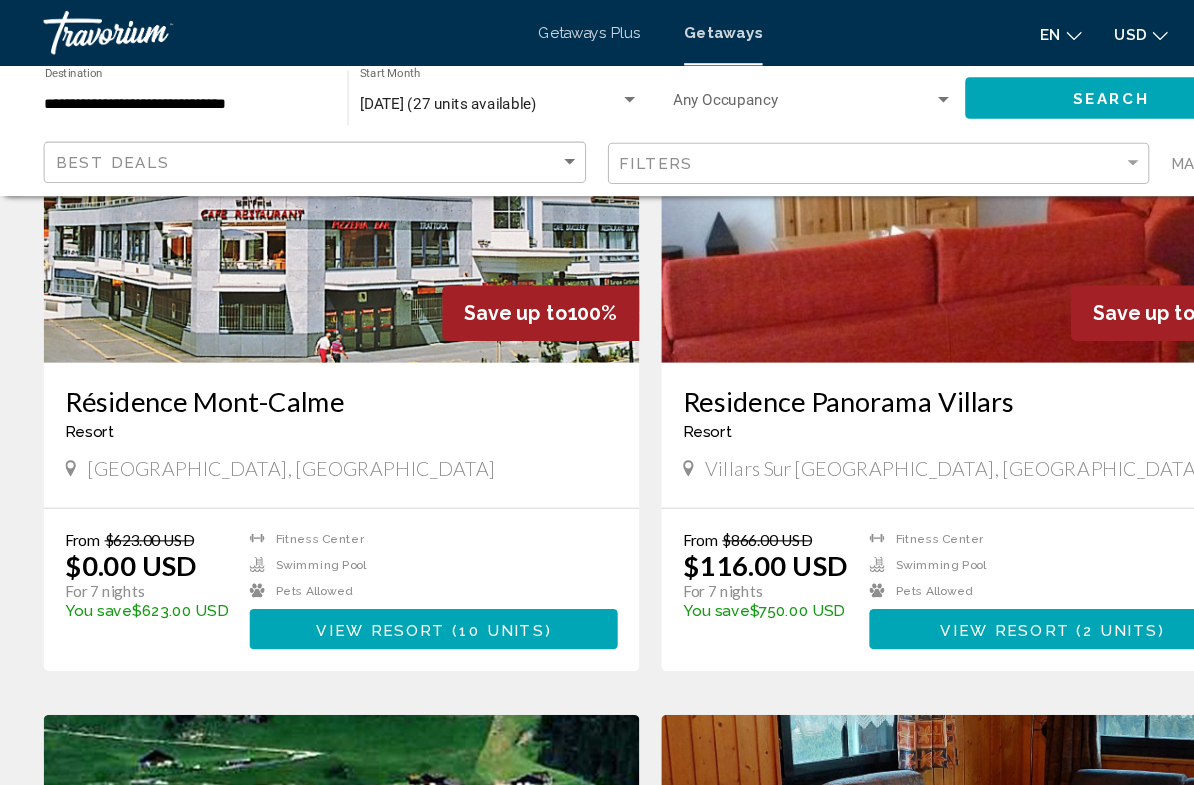 click at bounding box center (313, 173) 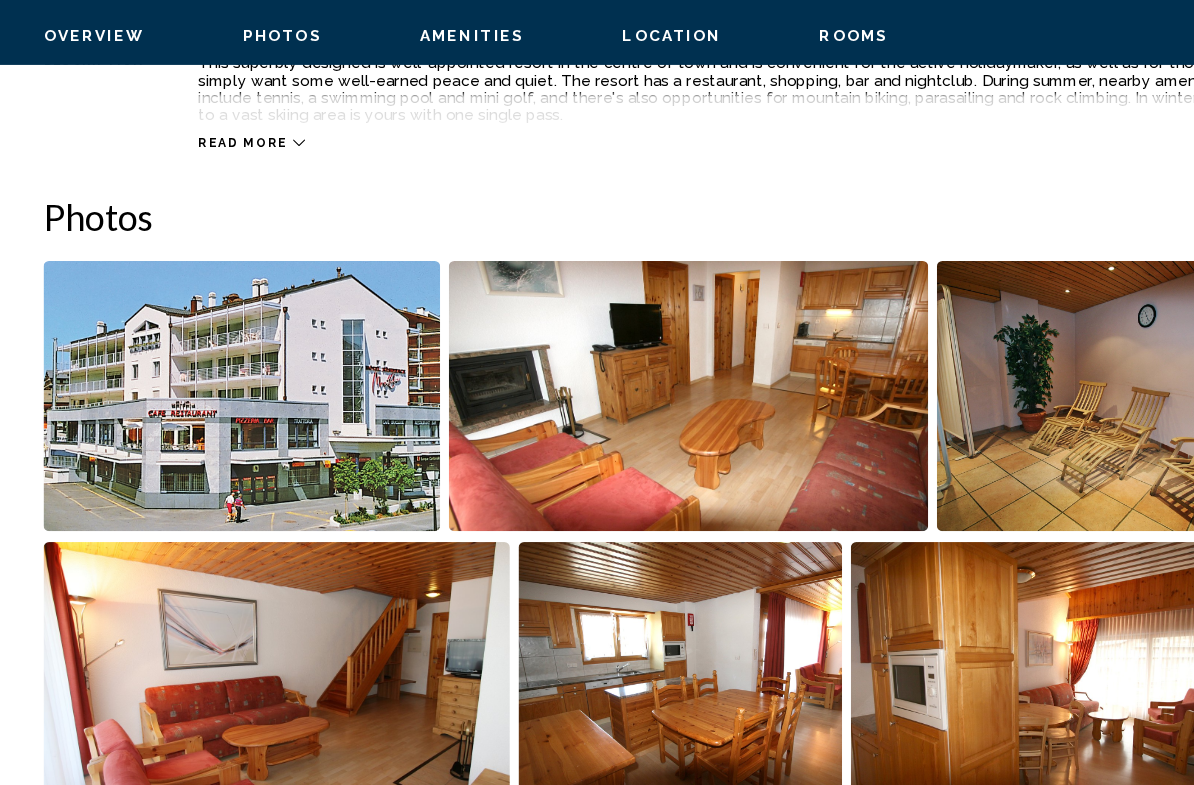 scroll, scrollTop: 1155, scrollLeft: 0, axis: vertical 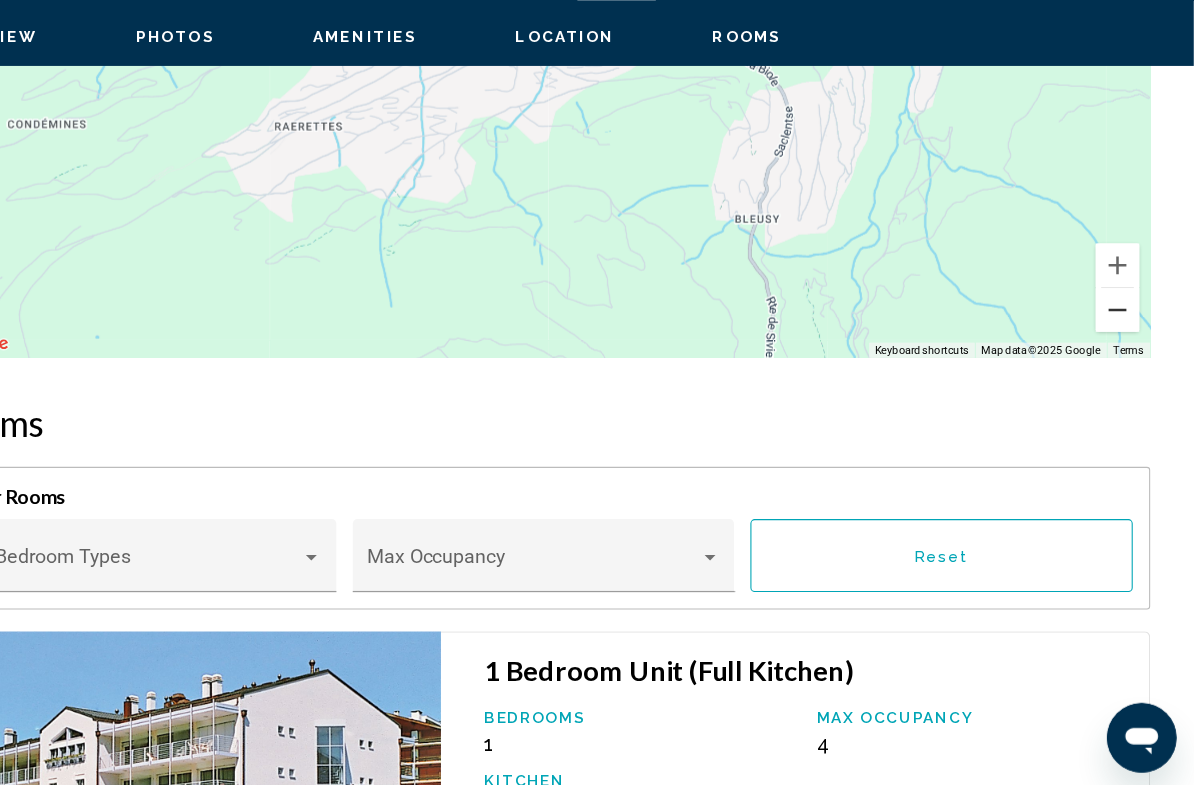 click at bounding box center (1124, 344) 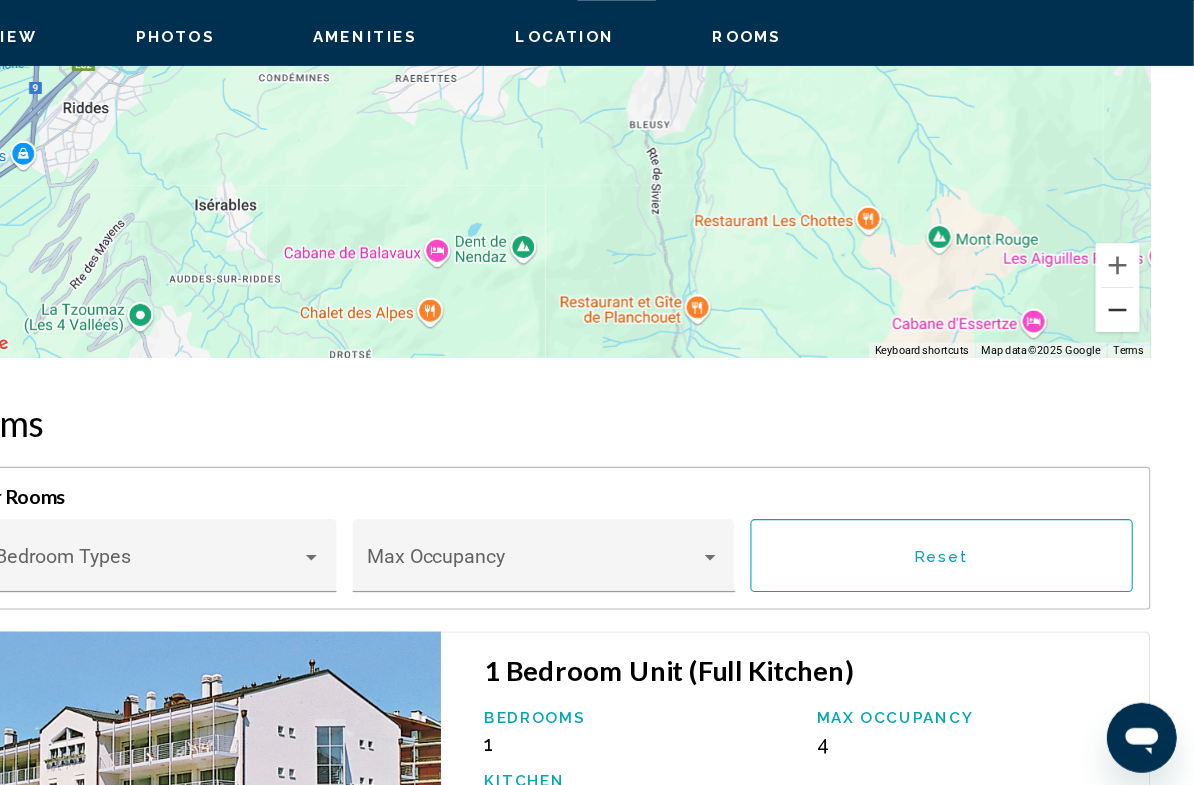 click at bounding box center (1124, 344) 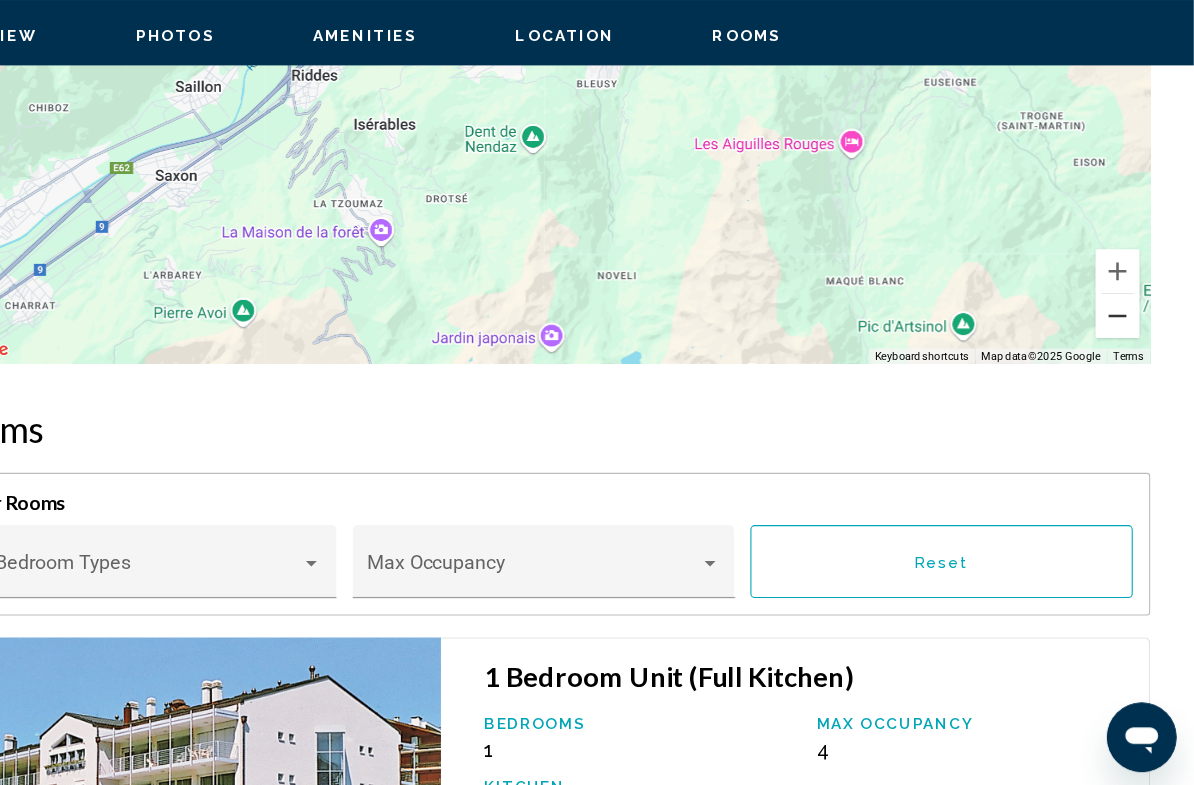 scroll, scrollTop: 3699, scrollLeft: 0, axis: vertical 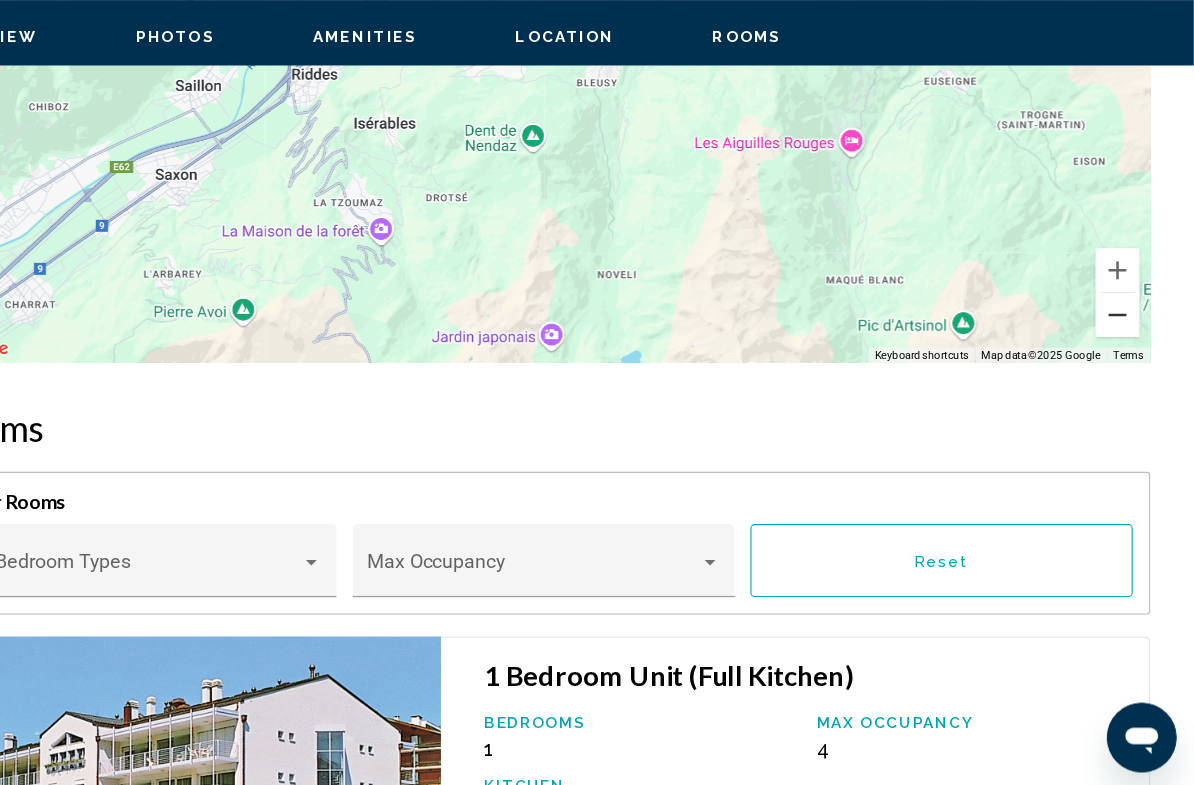 click at bounding box center [1124, 349] 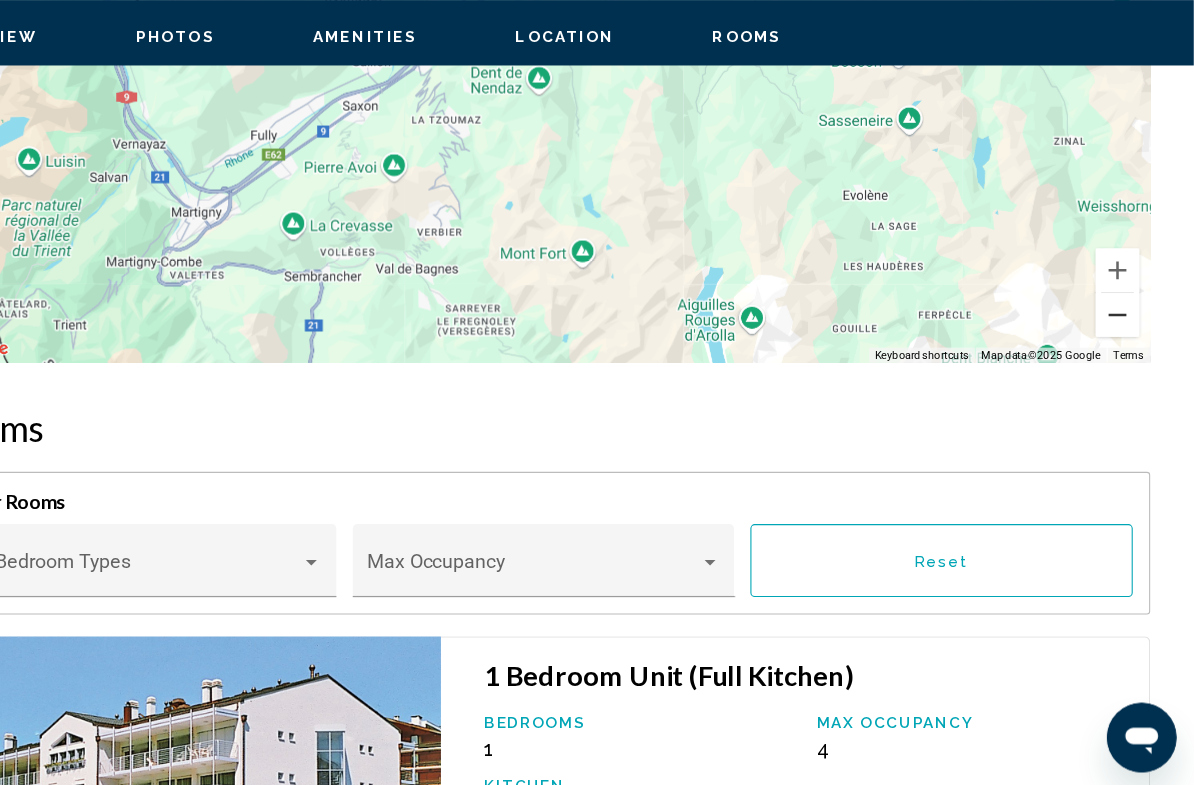 click at bounding box center (1124, 349) 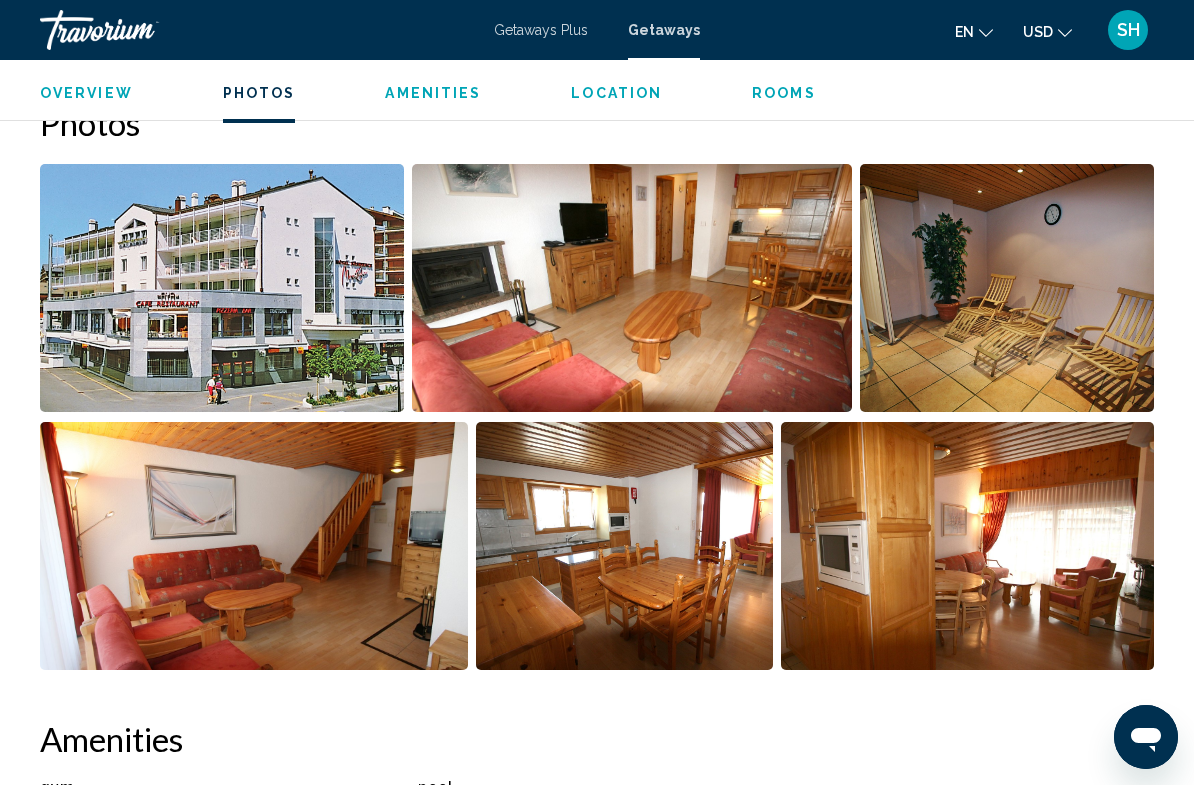 scroll, scrollTop: 1289, scrollLeft: 0, axis: vertical 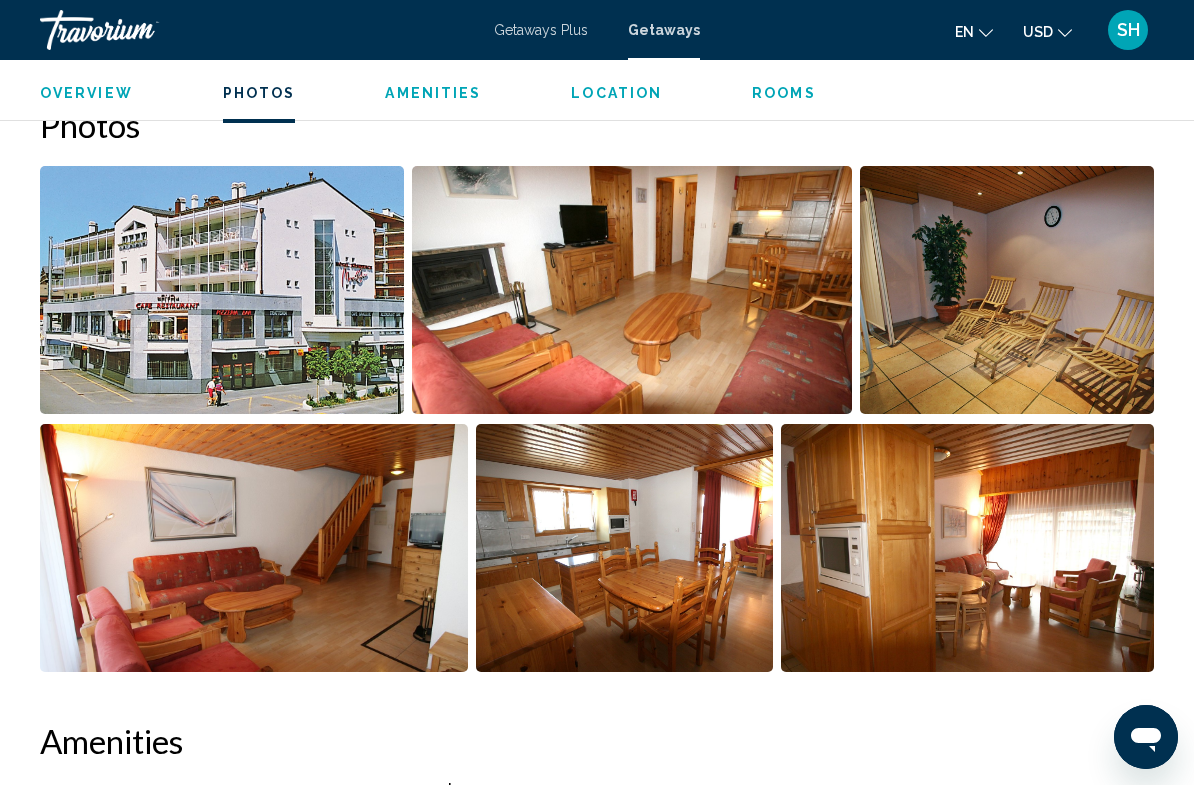 click at bounding box center [631, 290] 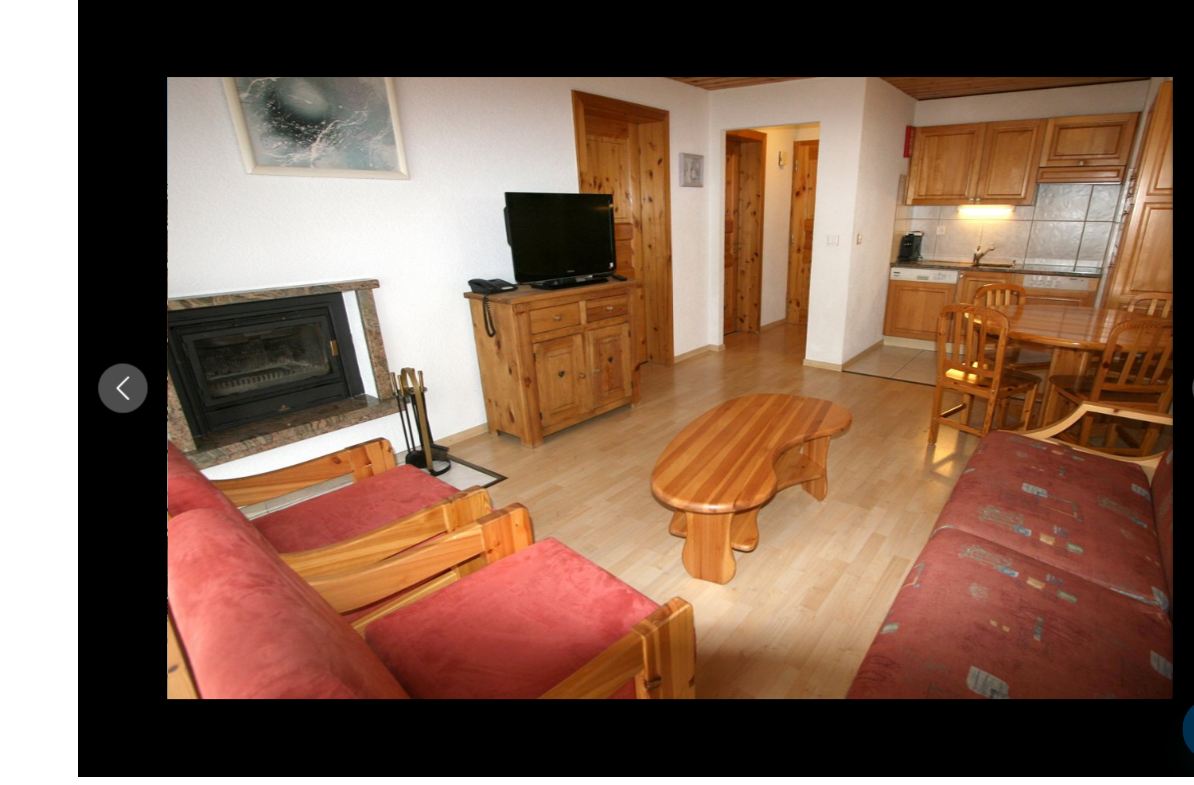 scroll, scrollTop: 1236, scrollLeft: 0, axis: vertical 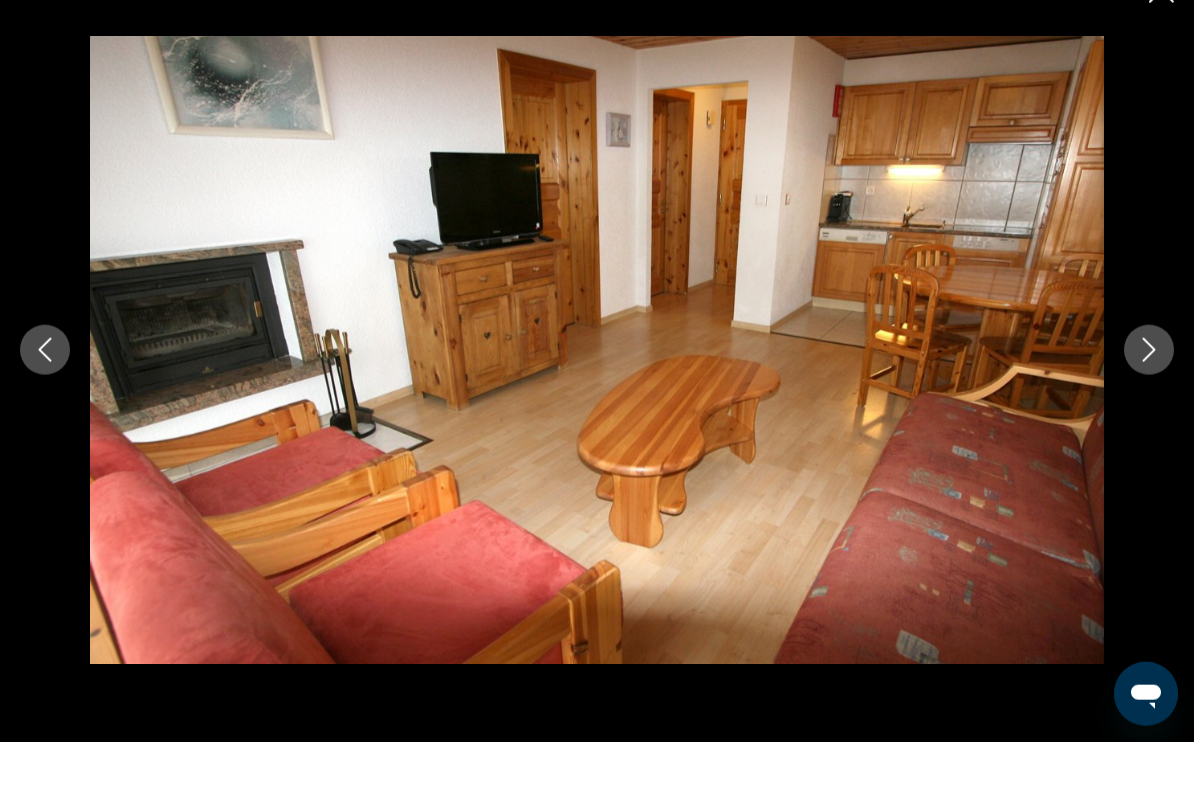 click at bounding box center [1149, 393] 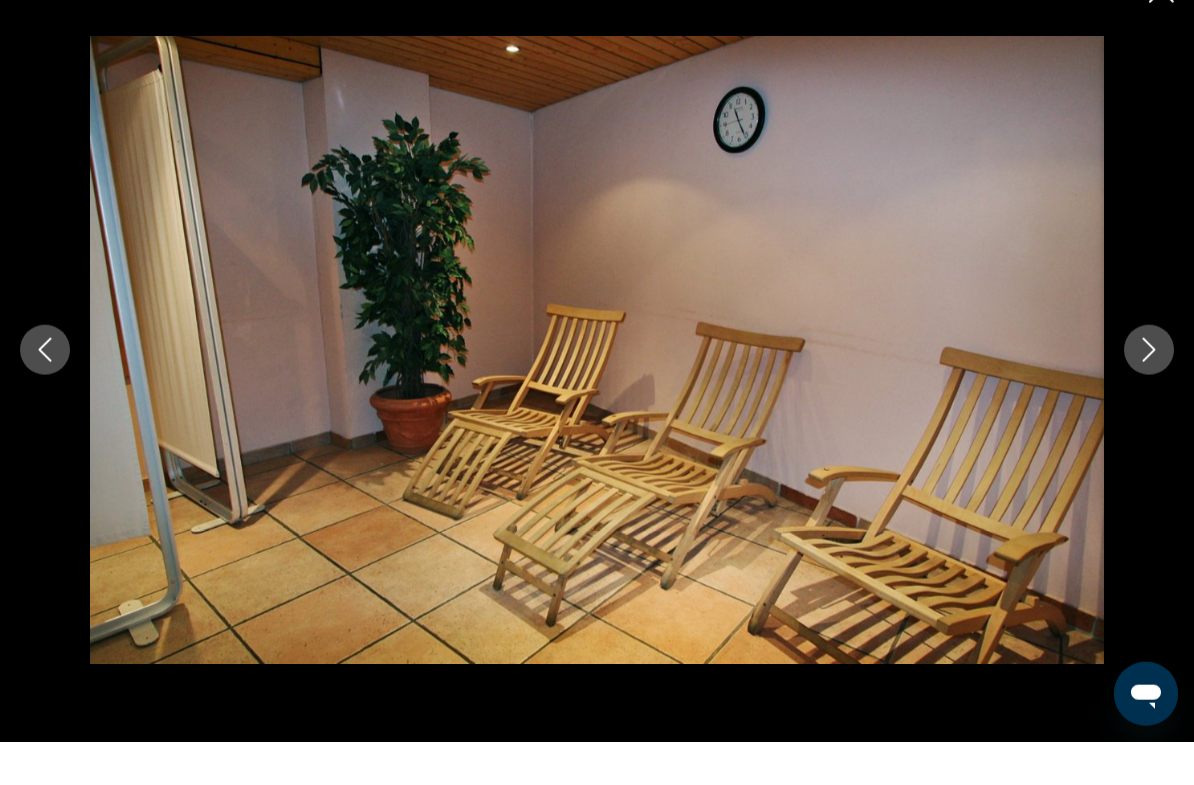 click 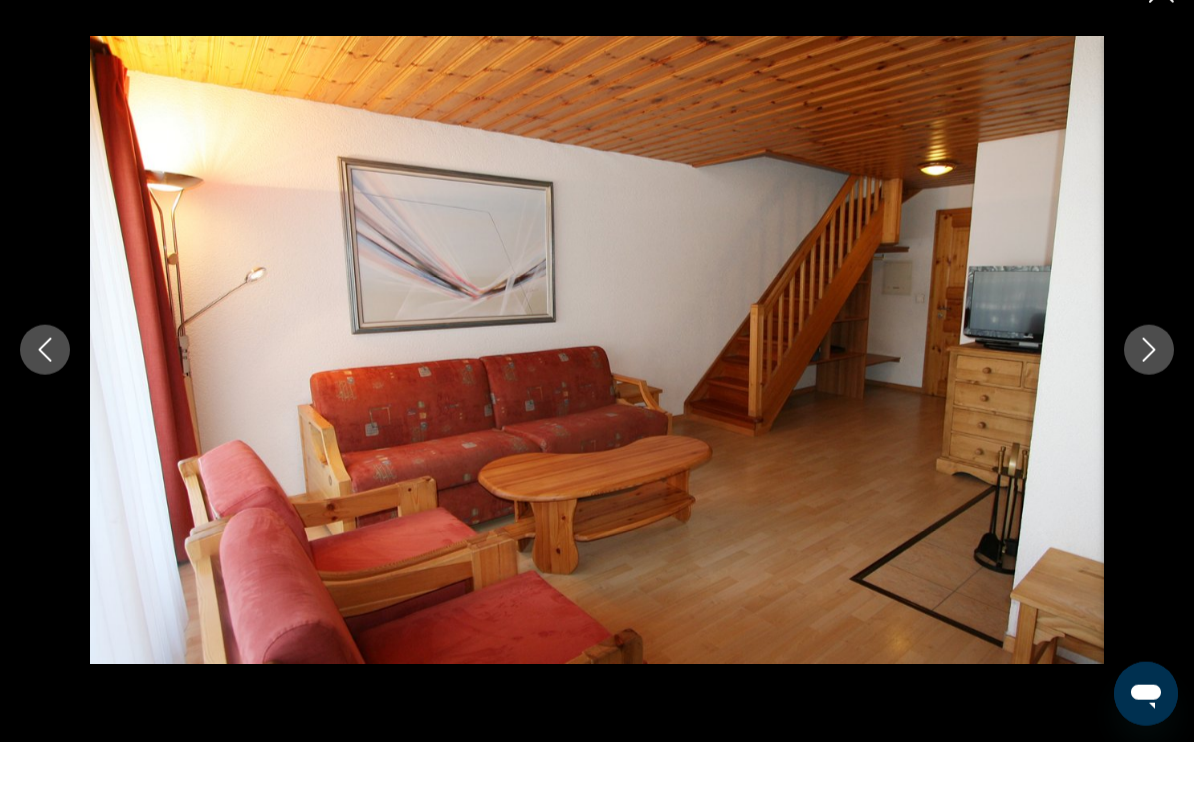 click 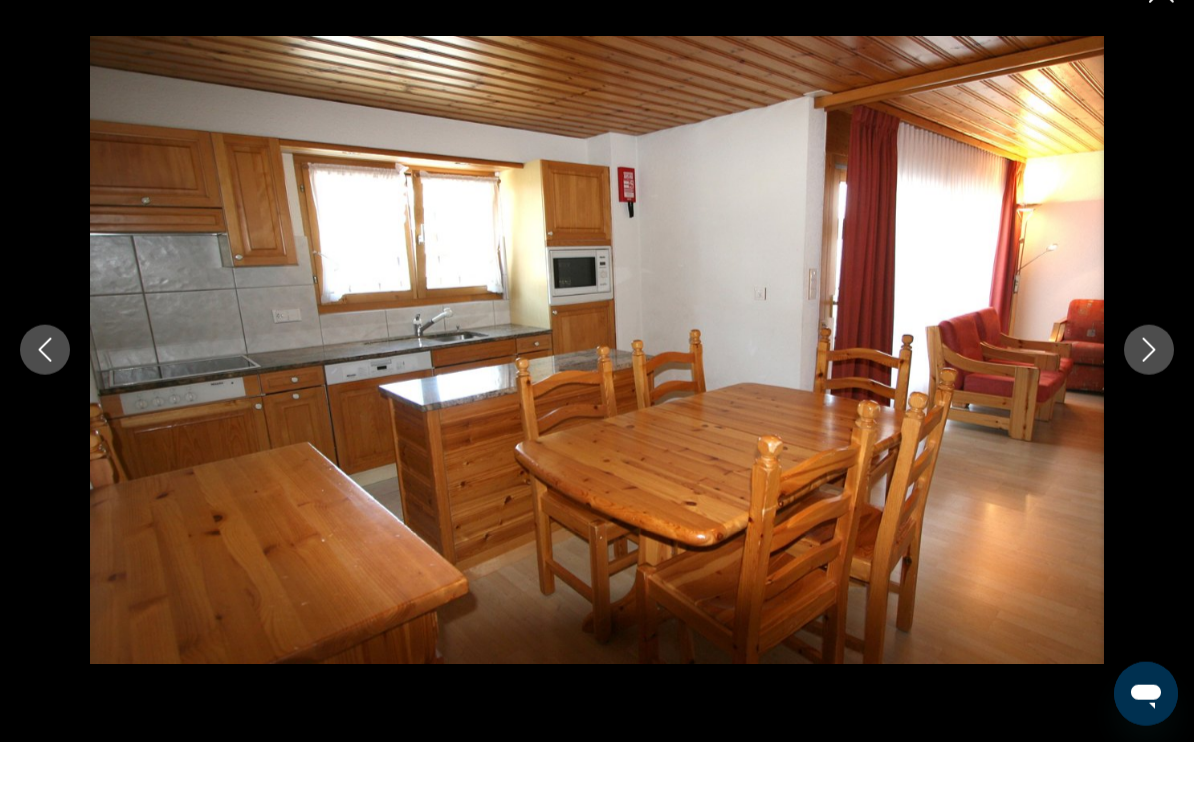 click 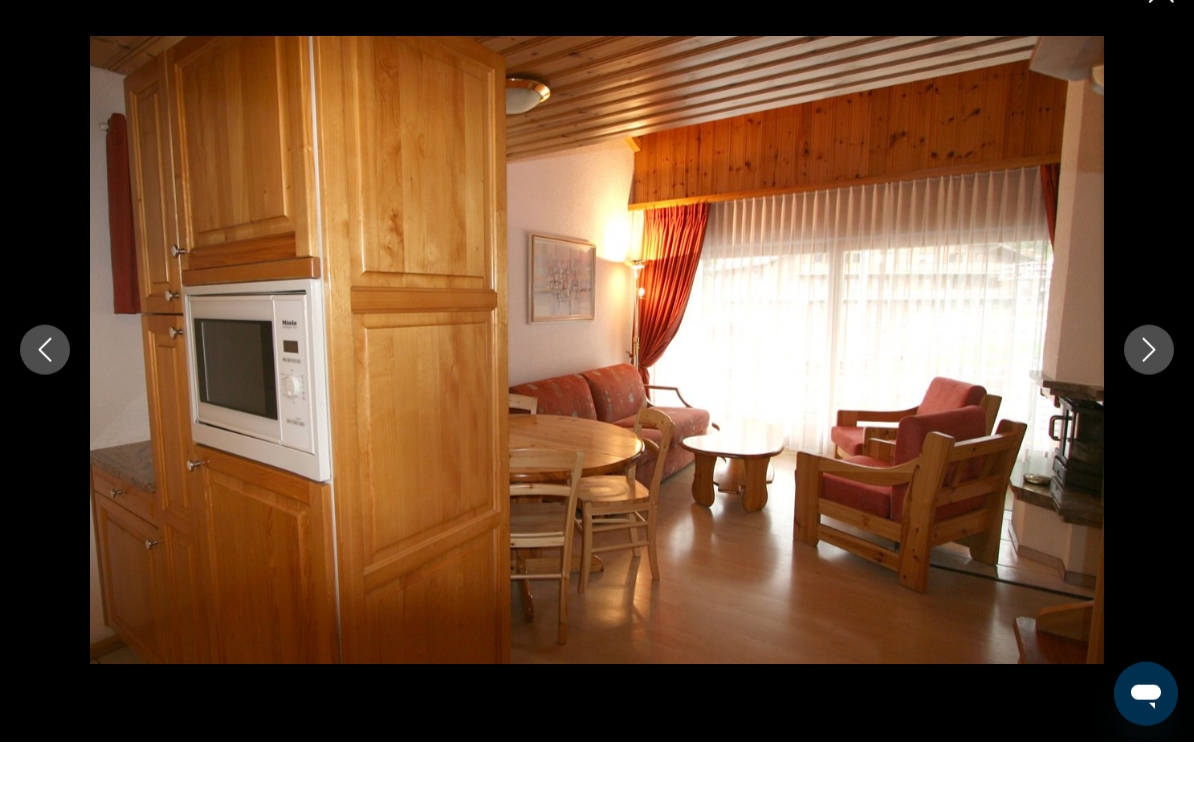 click 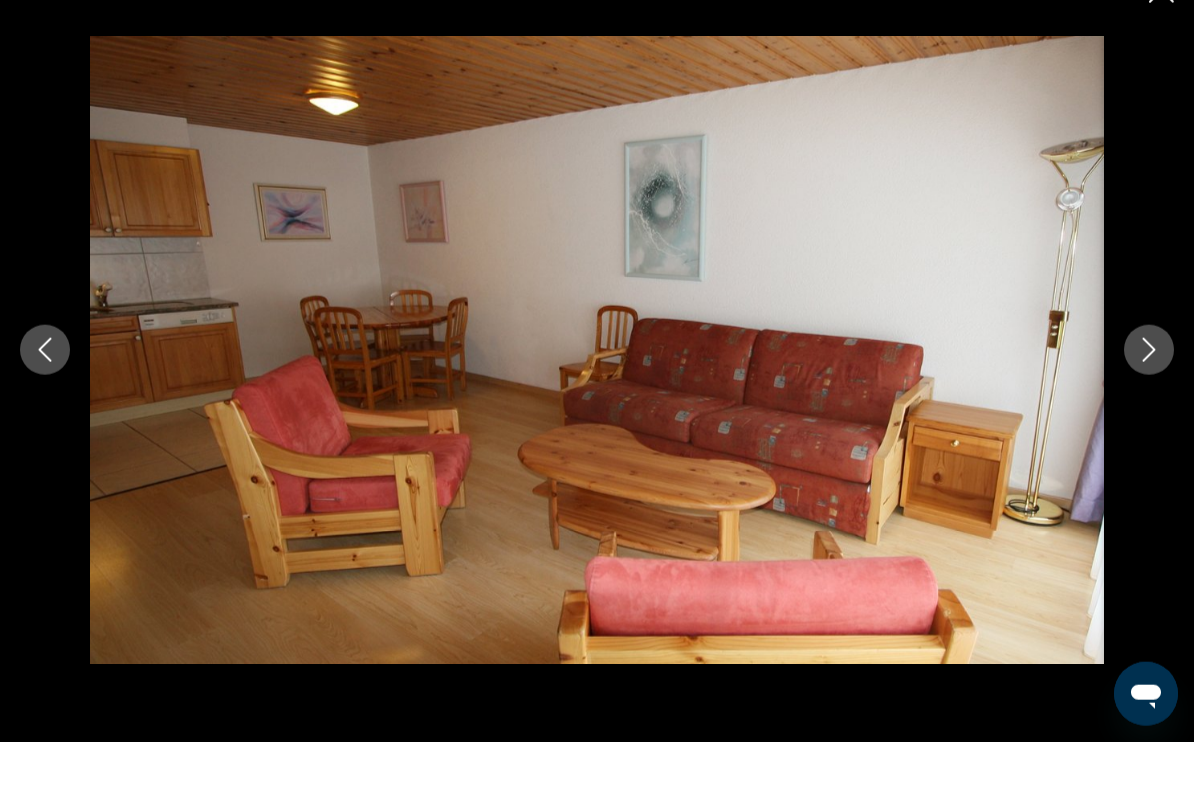 click 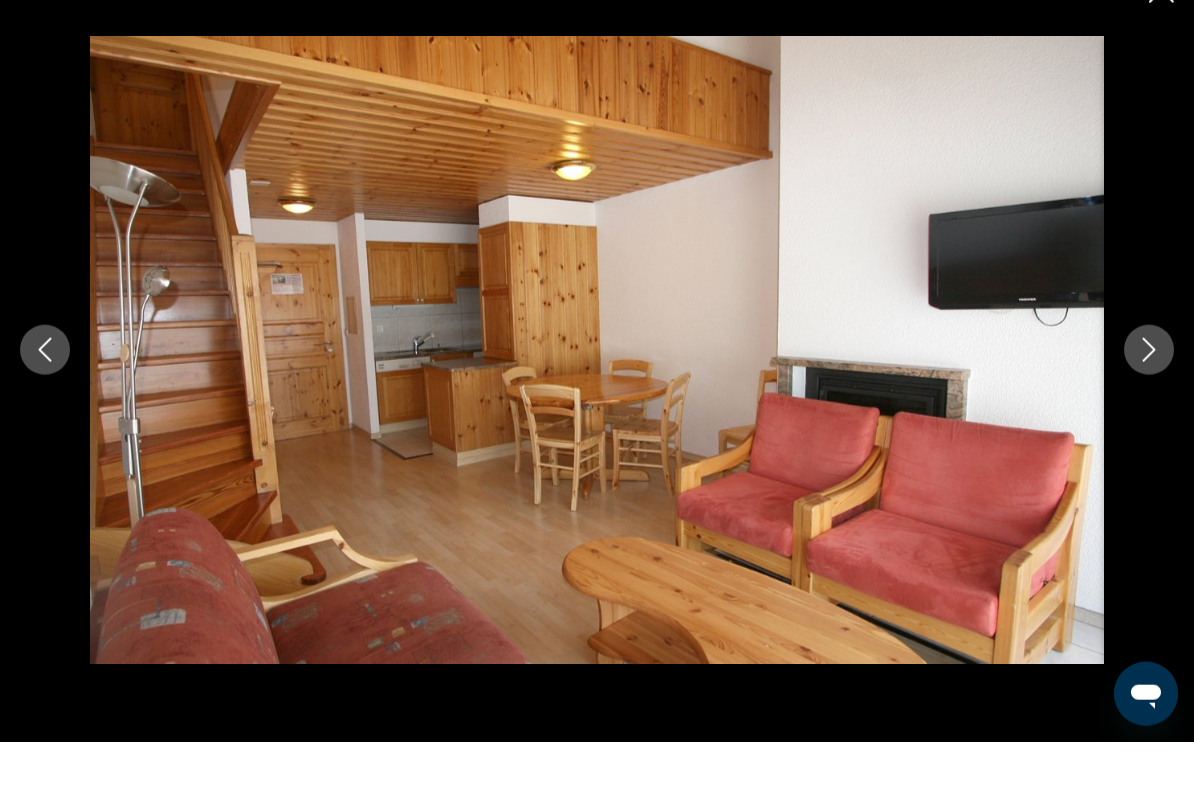 click at bounding box center (1149, 393) 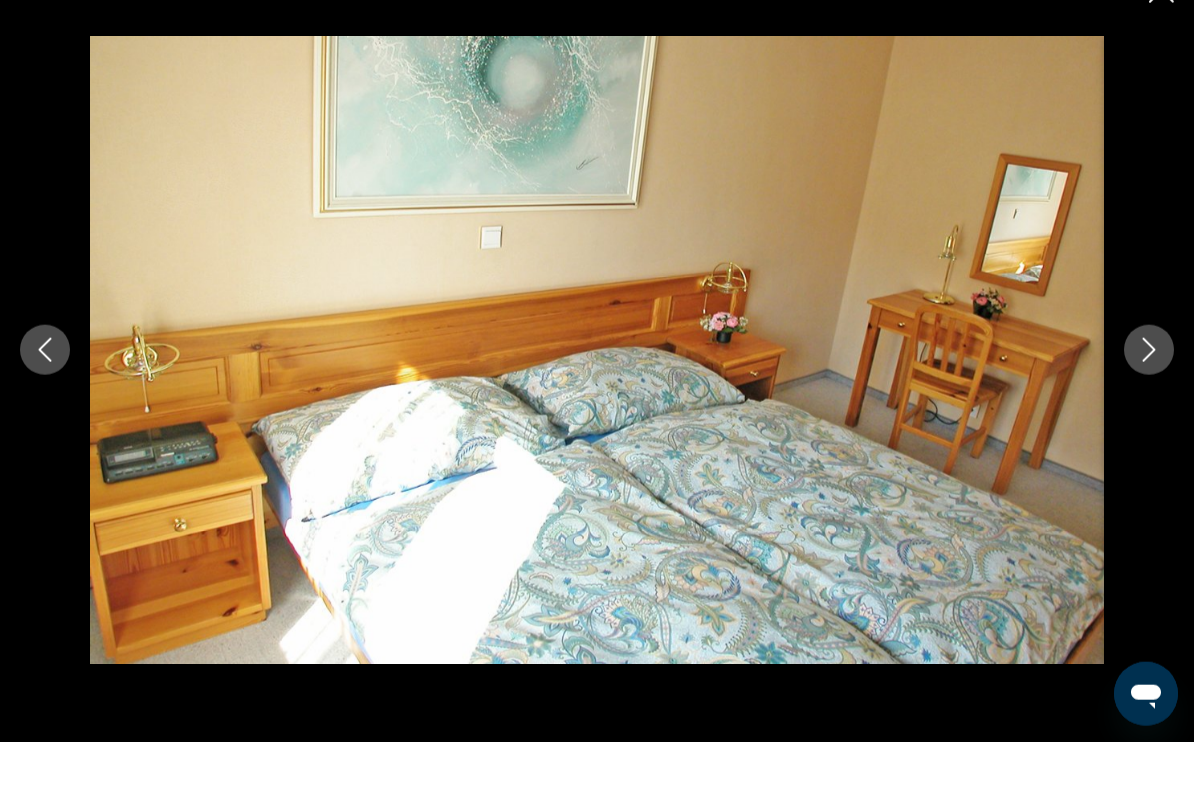 click 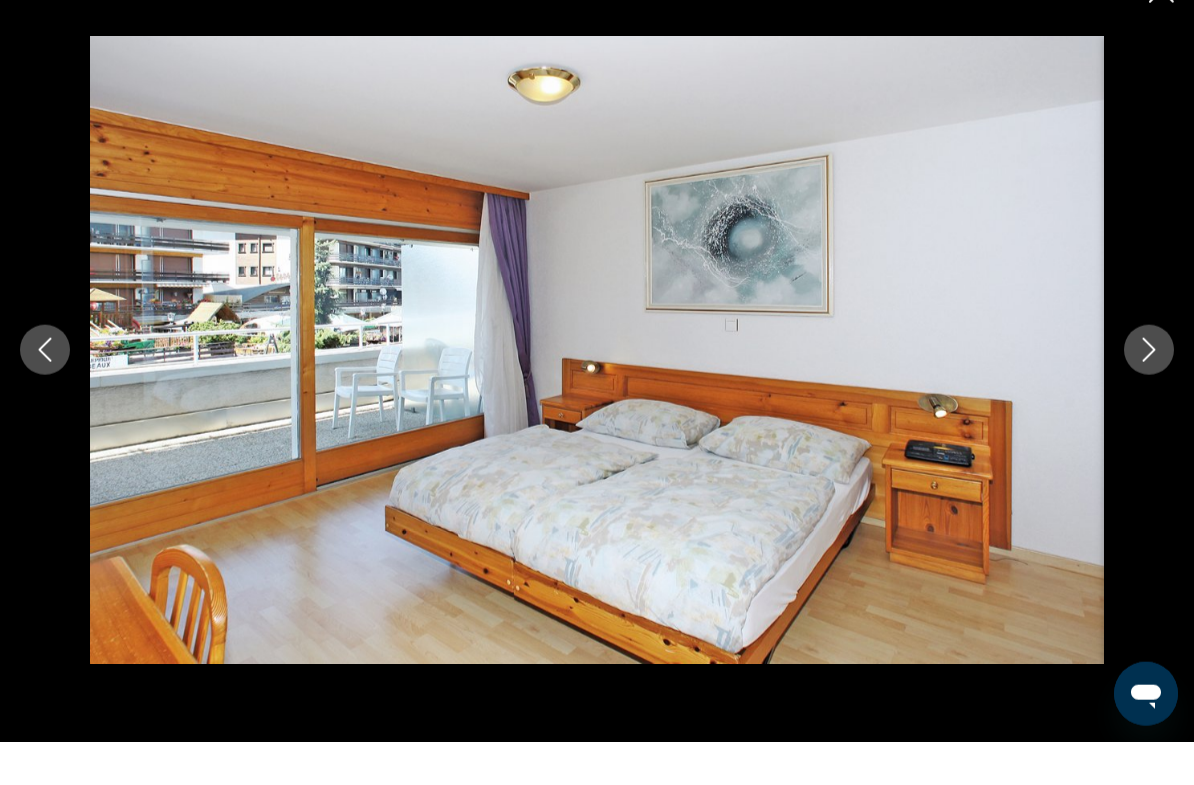 click 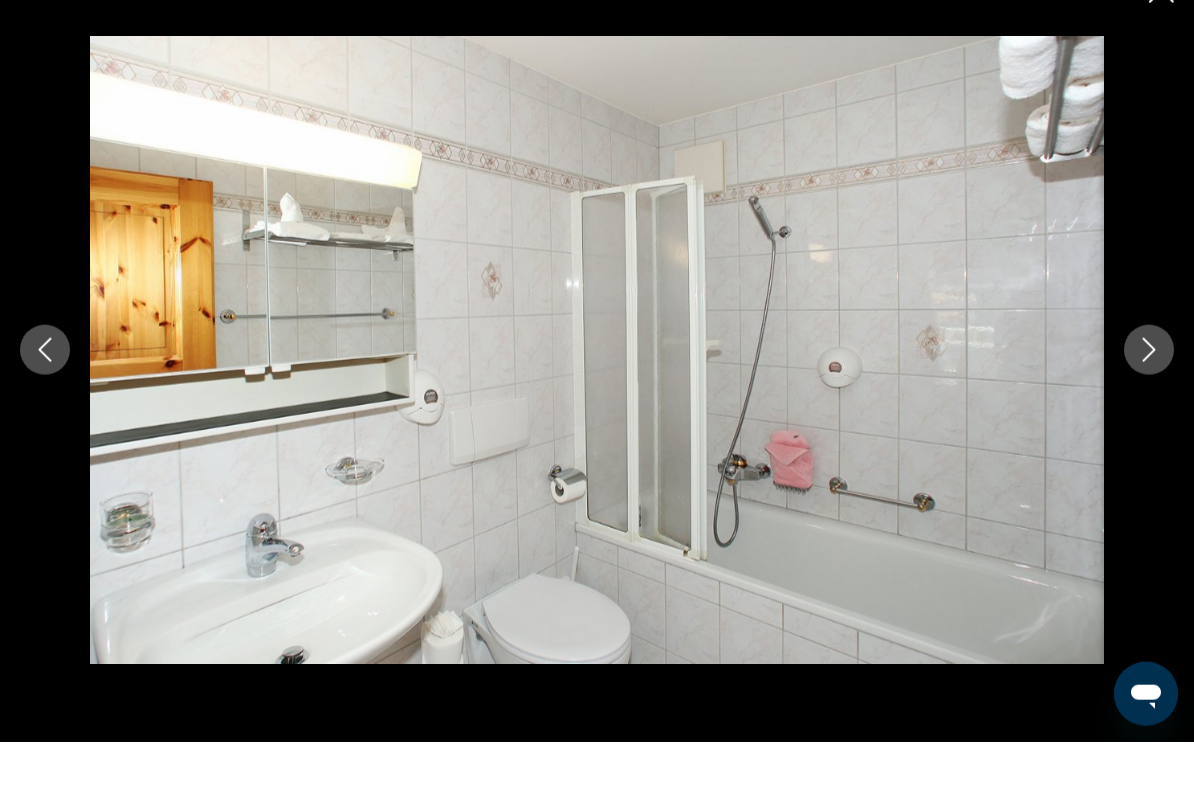 click 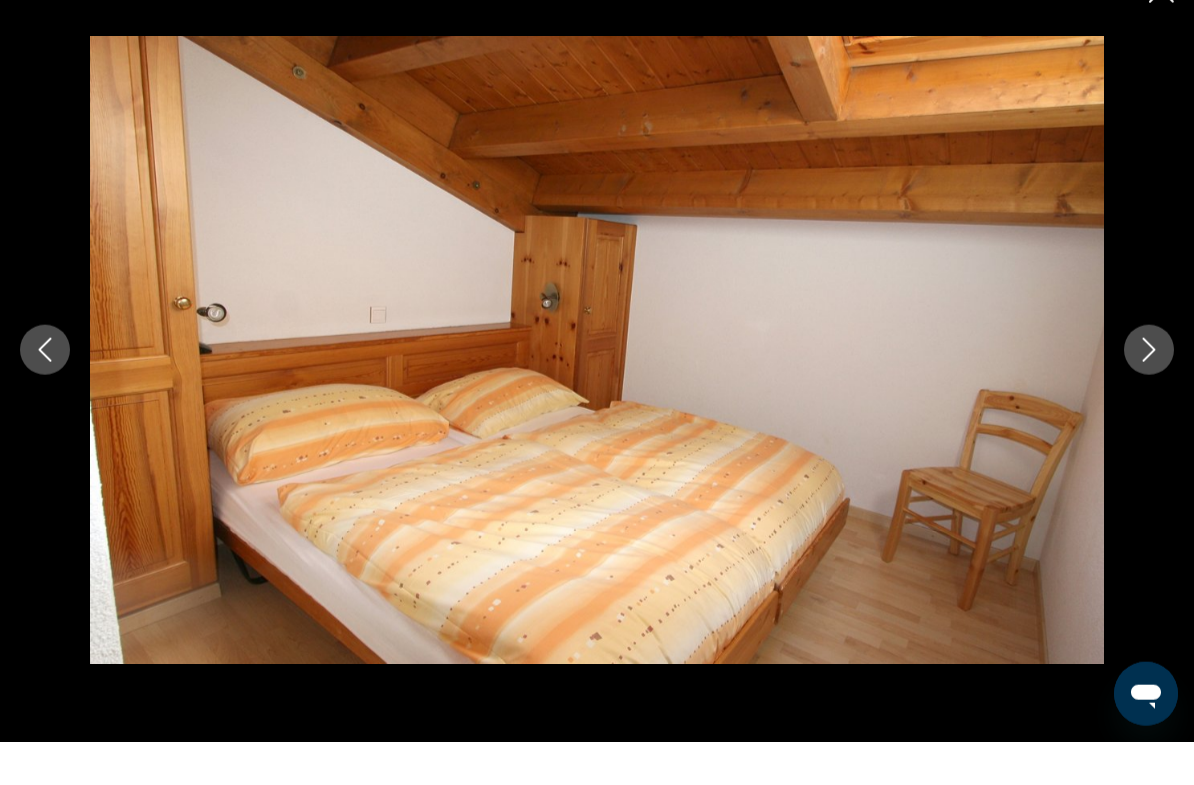 click 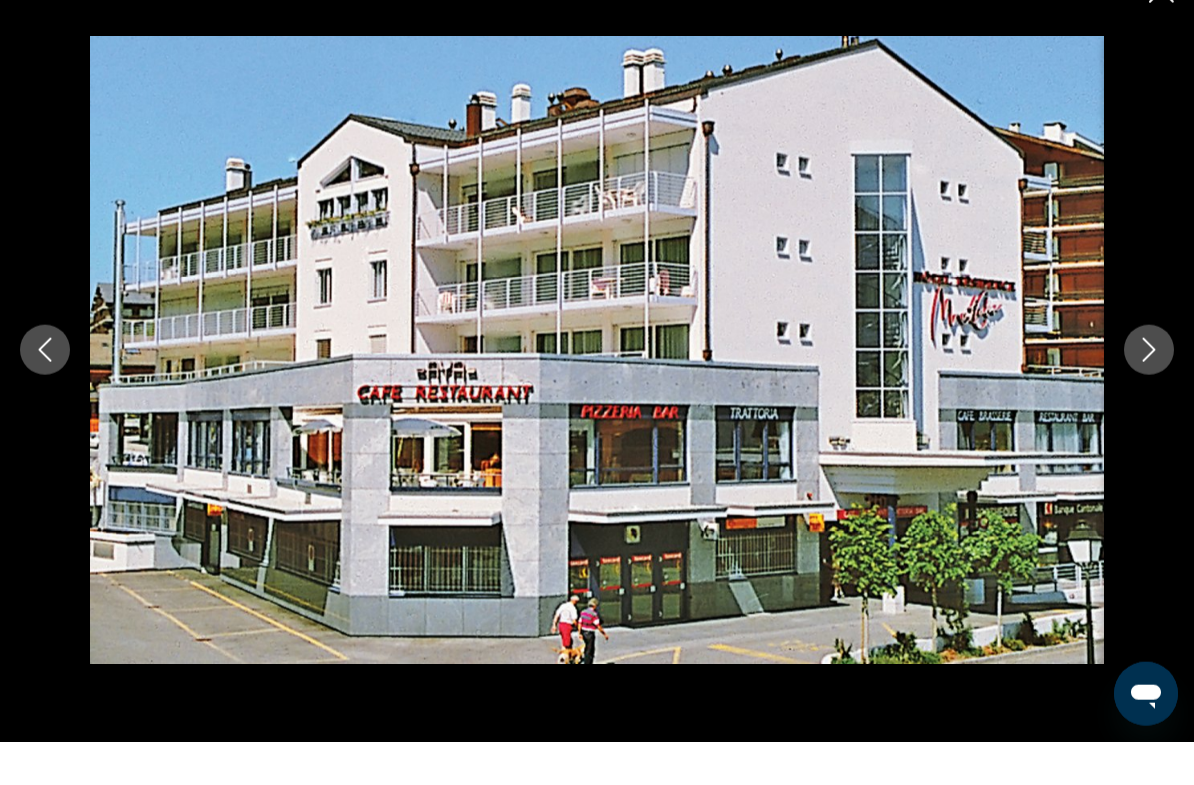 click 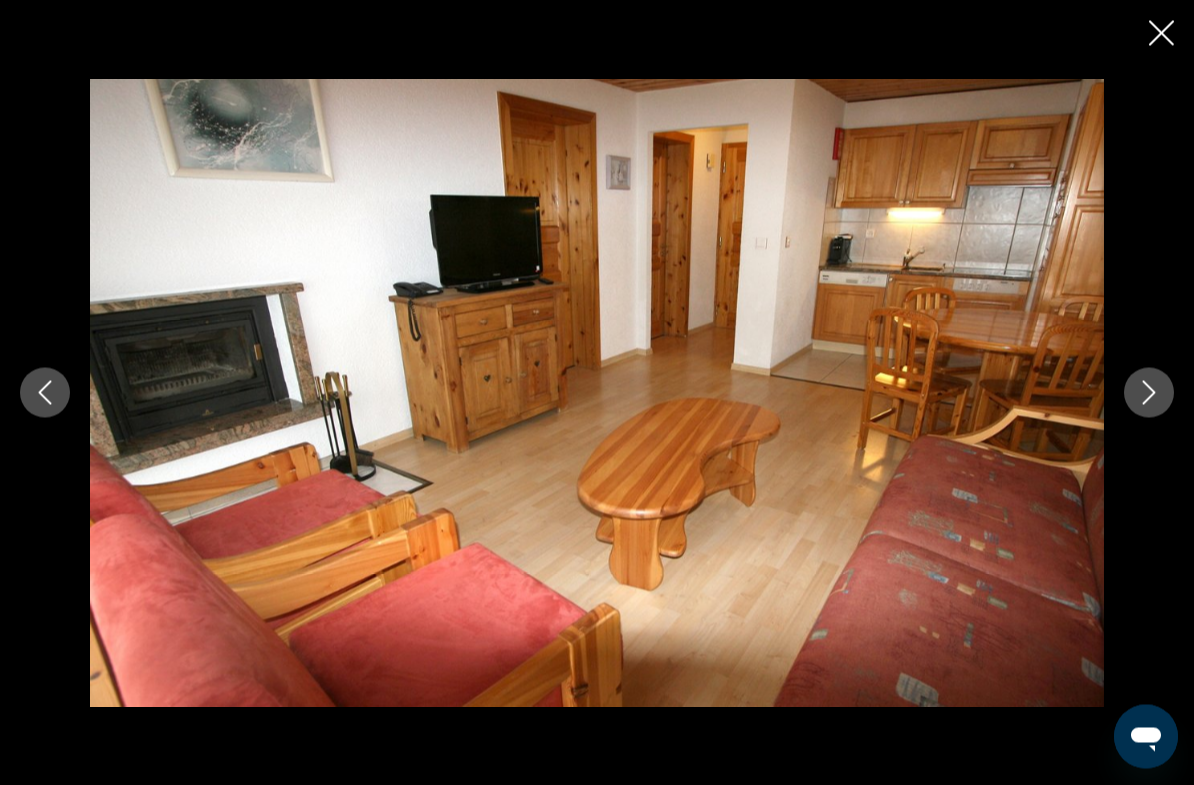 scroll, scrollTop: 552, scrollLeft: 0, axis: vertical 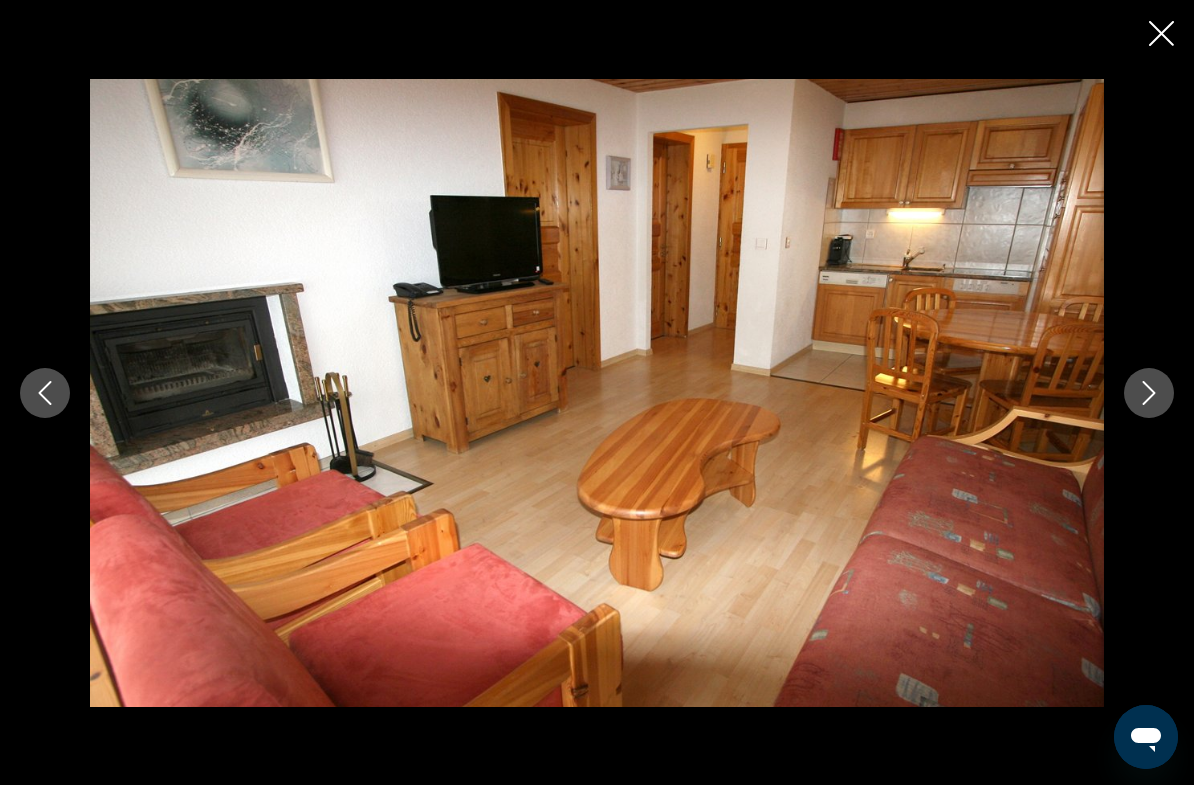click at bounding box center (1161, 35) 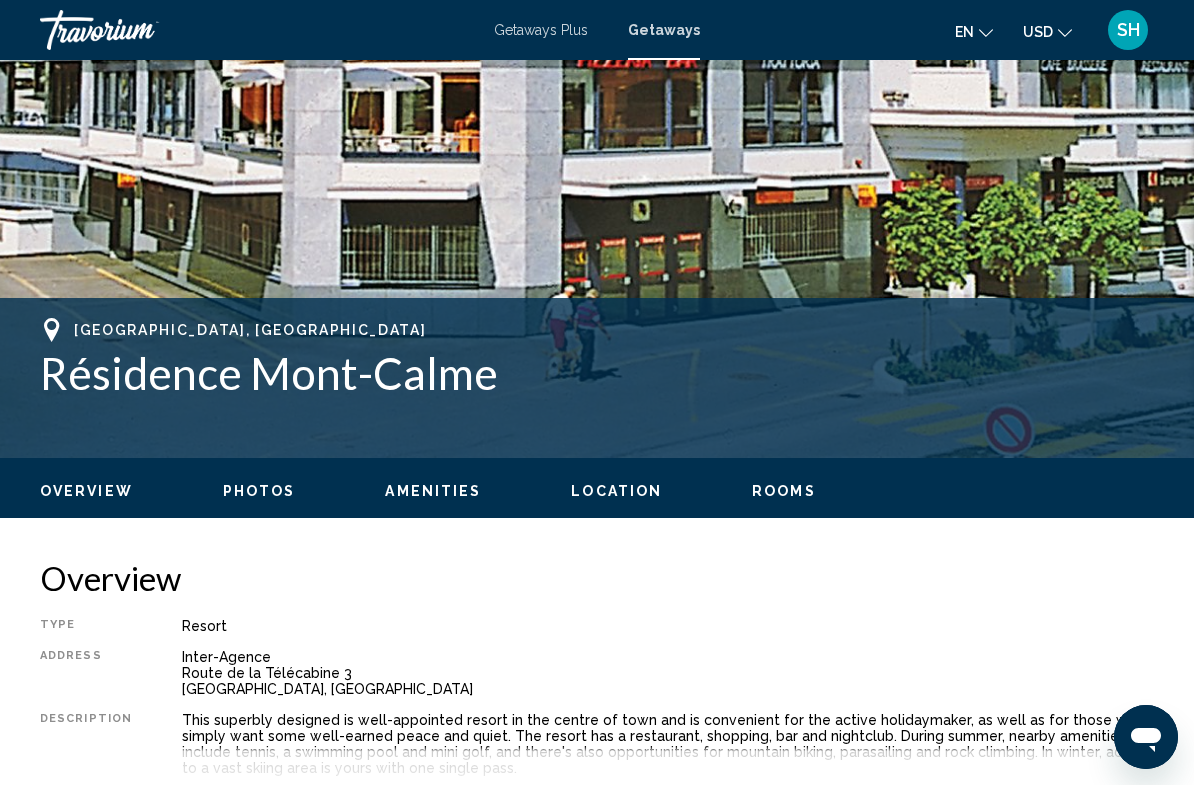 scroll, scrollTop: 0, scrollLeft: 0, axis: both 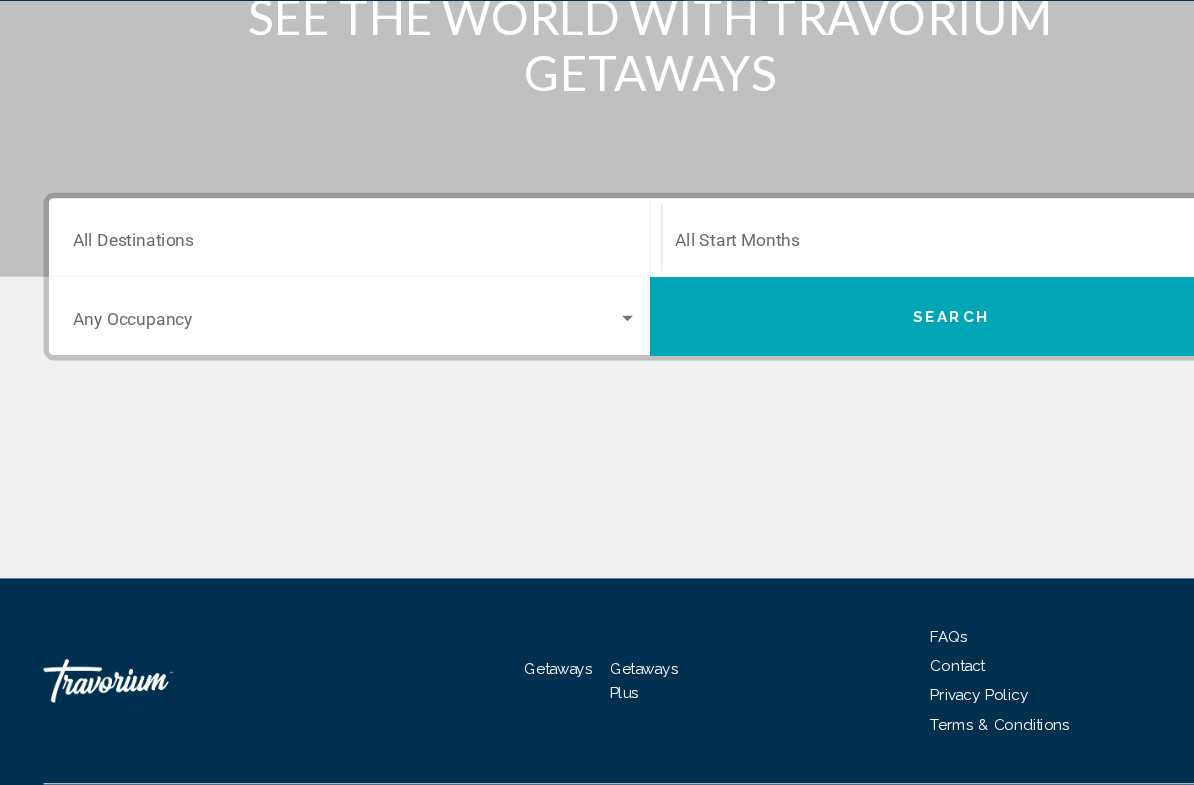 click on "Destination All Destinations" at bounding box center [326, 278] 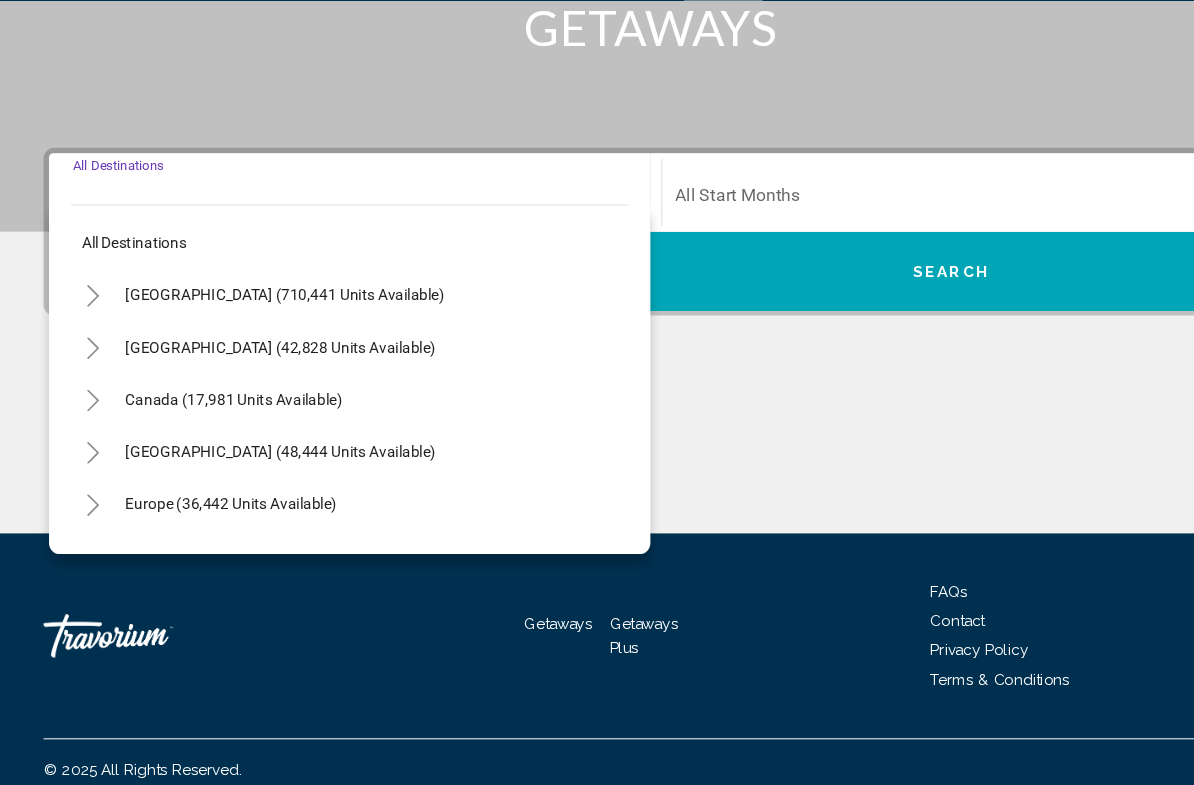 scroll, scrollTop: 337, scrollLeft: 0, axis: vertical 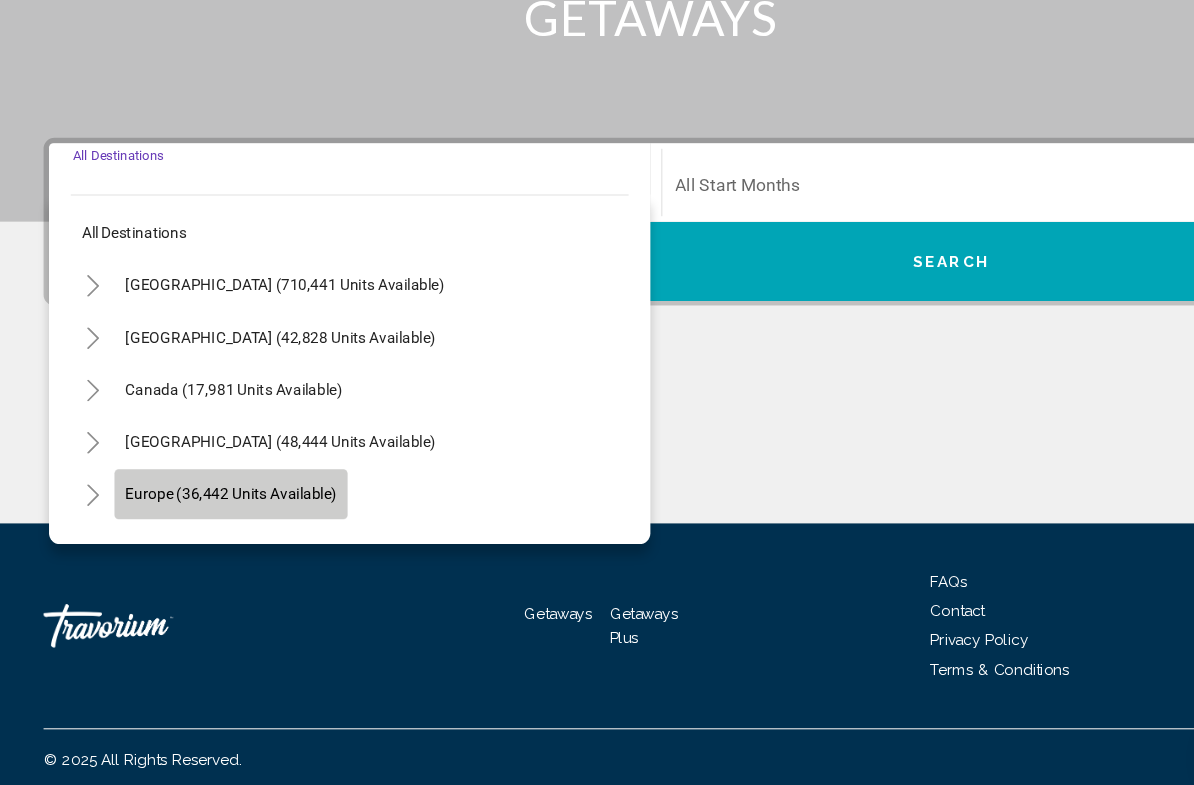 click on "Europe (36,442 units available)" at bounding box center [214, 561] 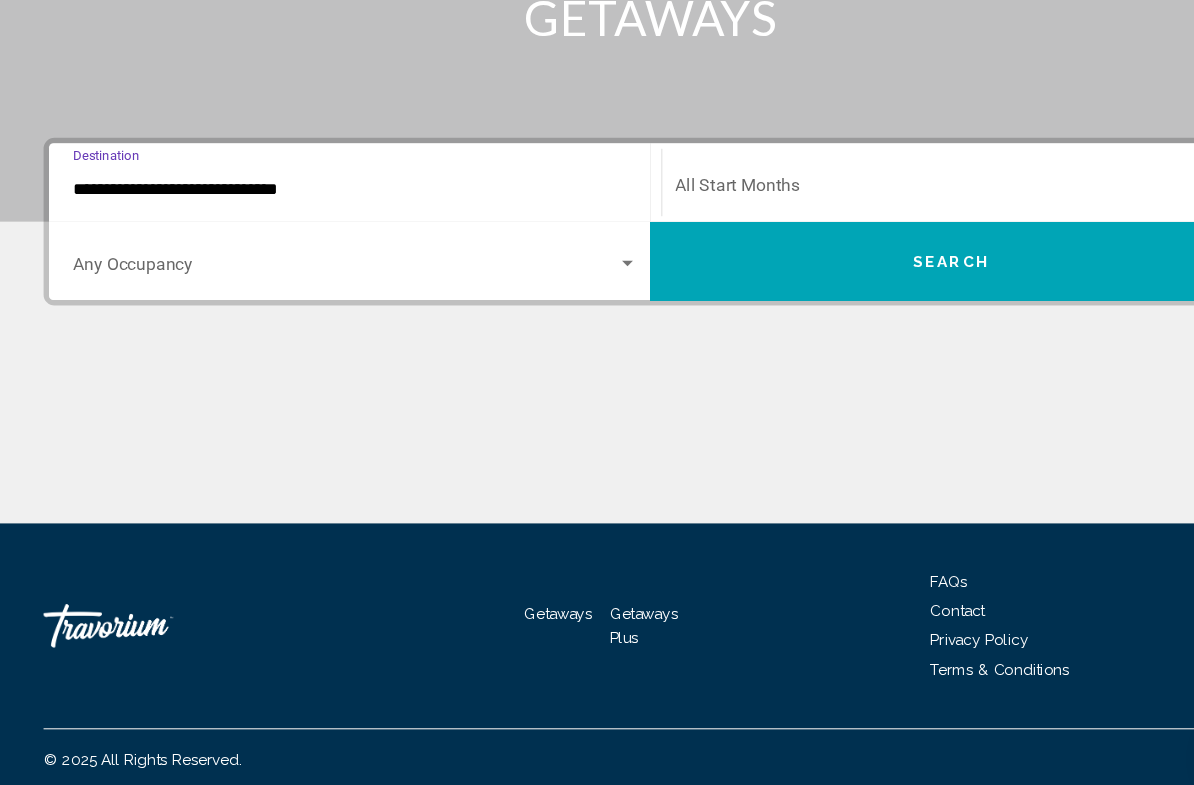 click at bounding box center [869, 234] 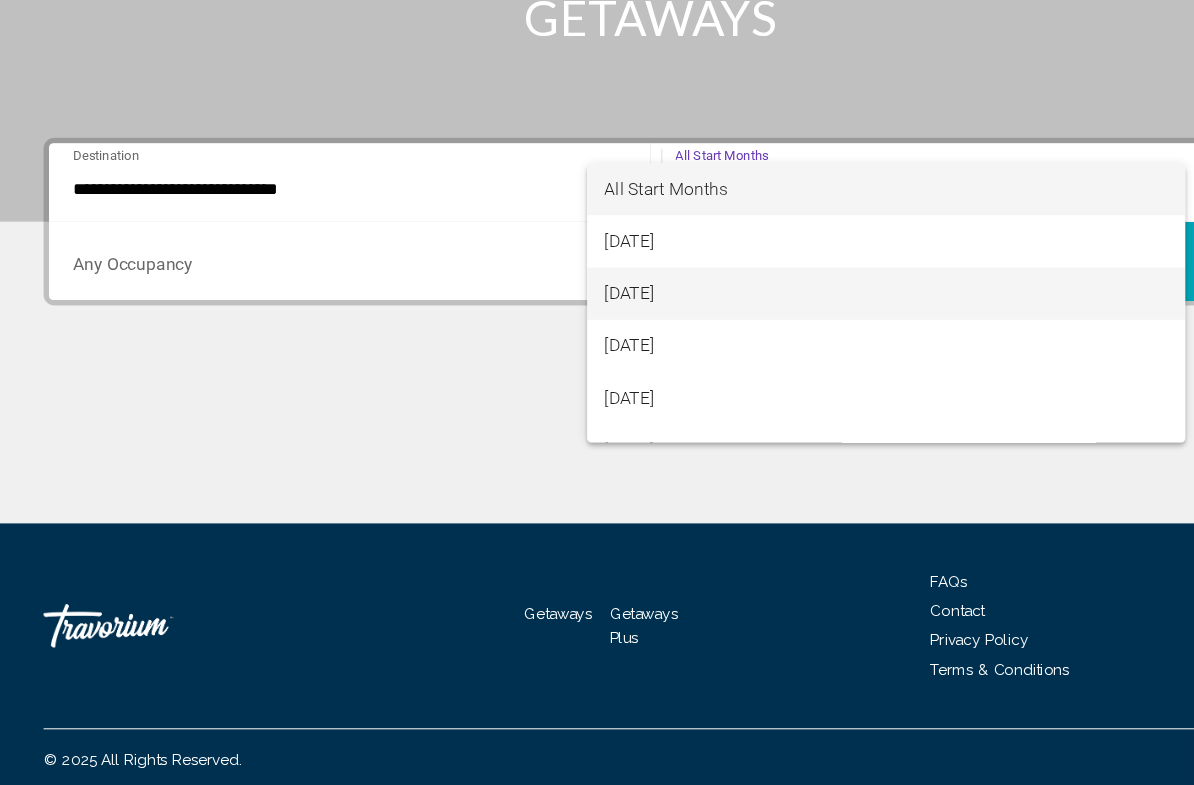 click on "[DATE]" at bounding box center (813, 330) 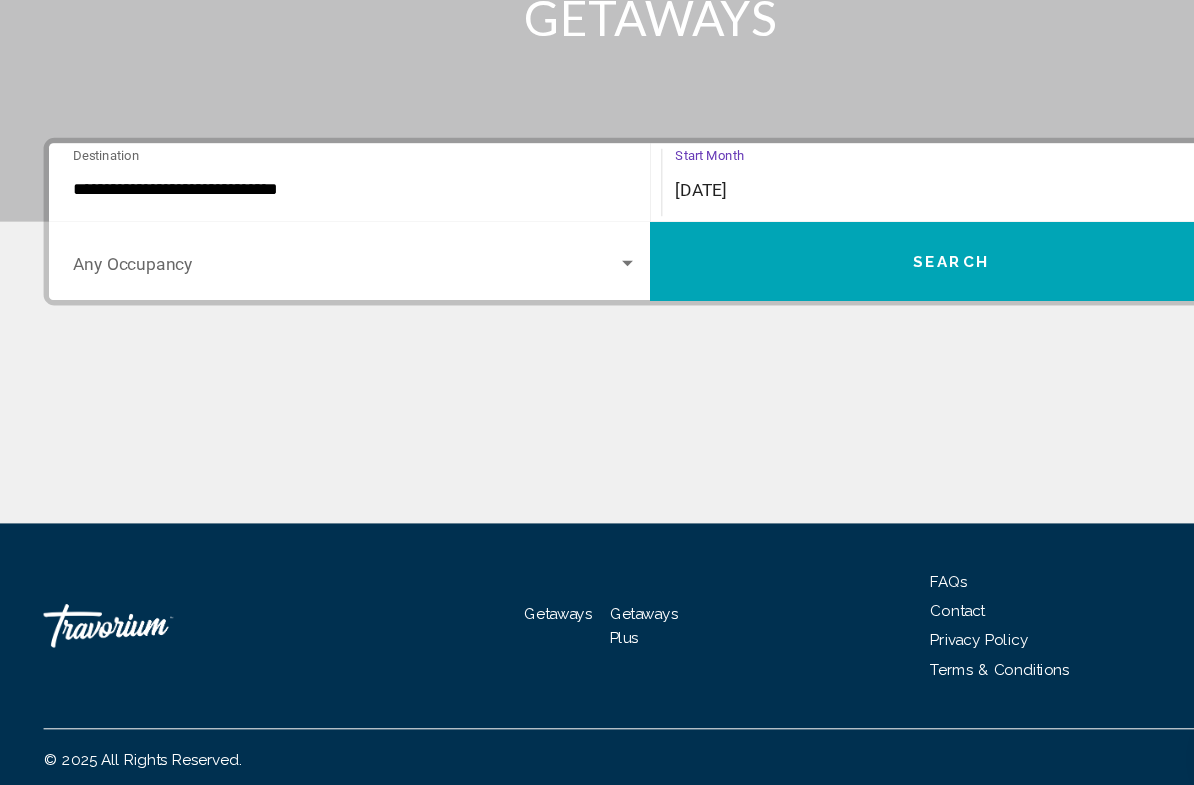 click on "Search" at bounding box center [873, 299] 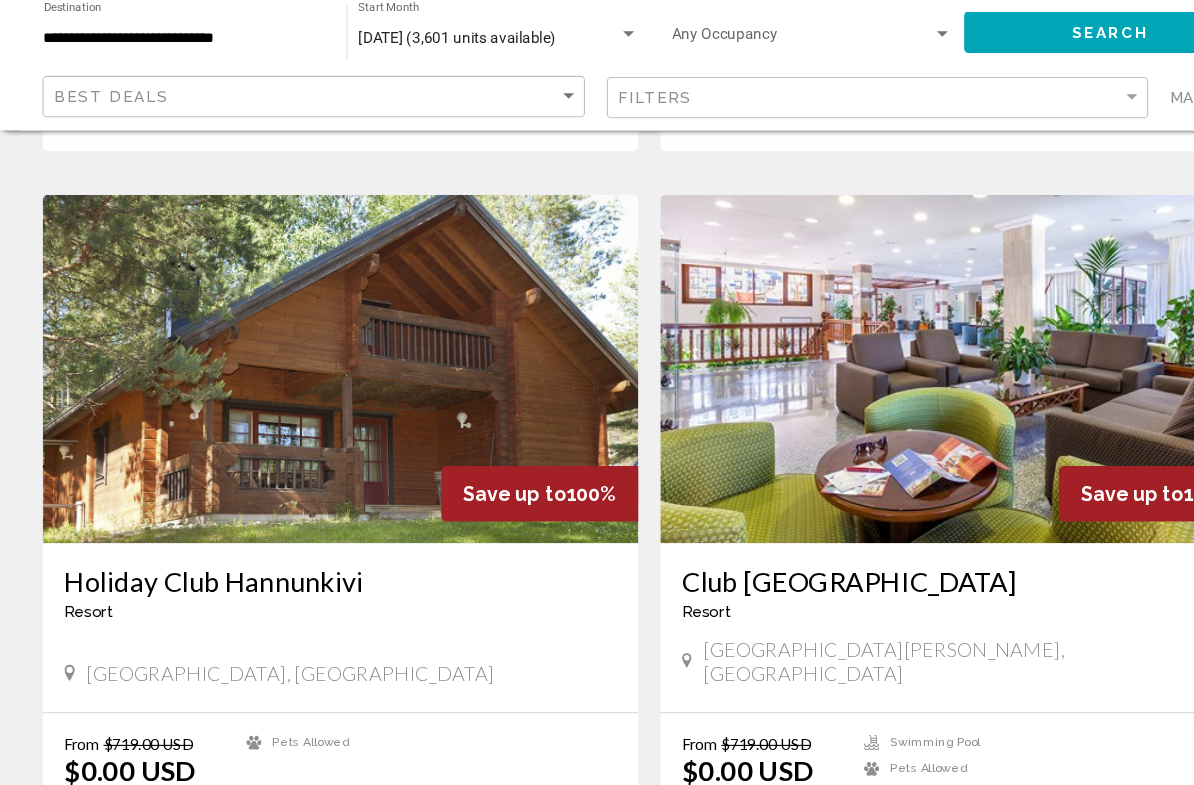 scroll, scrollTop: 3322, scrollLeft: 0, axis: vertical 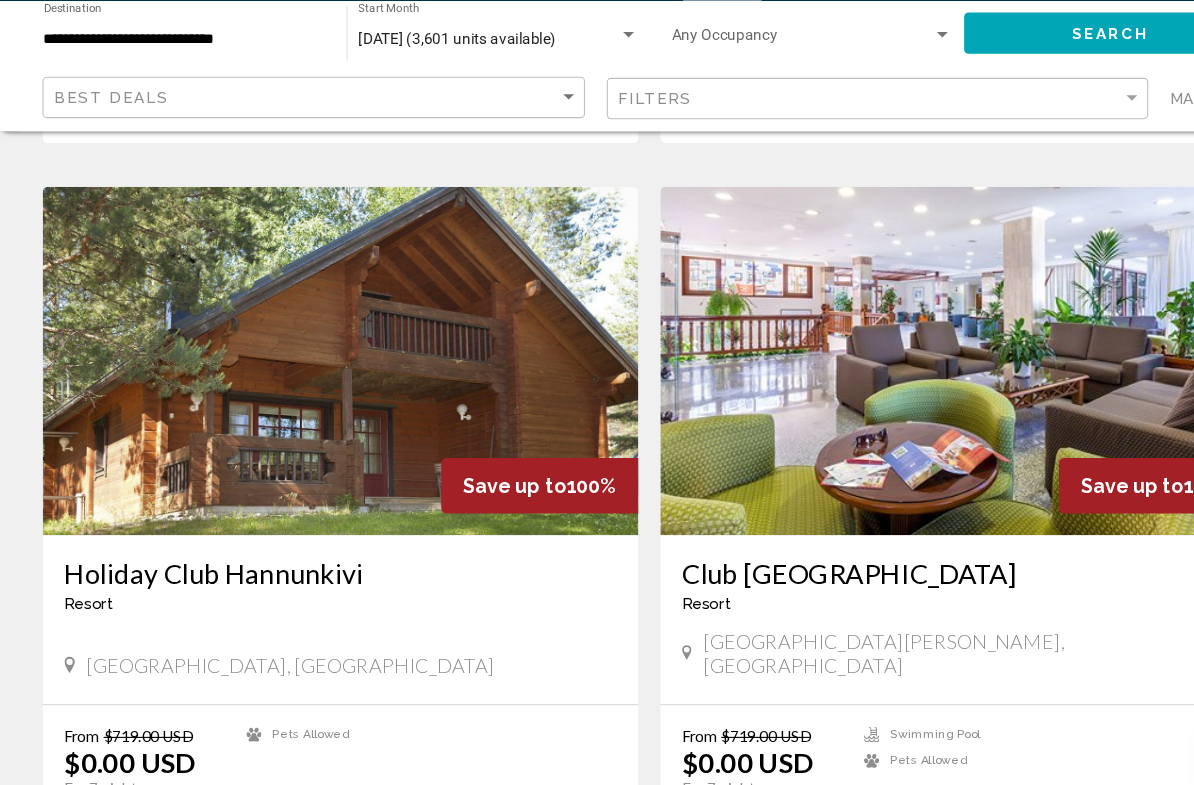 click at bounding box center [313, 391] 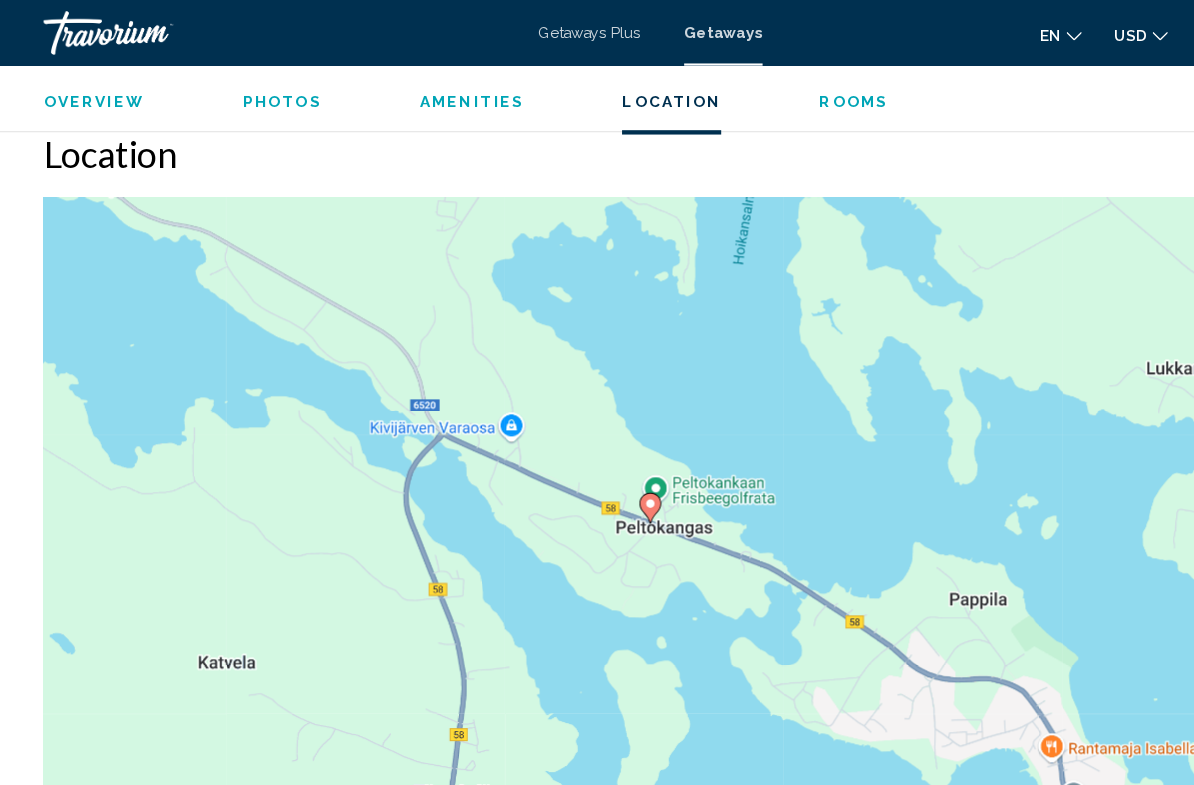 scroll, scrollTop: 2554, scrollLeft: 0, axis: vertical 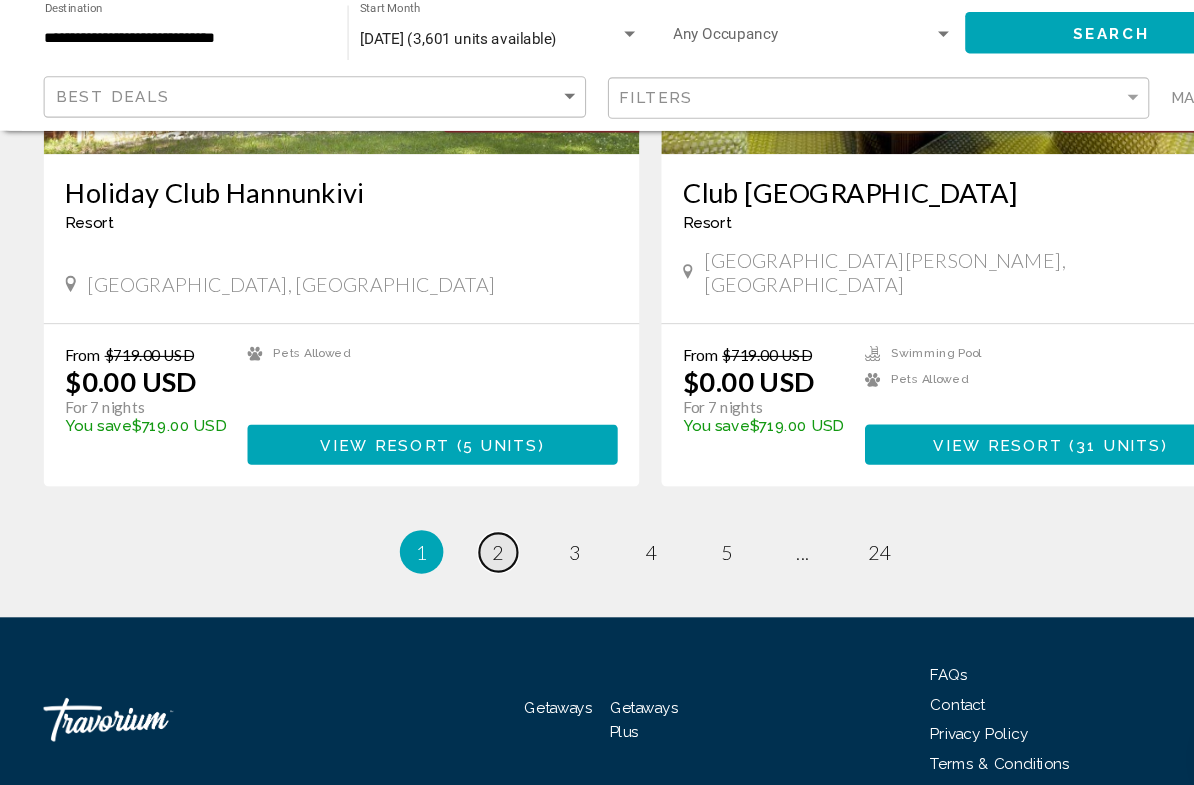 click on "2" at bounding box center (457, 567) 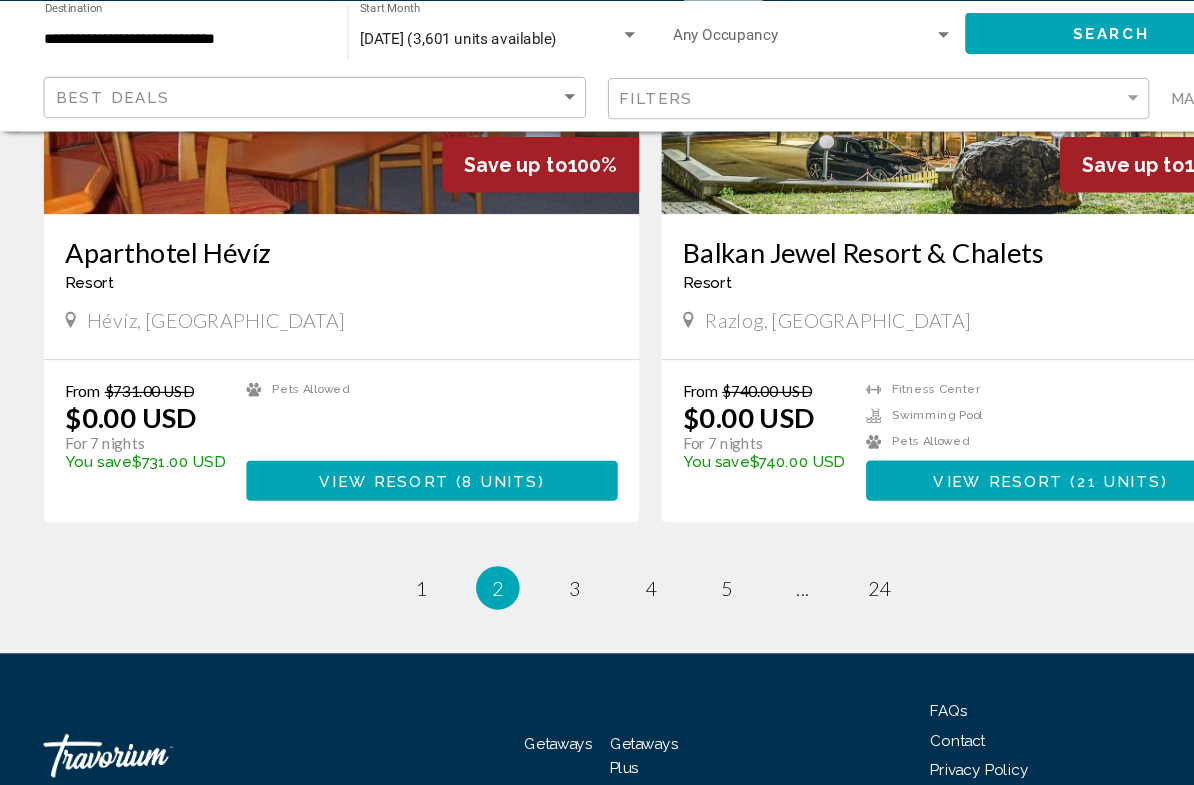 scroll, scrollTop: 3671, scrollLeft: 0, axis: vertical 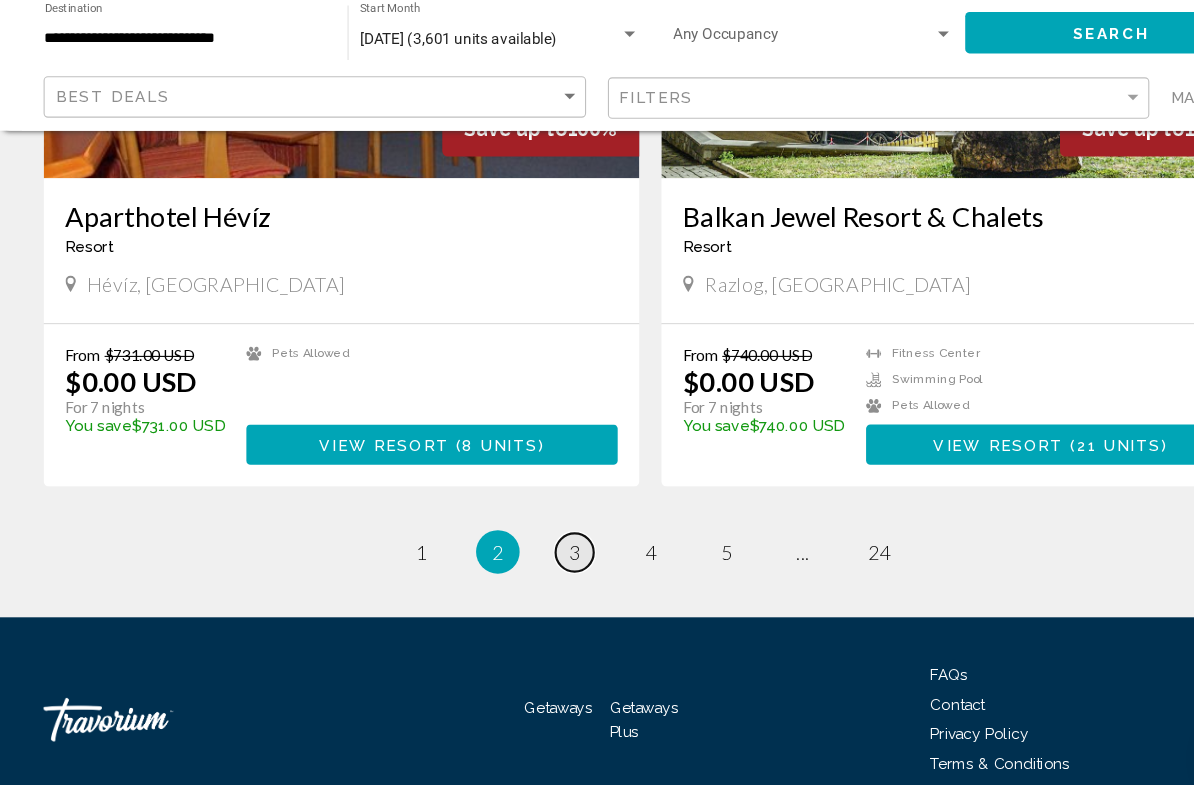 click on "3" at bounding box center (527, 567) 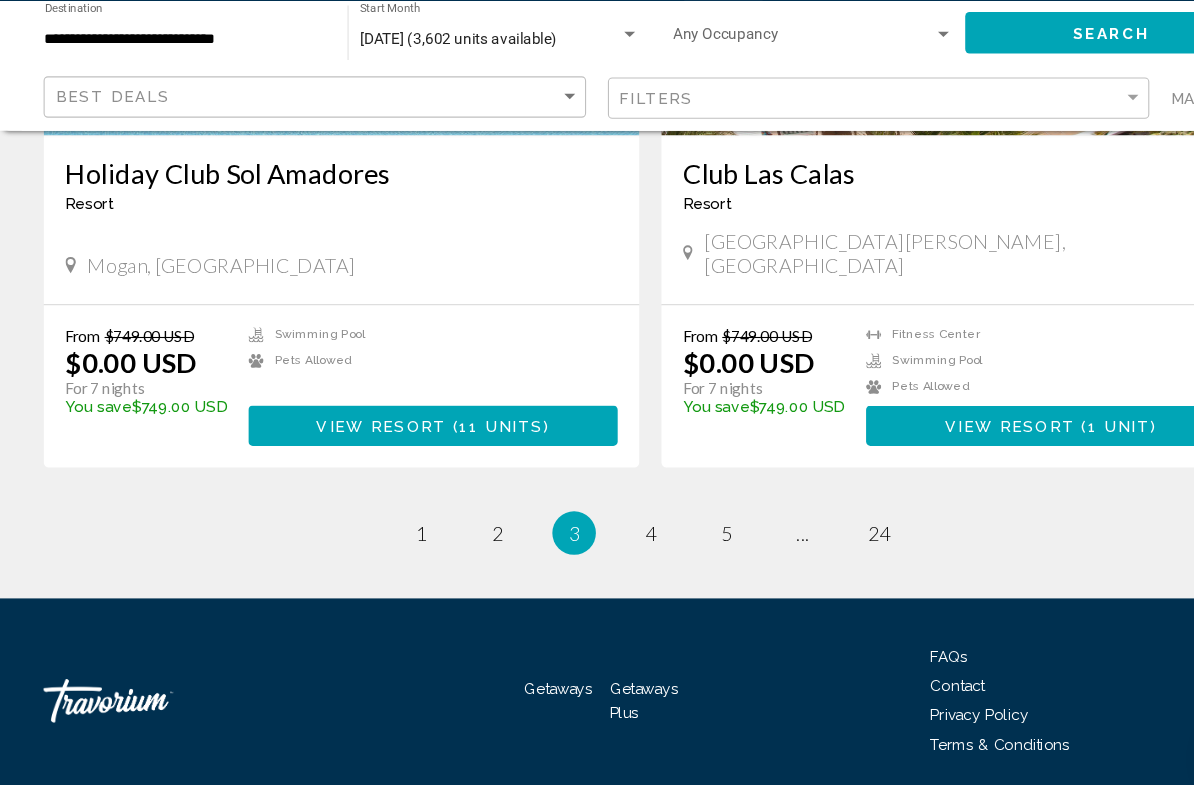 scroll, scrollTop: 3671, scrollLeft: 0, axis: vertical 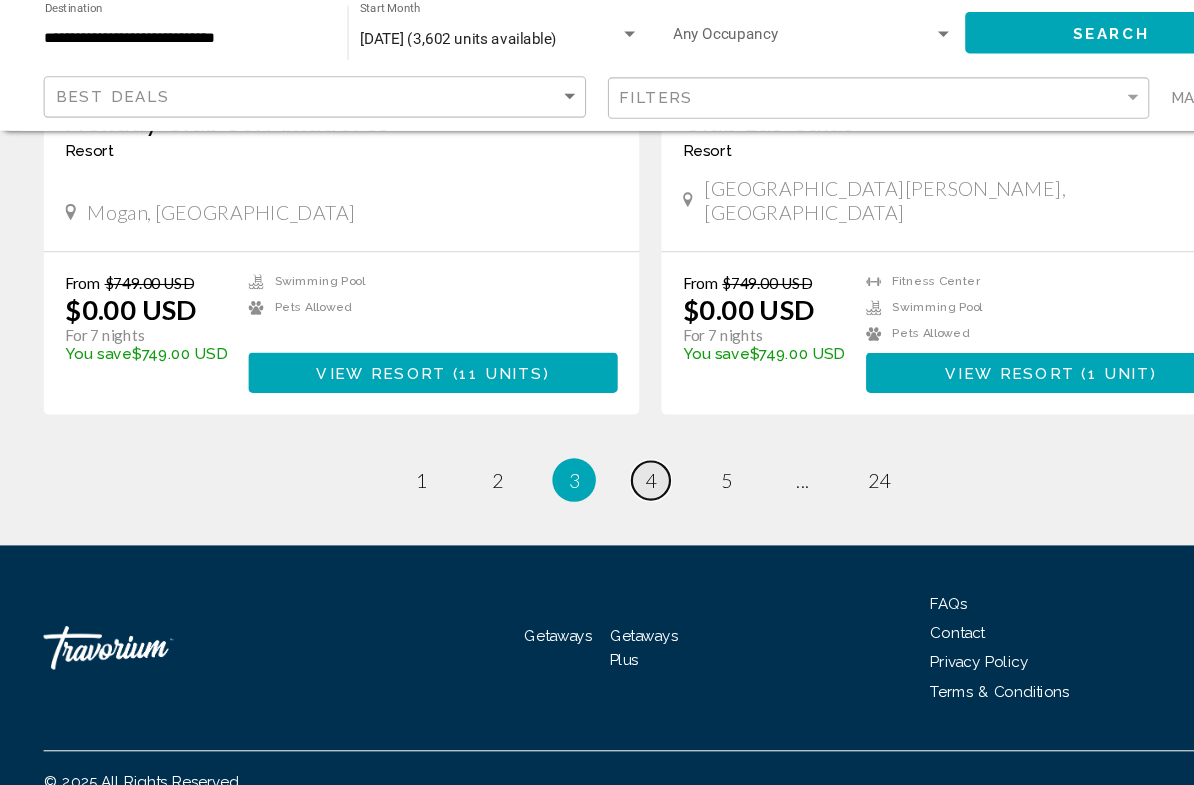 click on "4" at bounding box center [597, 501] 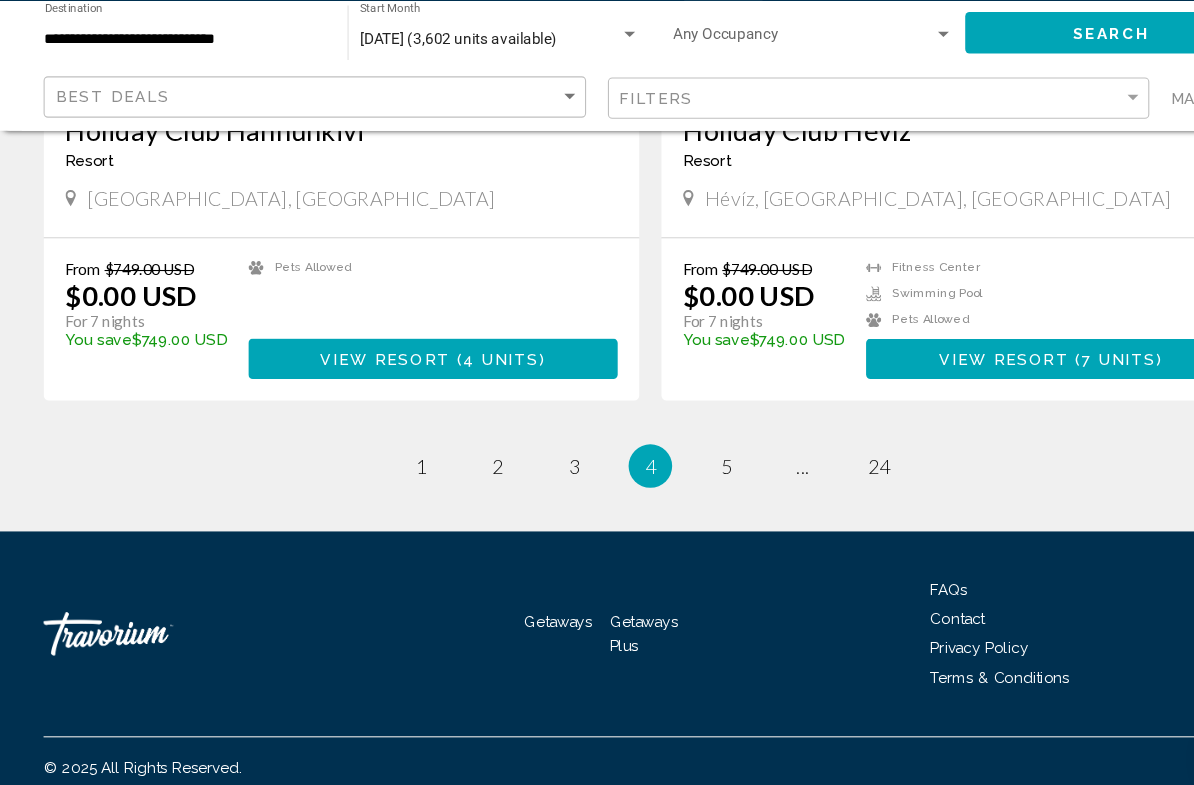 scroll, scrollTop: 3665, scrollLeft: 0, axis: vertical 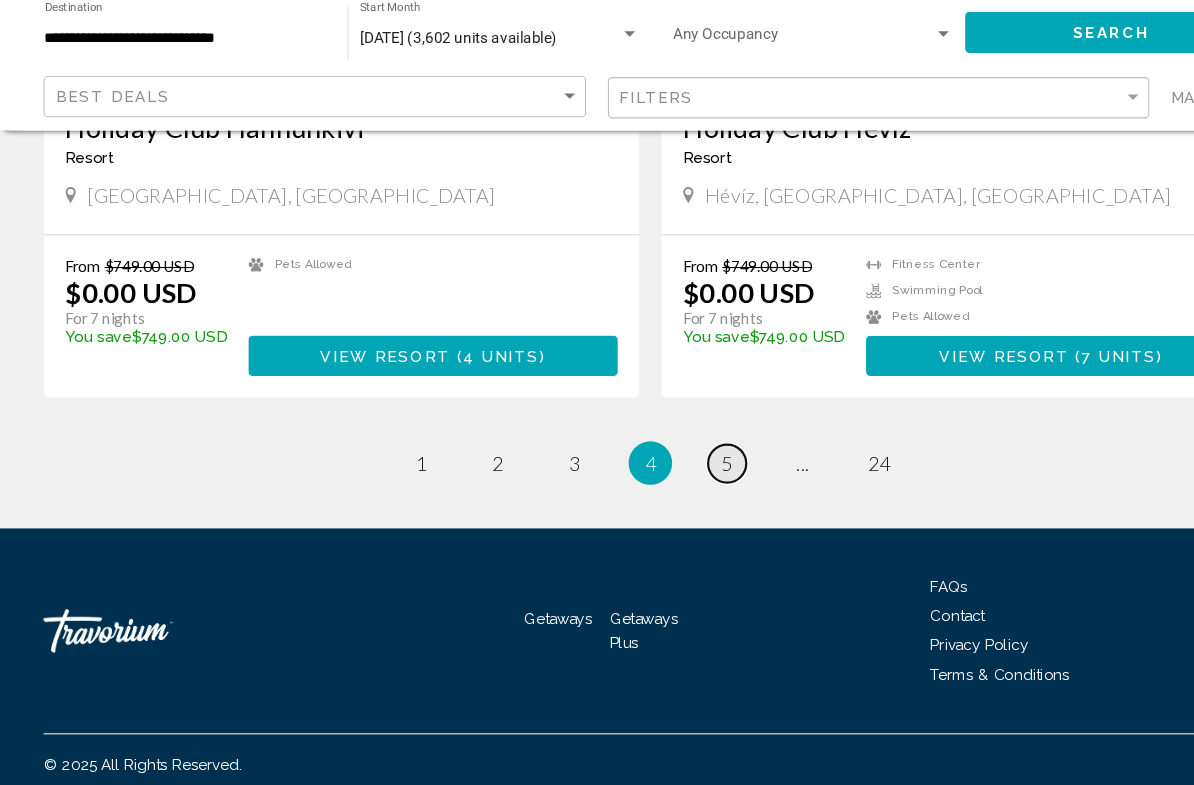 click on "5" at bounding box center [667, 485] 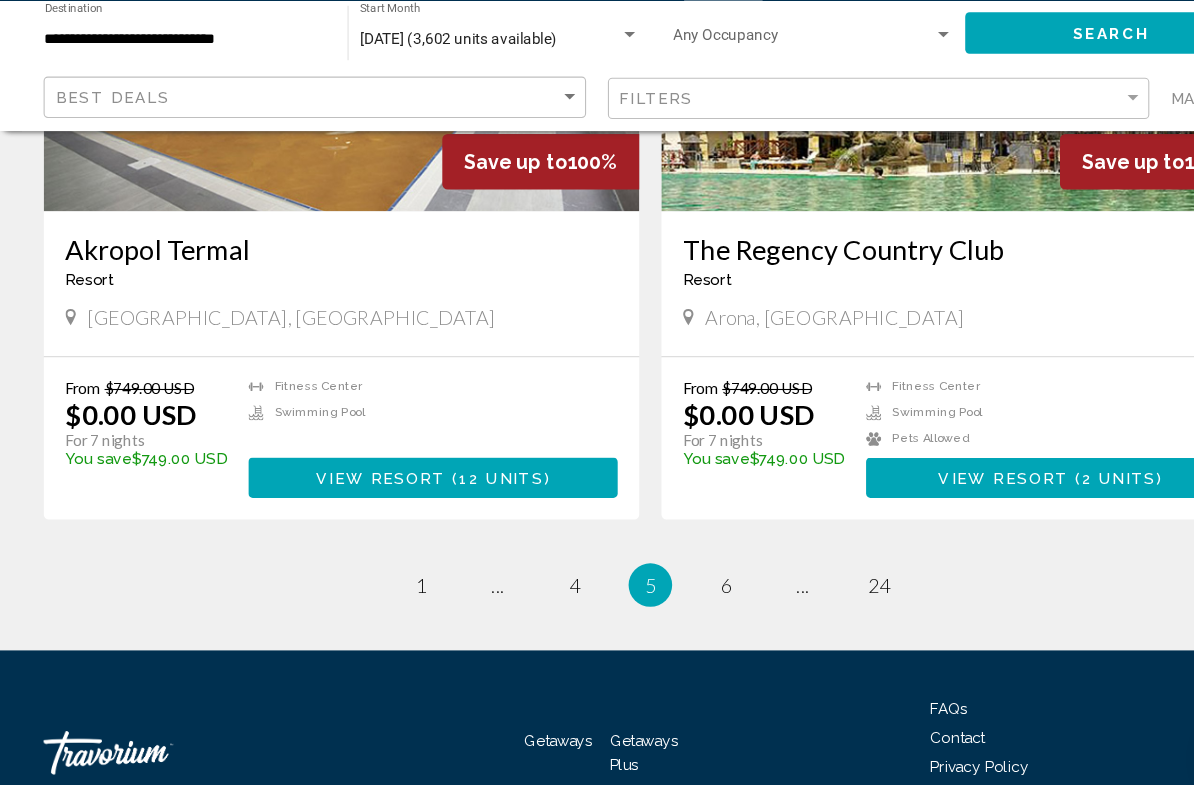 scroll, scrollTop: 3671, scrollLeft: 0, axis: vertical 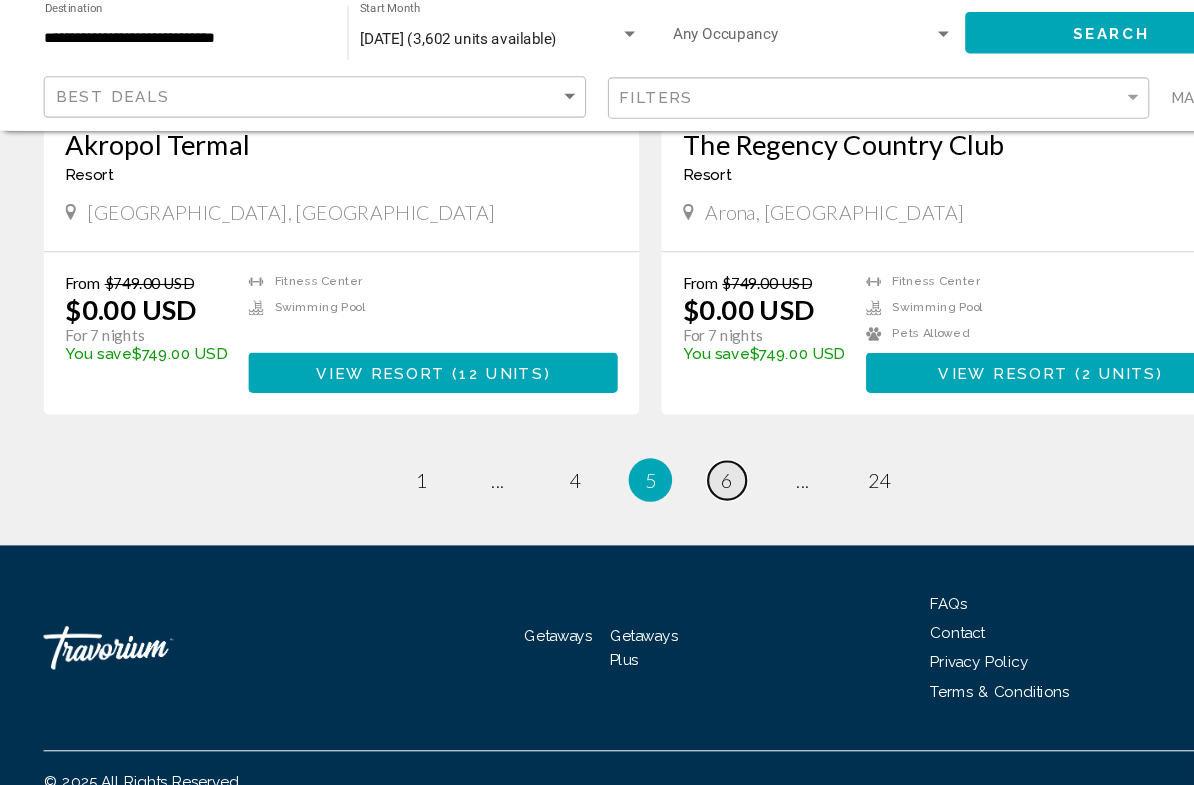 click on "6" at bounding box center (667, 501) 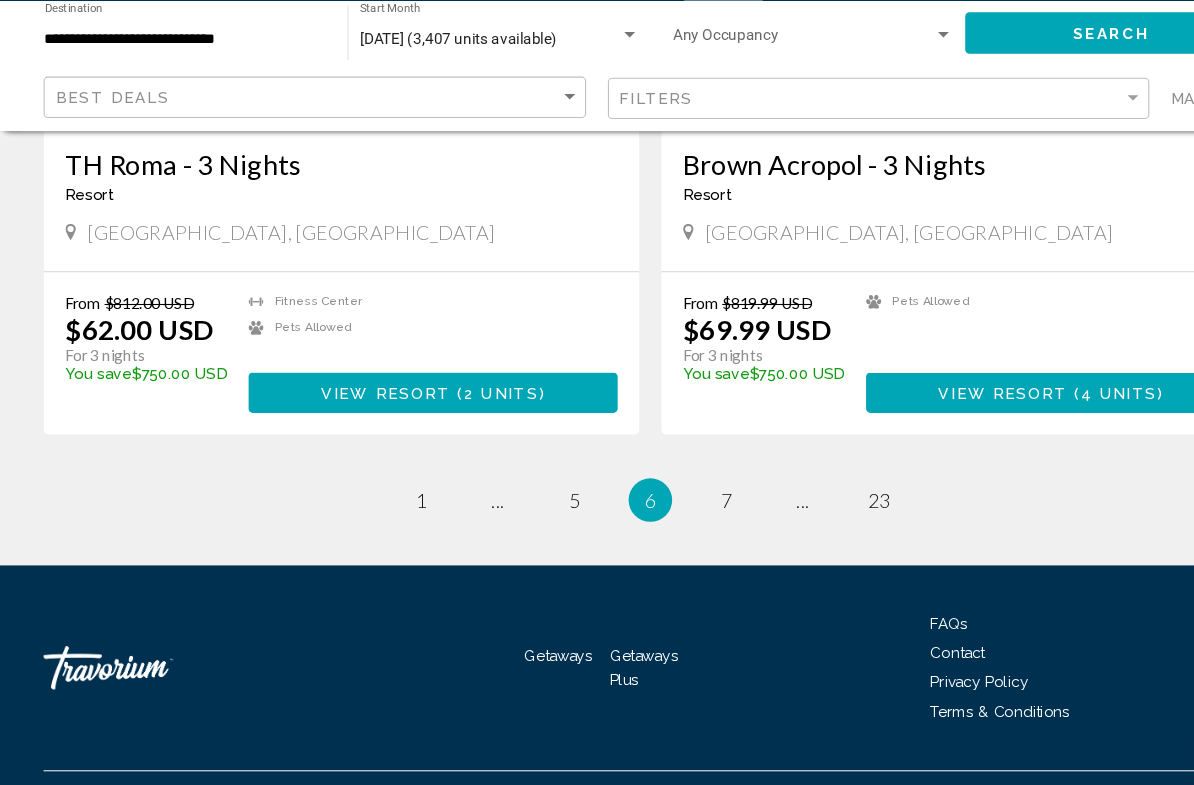 scroll, scrollTop: 3671, scrollLeft: 0, axis: vertical 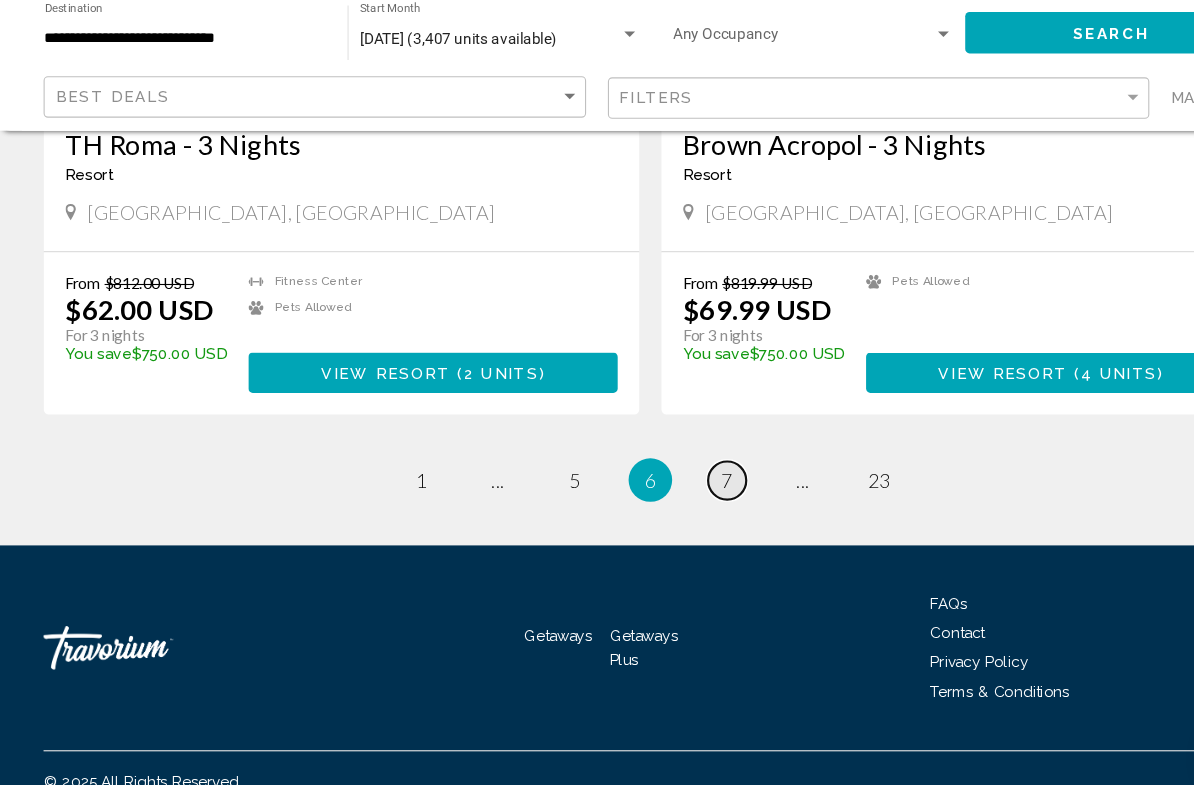 click on "page  7" at bounding box center [667, 501] 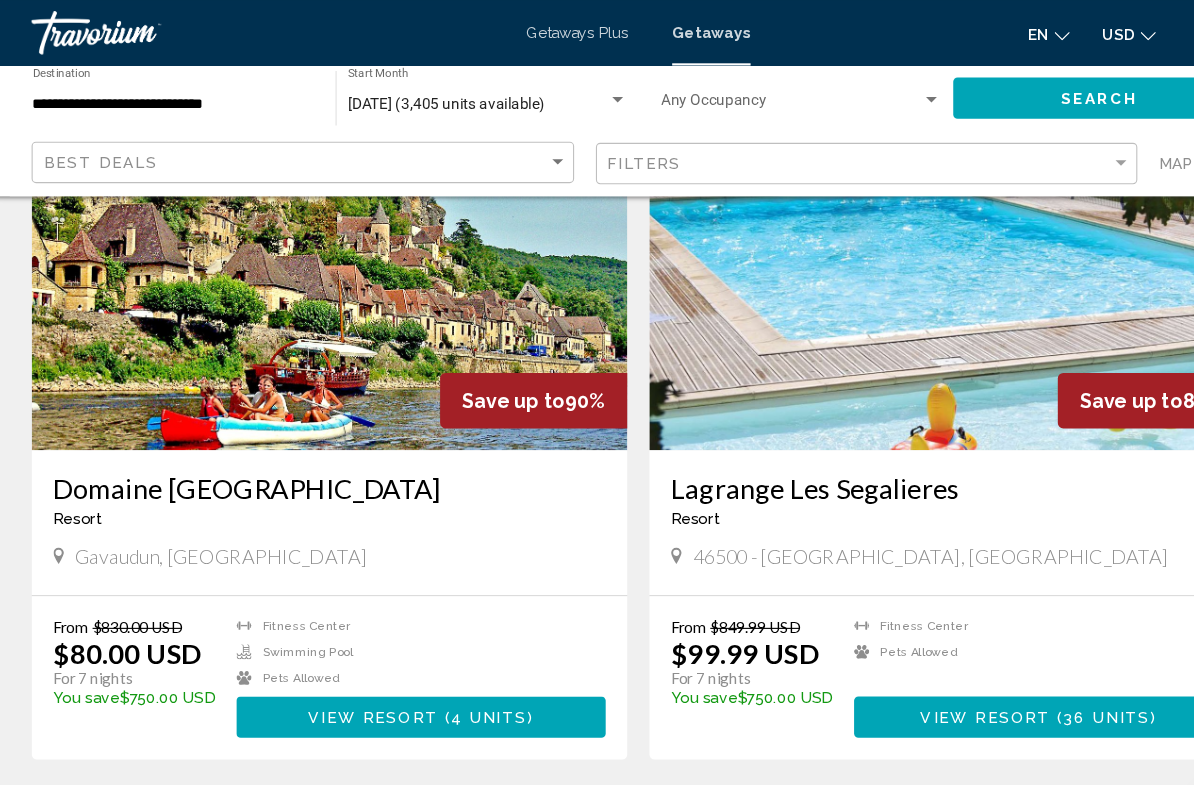 scroll, scrollTop: 818, scrollLeft: 0, axis: vertical 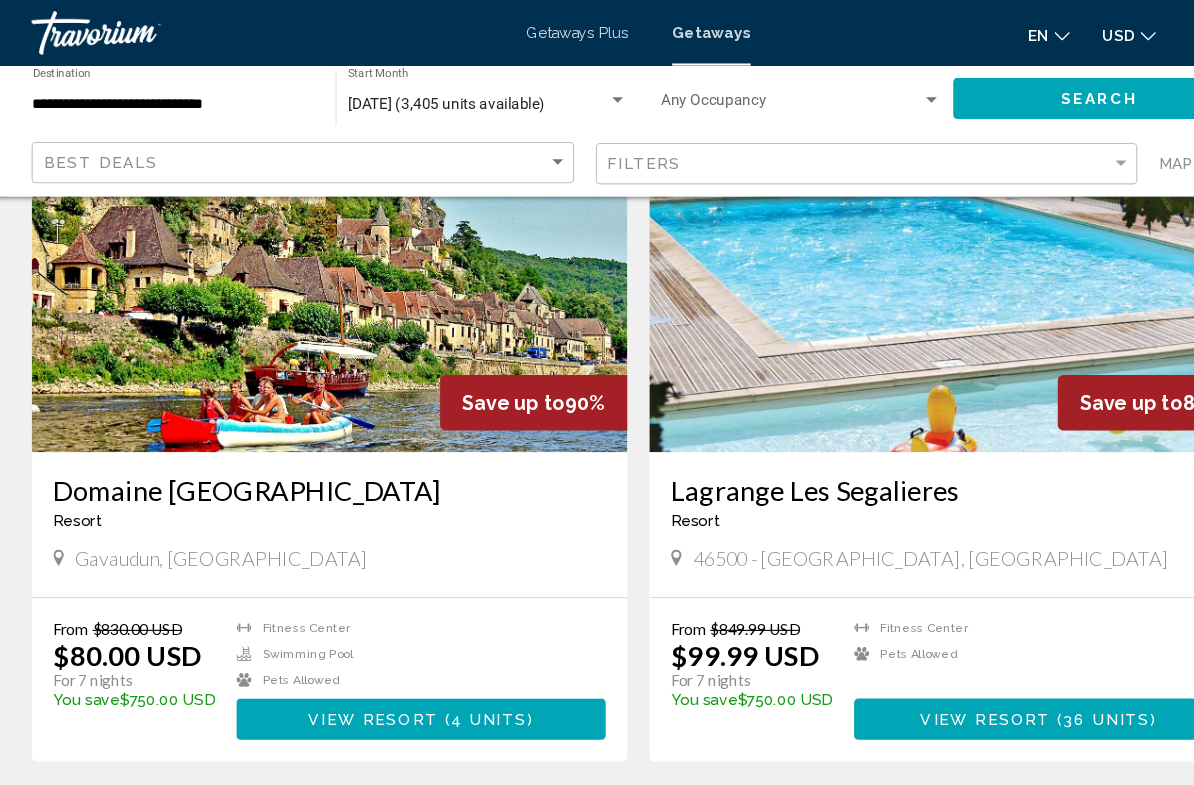click at bounding box center (880, 255) 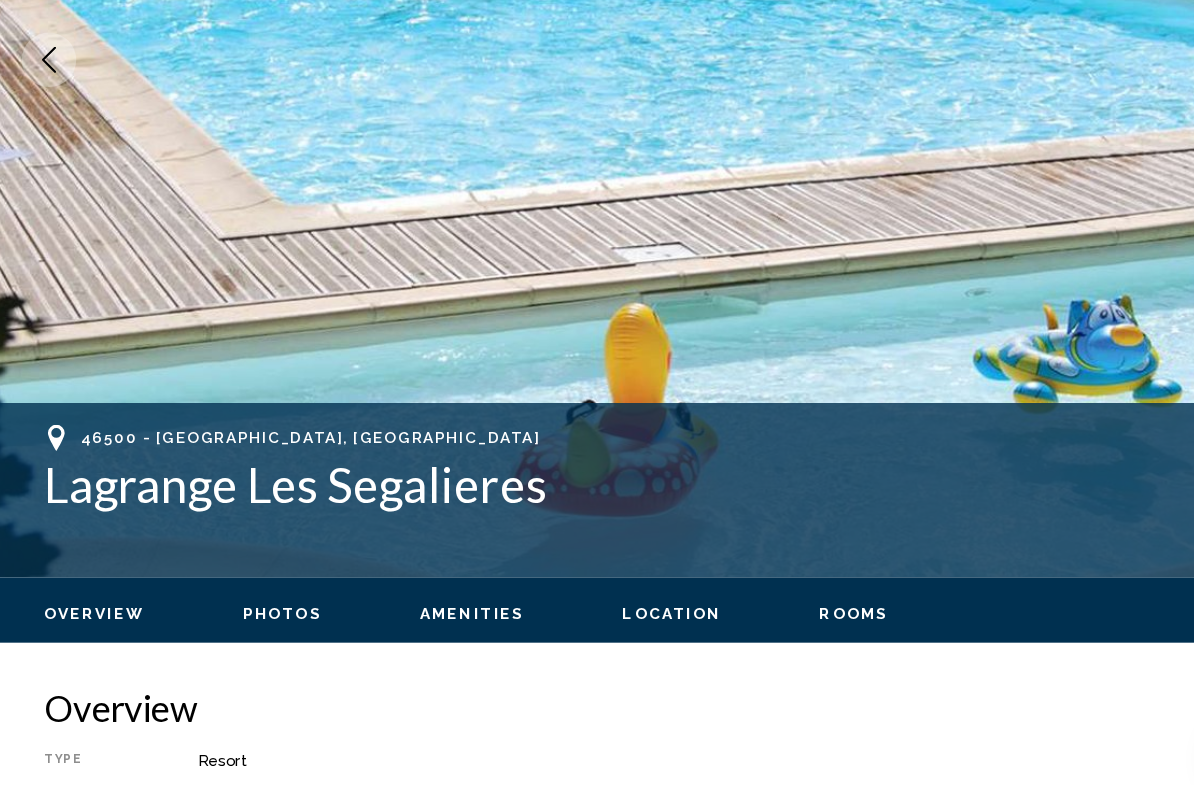 scroll, scrollTop: 422, scrollLeft: 0, axis: vertical 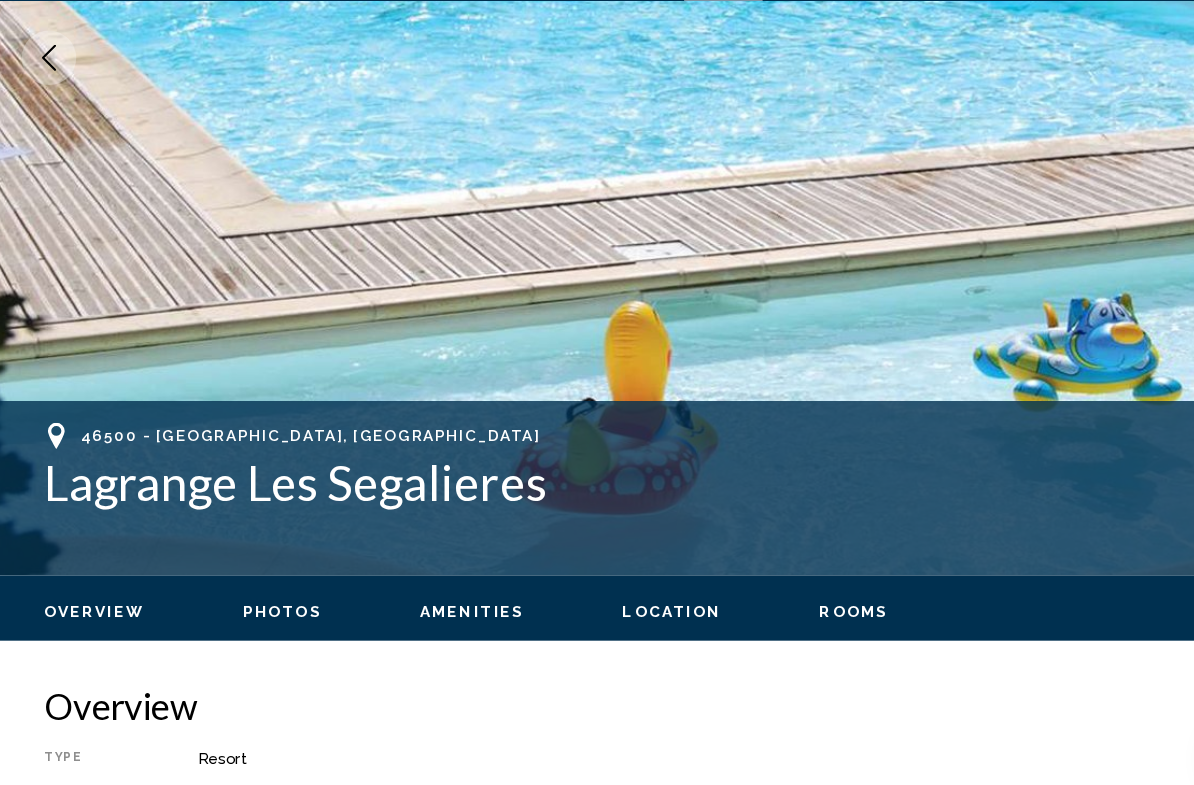 click on "Location" at bounding box center [616, 621] 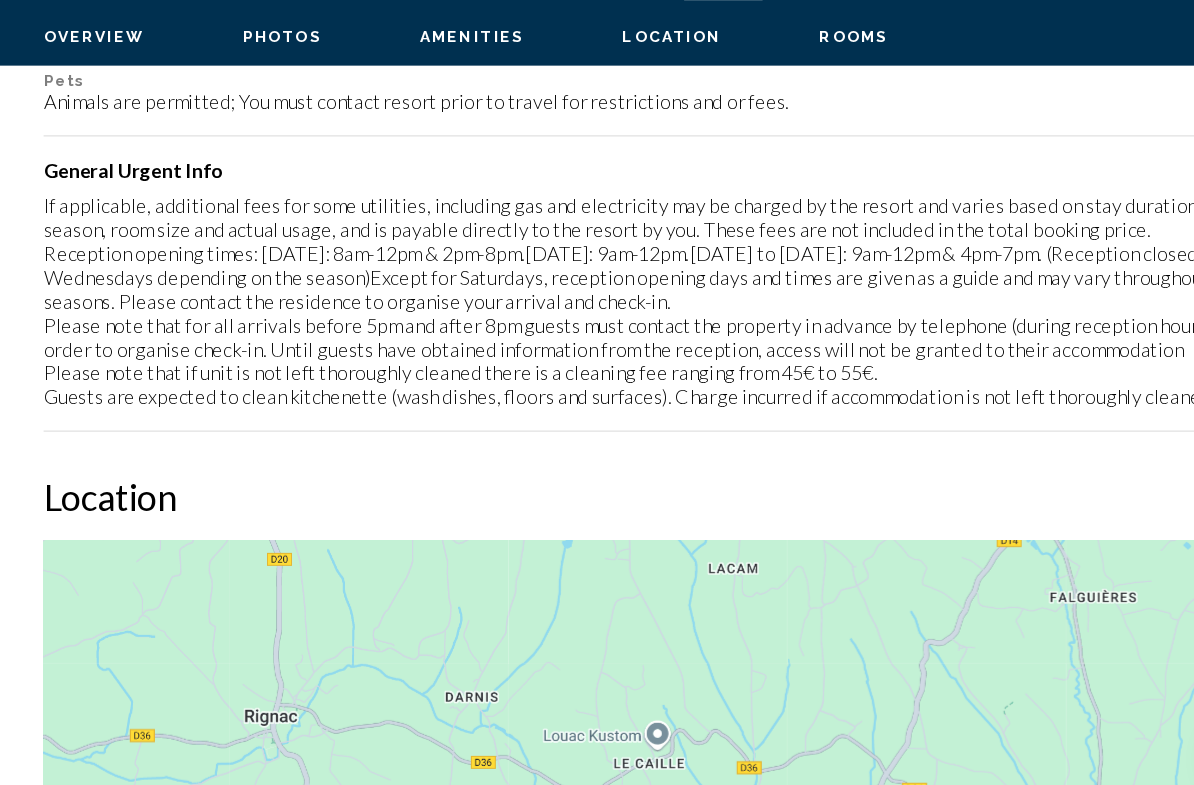 scroll, scrollTop: 2737, scrollLeft: 0, axis: vertical 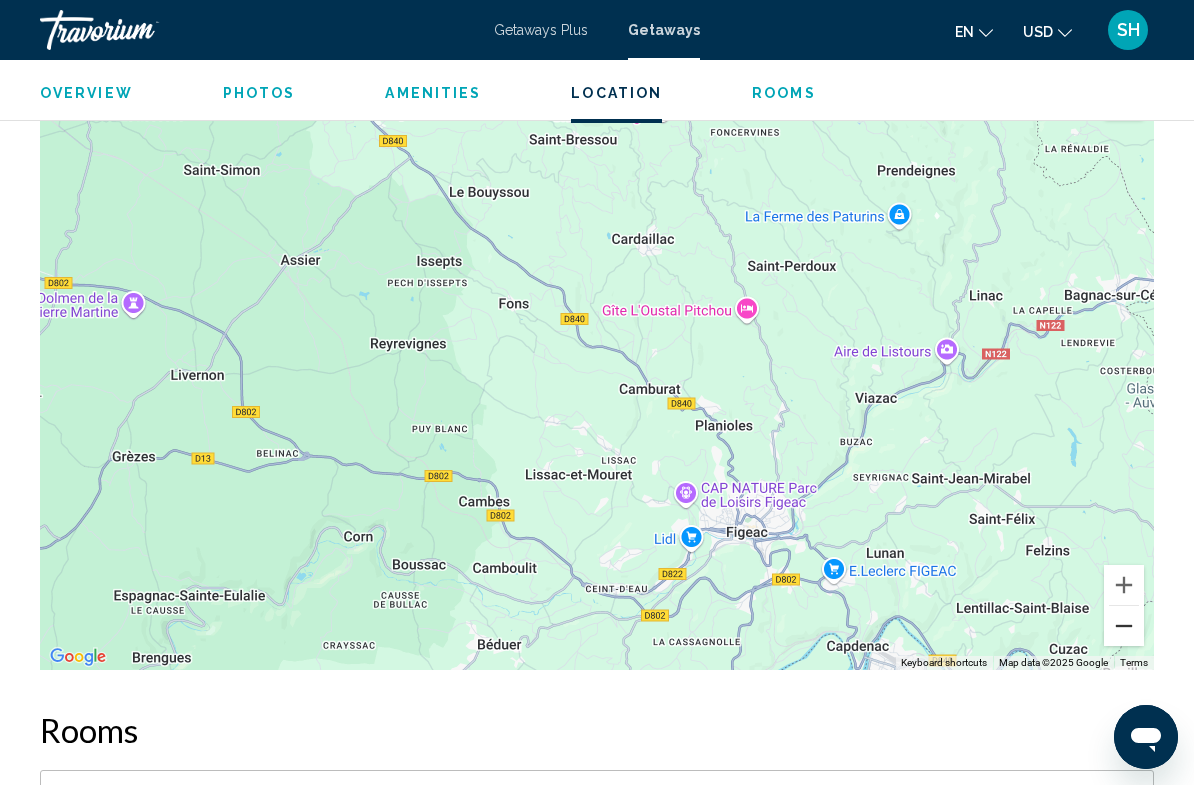 click at bounding box center [1124, 626] 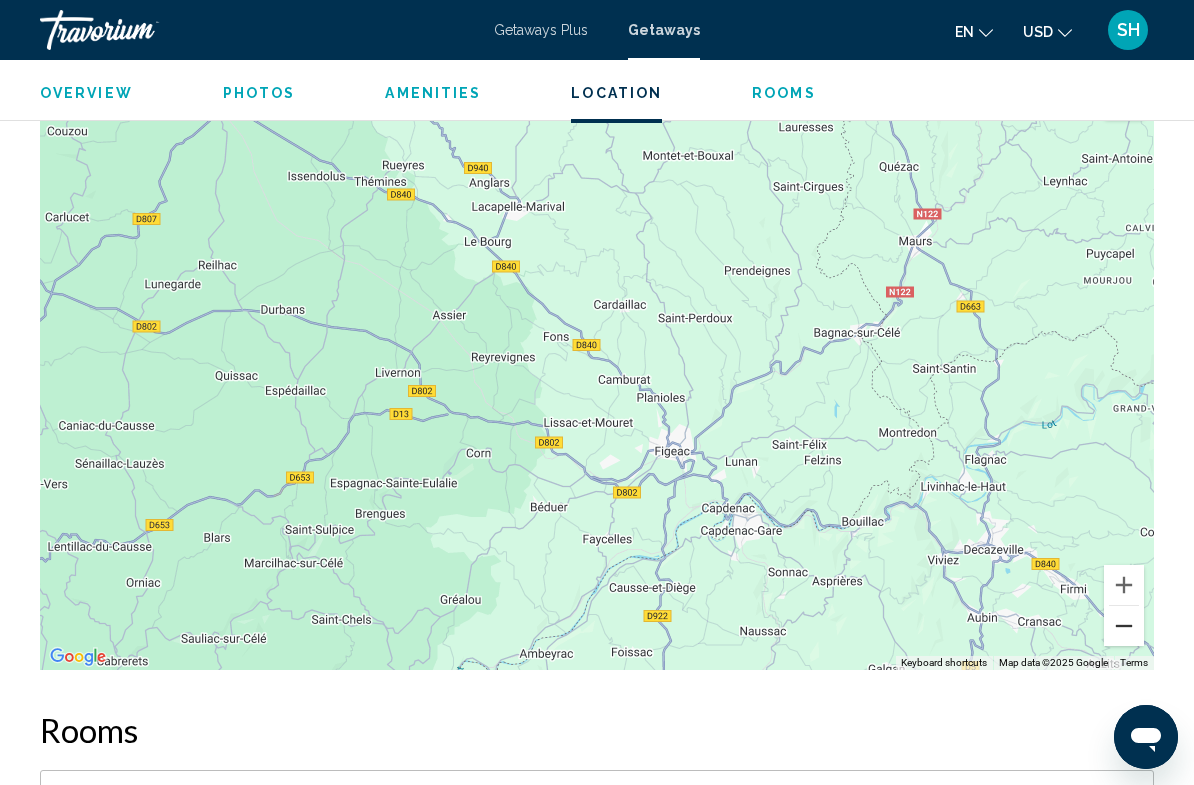 click at bounding box center [1124, 626] 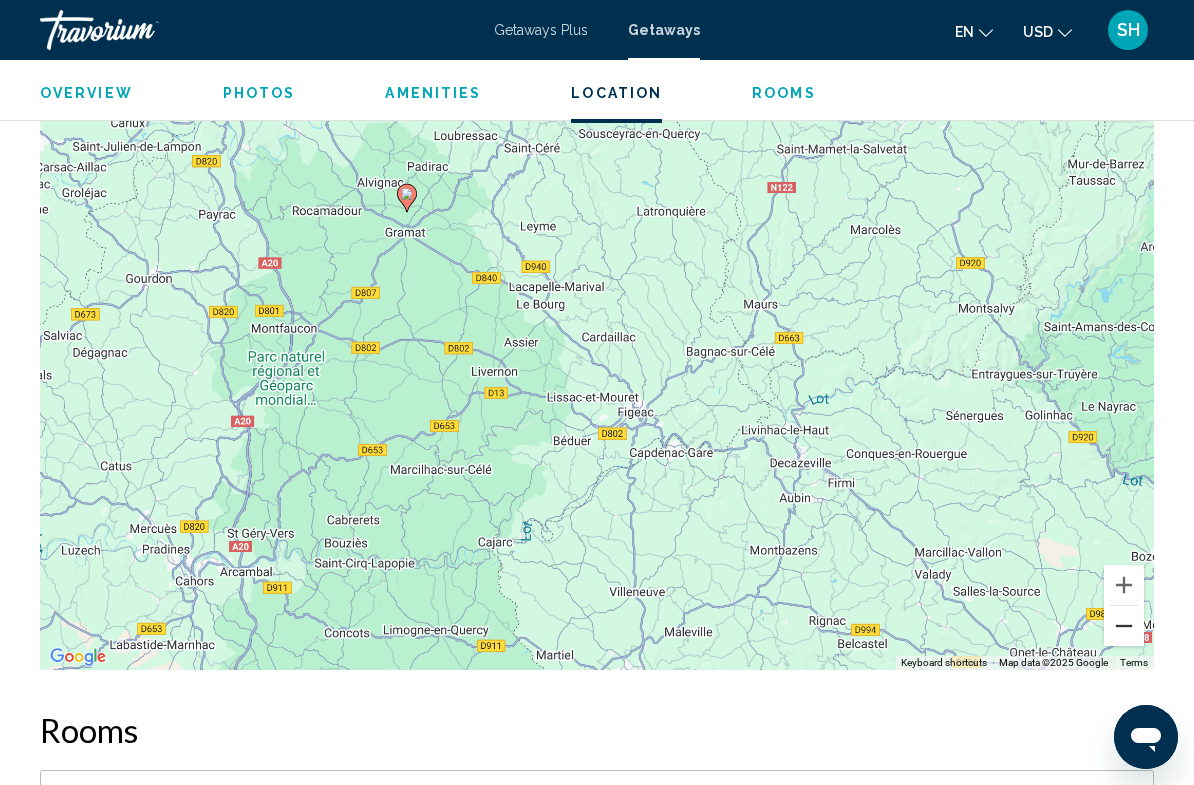 click at bounding box center [1124, 626] 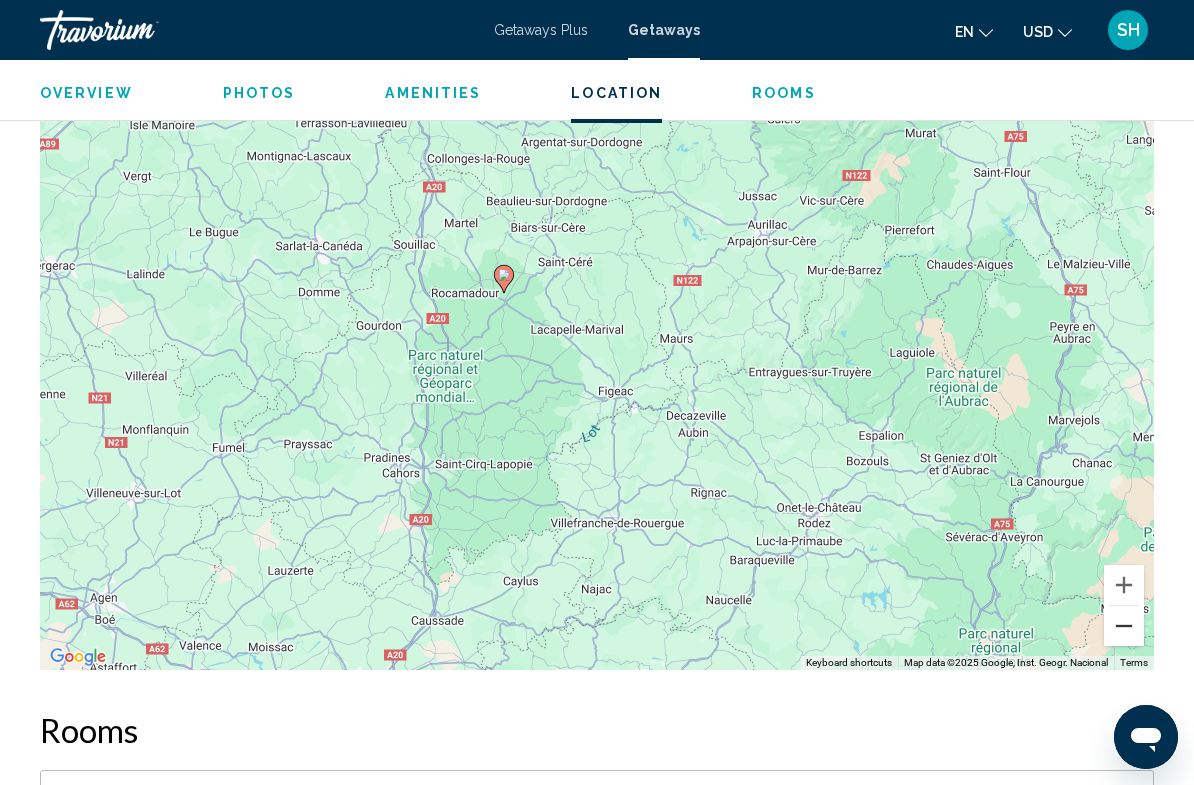 click at bounding box center (1124, 626) 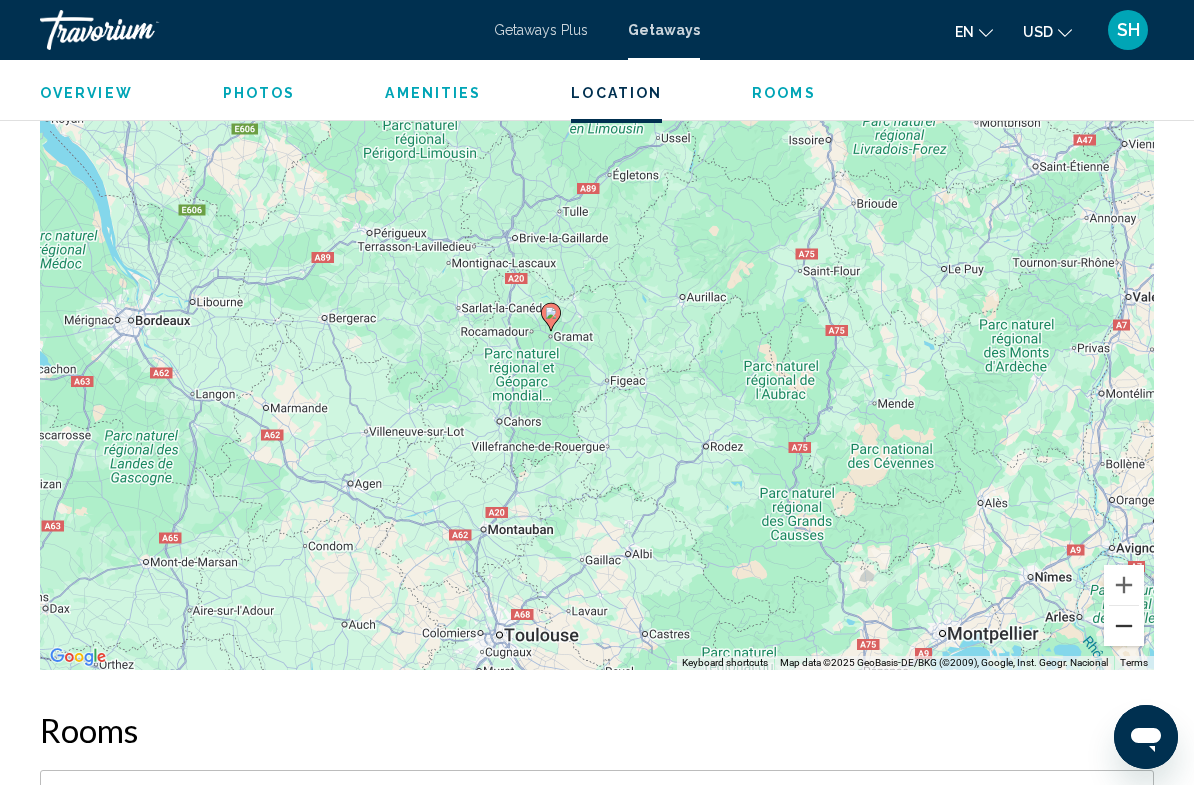 click at bounding box center (1124, 626) 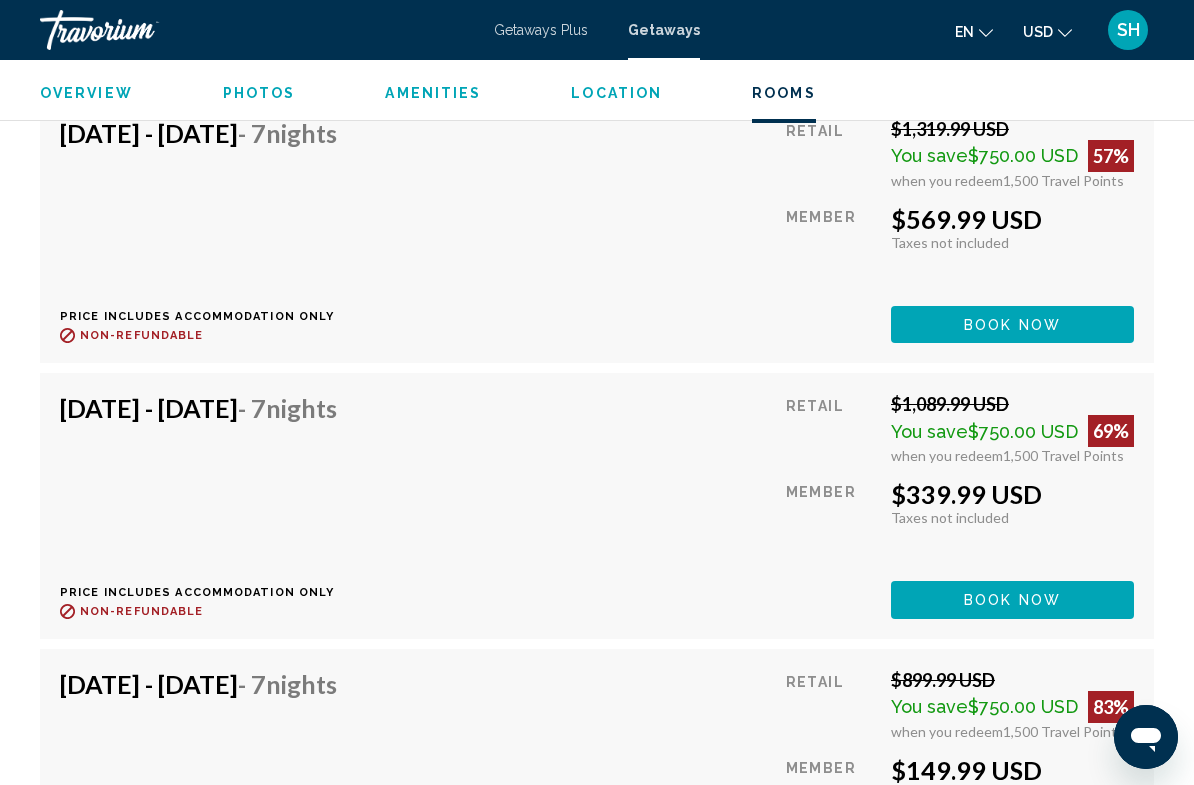 scroll, scrollTop: 6438, scrollLeft: 0, axis: vertical 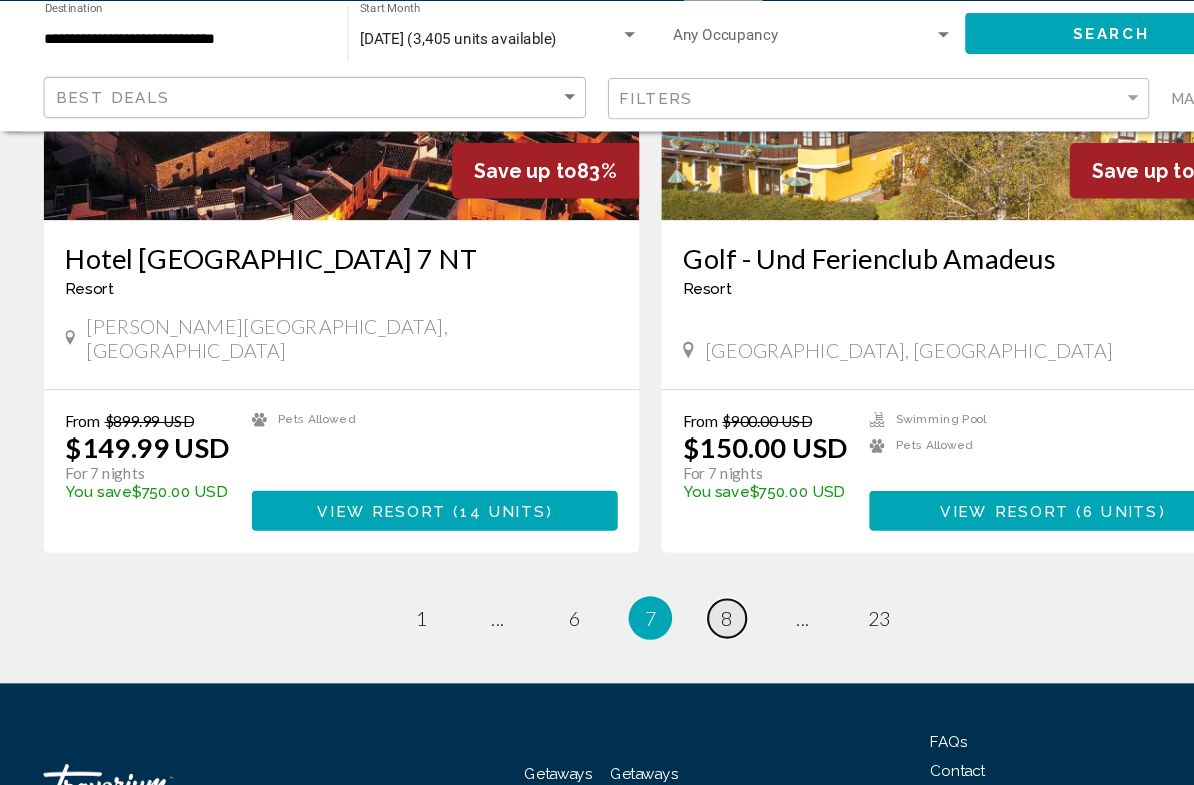 click on "8" at bounding box center [667, 627] 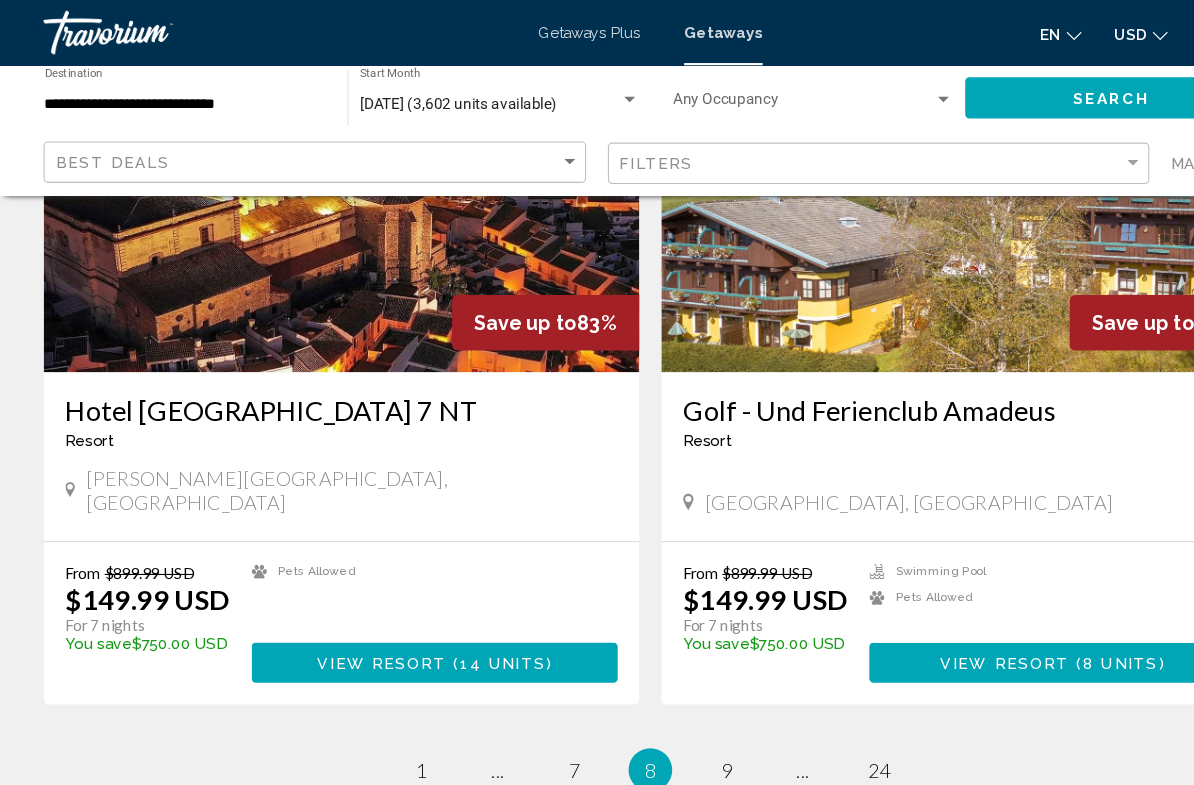 scroll, scrollTop: 3114, scrollLeft: 0, axis: vertical 